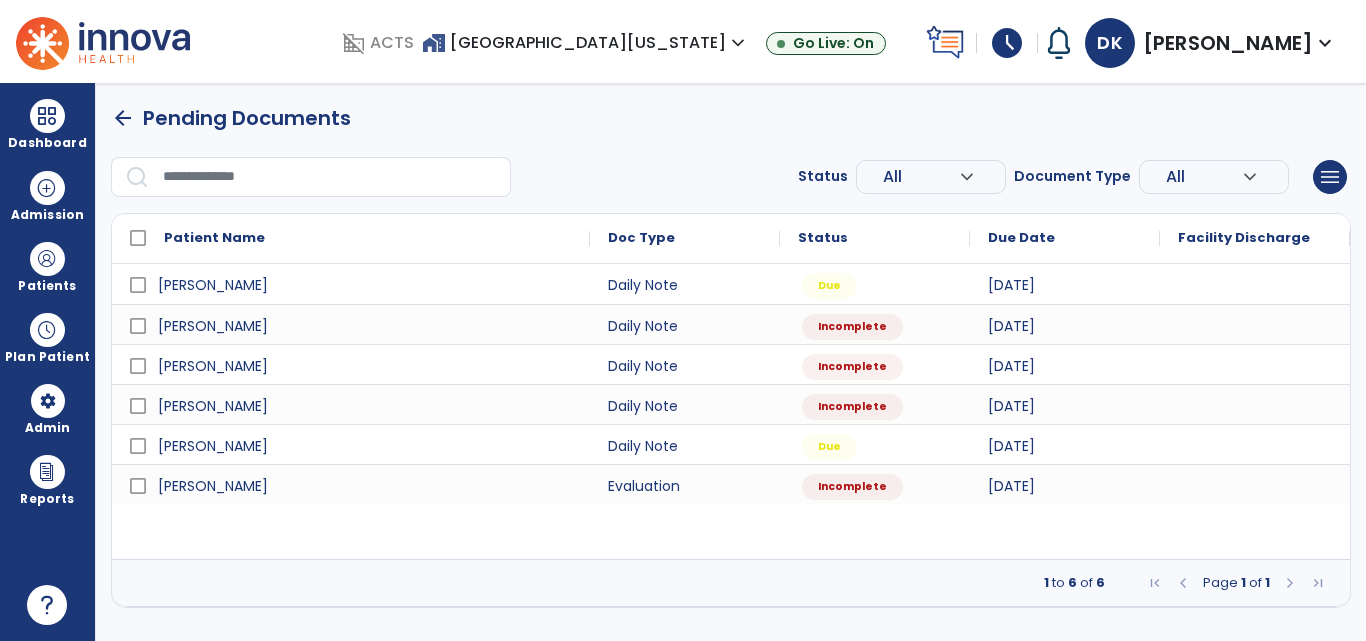 scroll, scrollTop: 0, scrollLeft: 0, axis: both 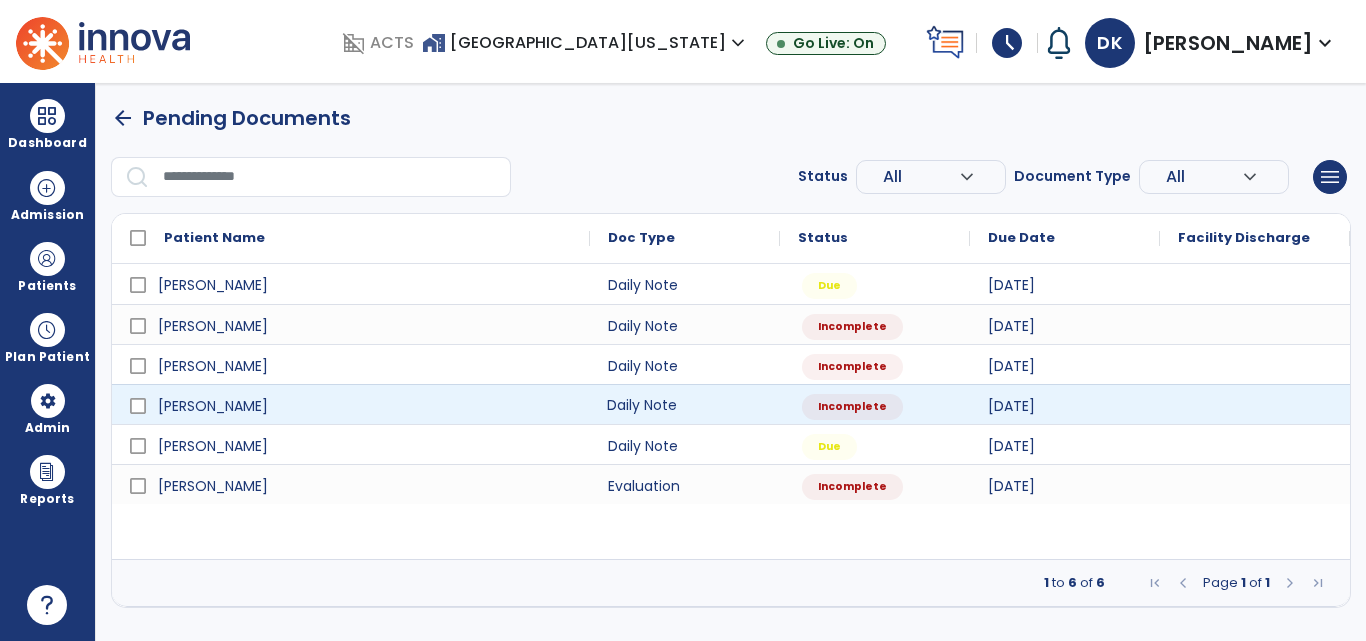 click on "Daily Note" at bounding box center [685, 404] 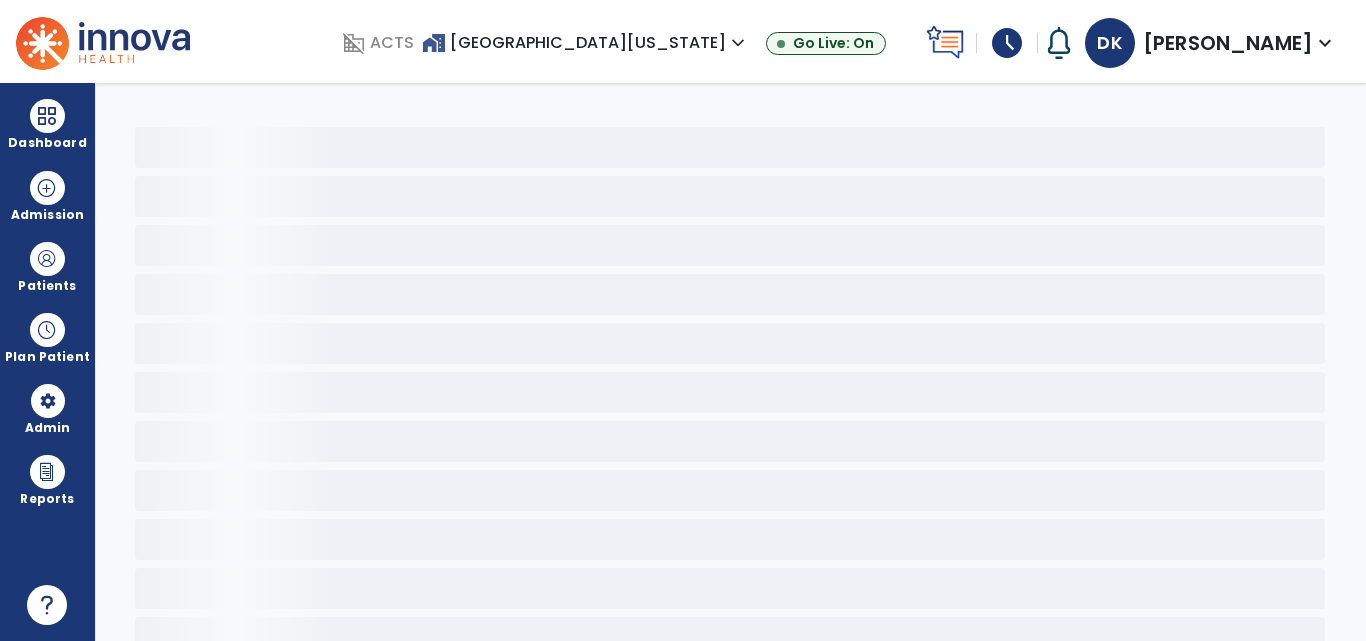 select on "*" 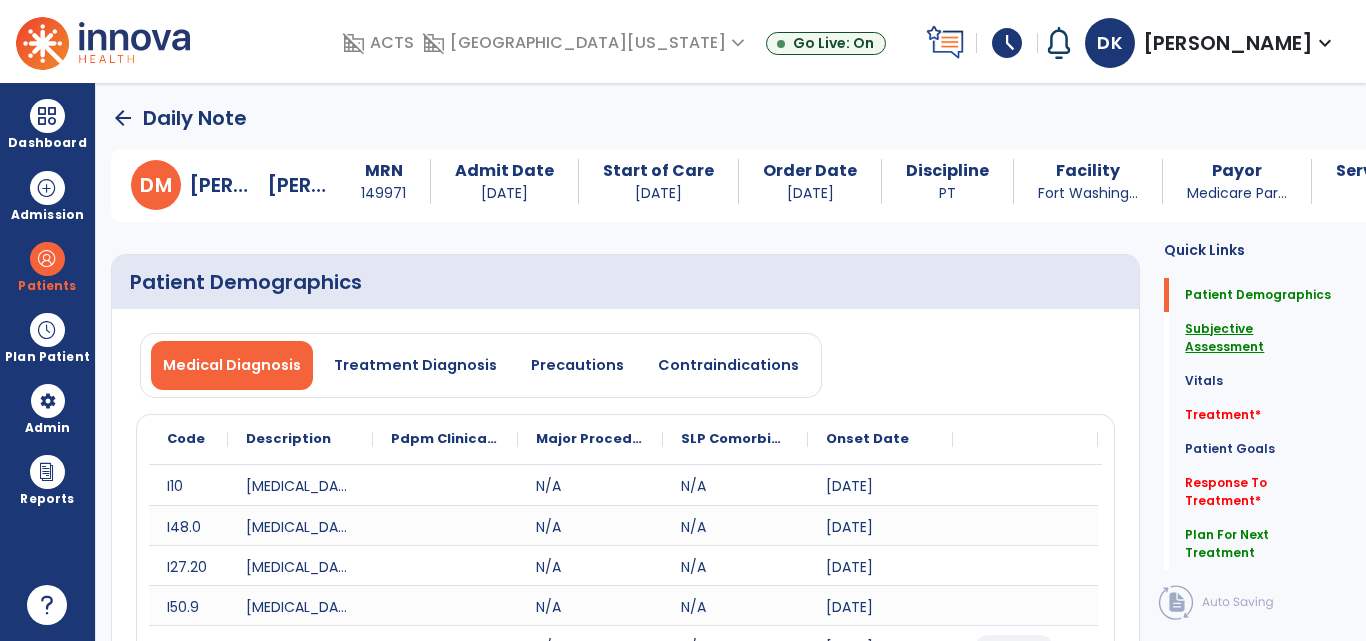 click on "Subjective Assessment" 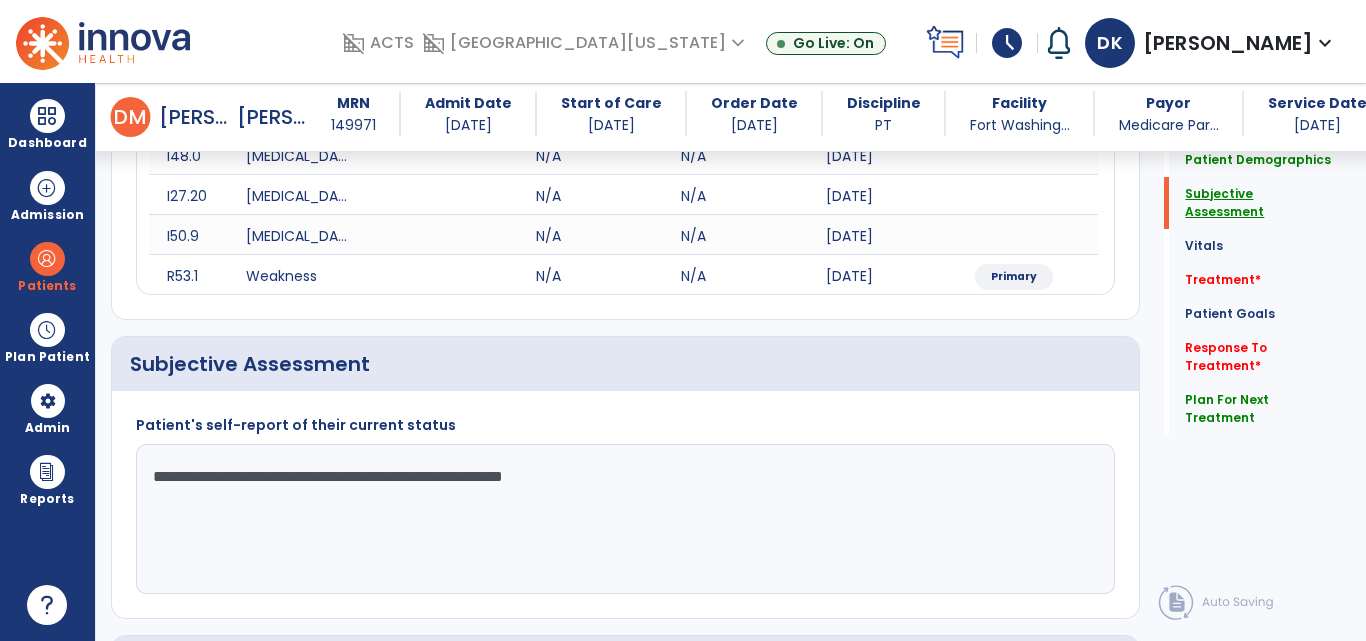 scroll, scrollTop: 486, scrollLeft: 0, axis: vertical 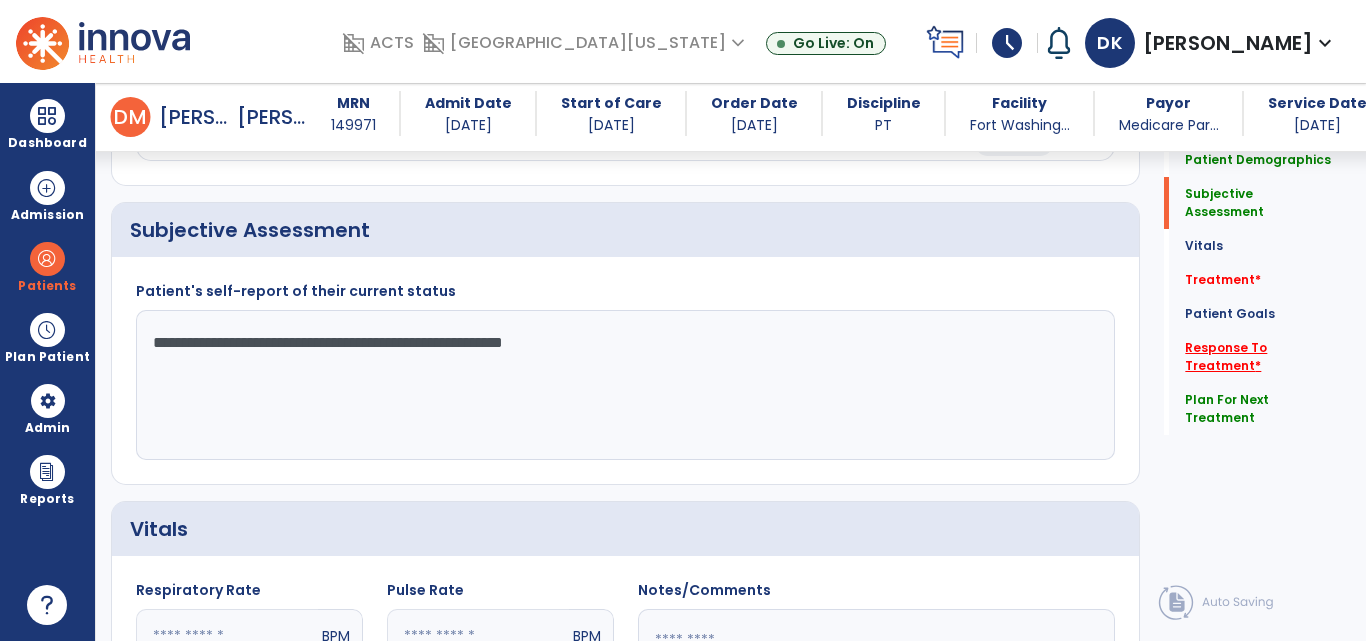 click on "Response To Treatment   *" 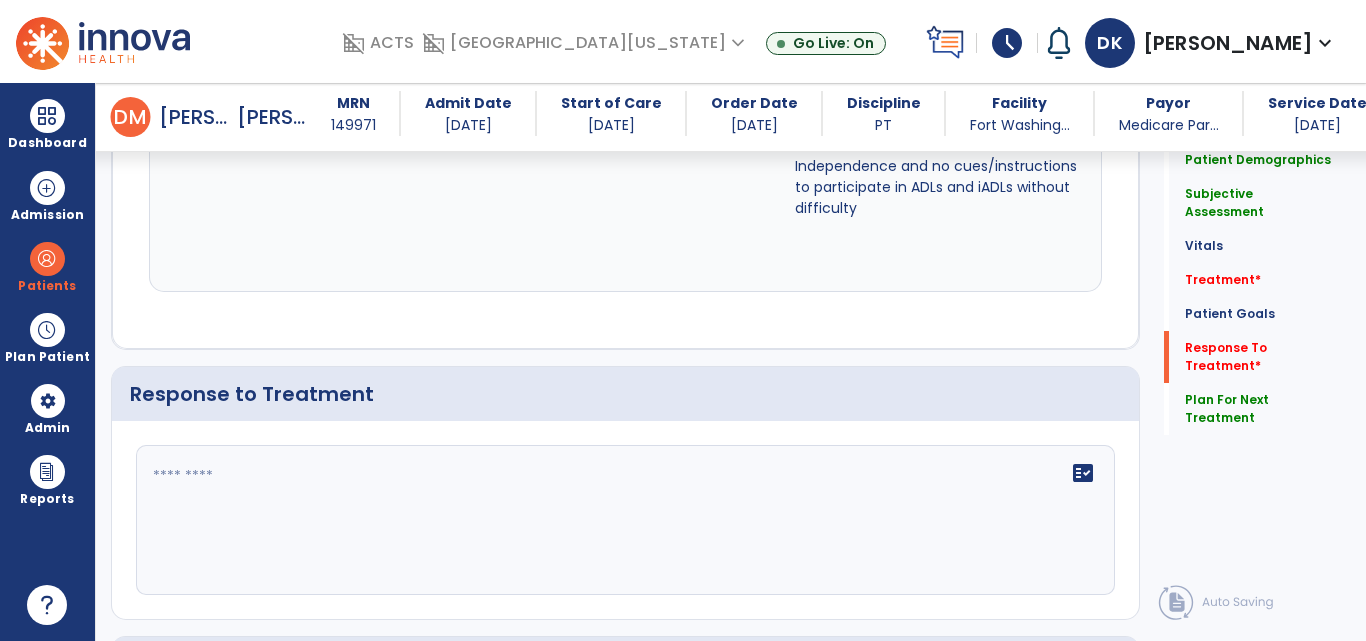 scroll, scrollTop: 3743, scrollLeft: 0, axis: vertical 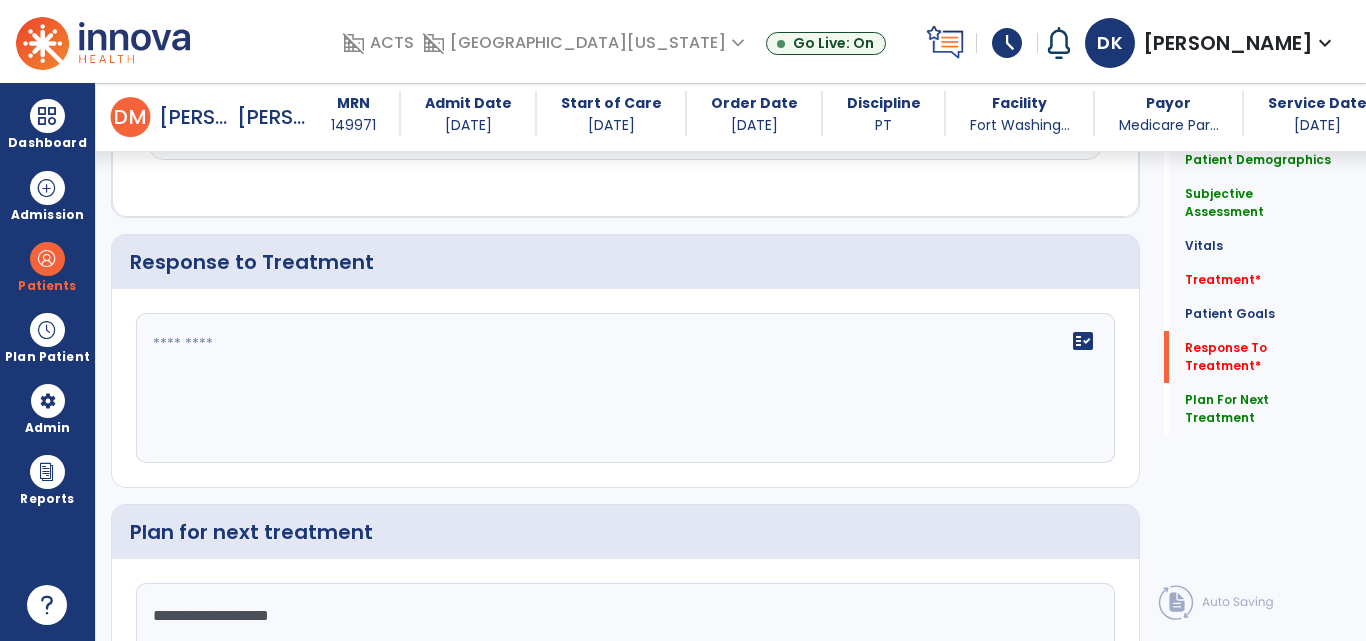 click on "fact_check" 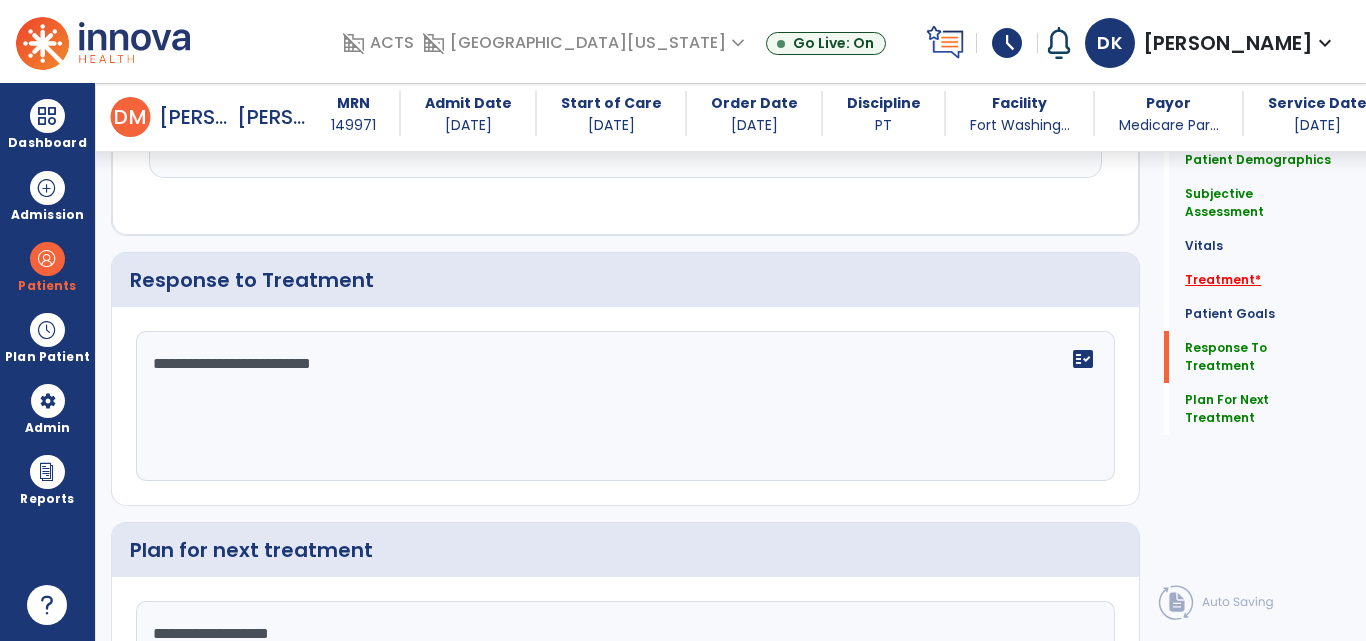 type on "**********" 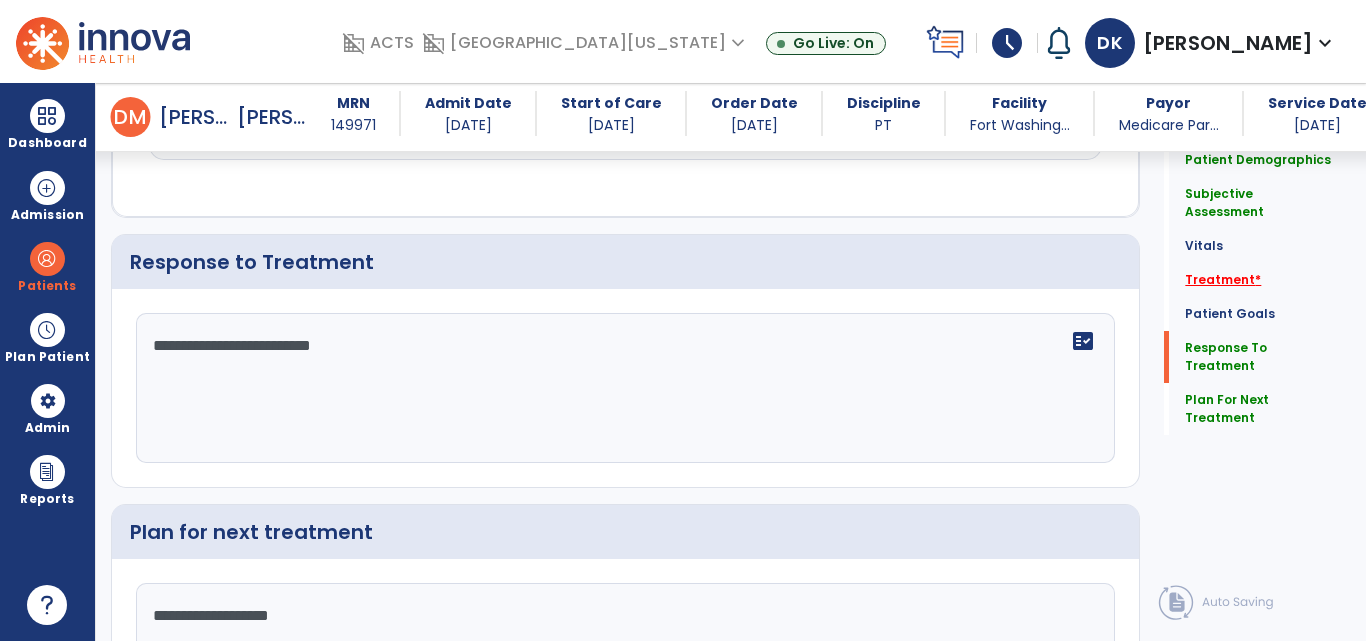 click on "Treatment   *" 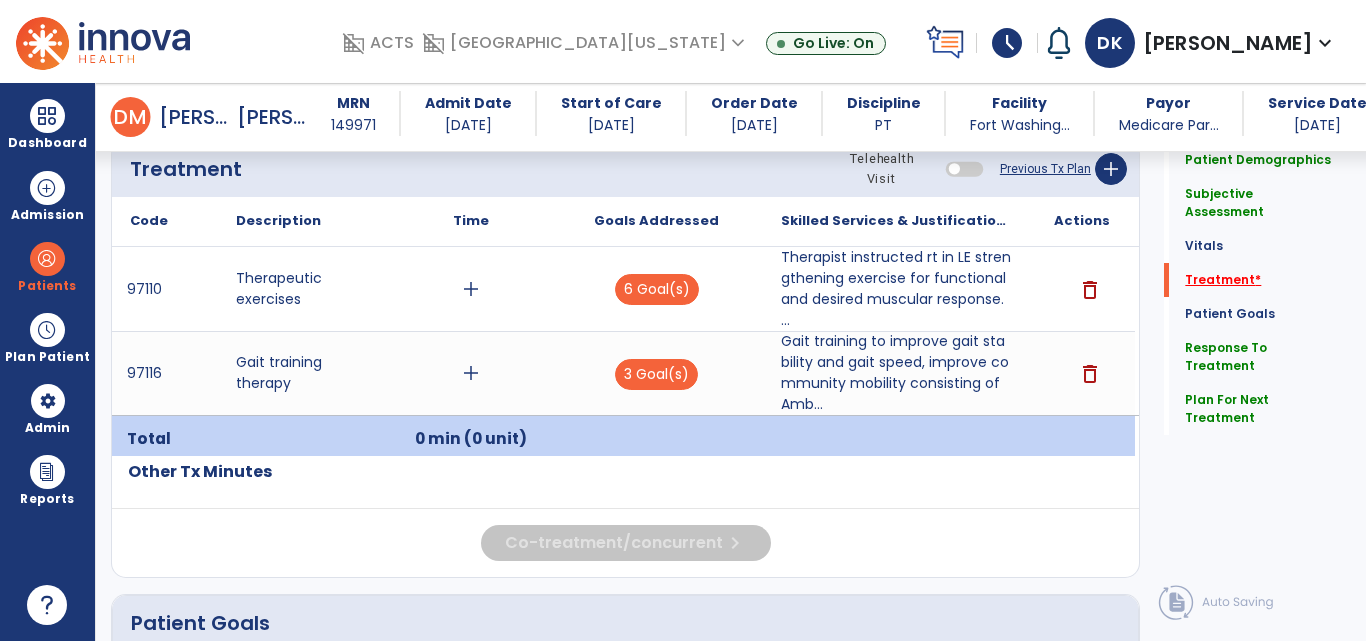 scroll, scrollTop: 1267, scrollLeft: 0, axis: vertical 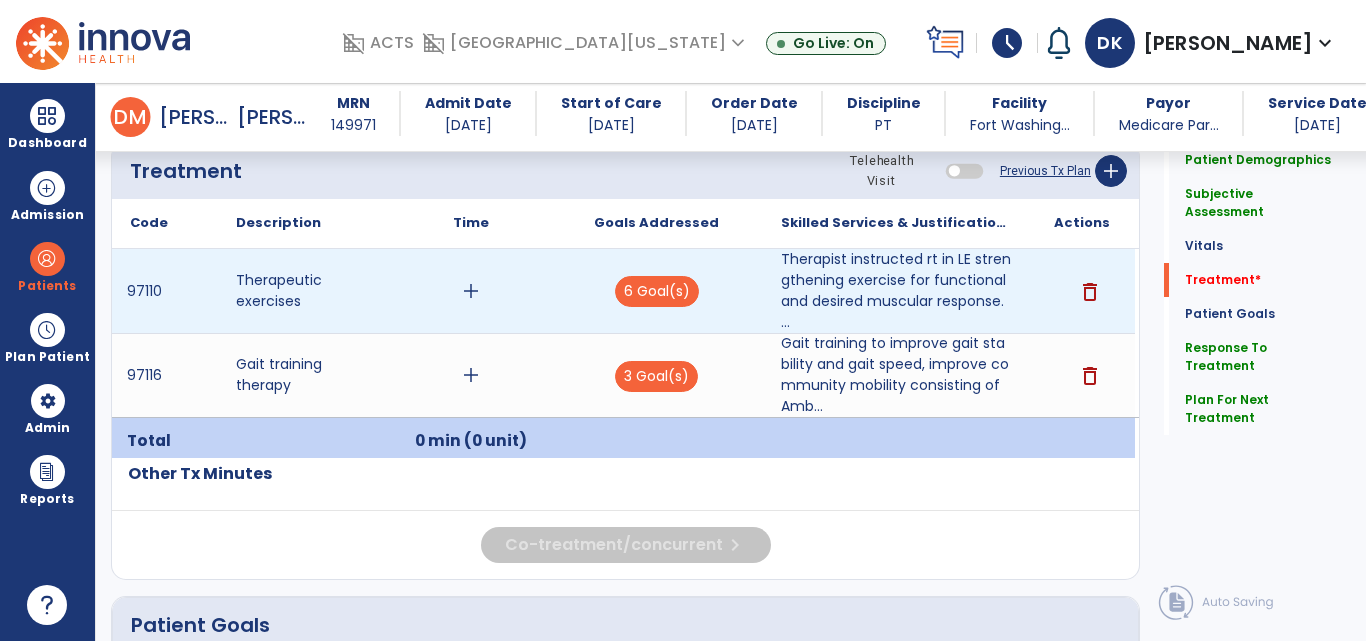 click on "add" at bounding box center (471, 291) 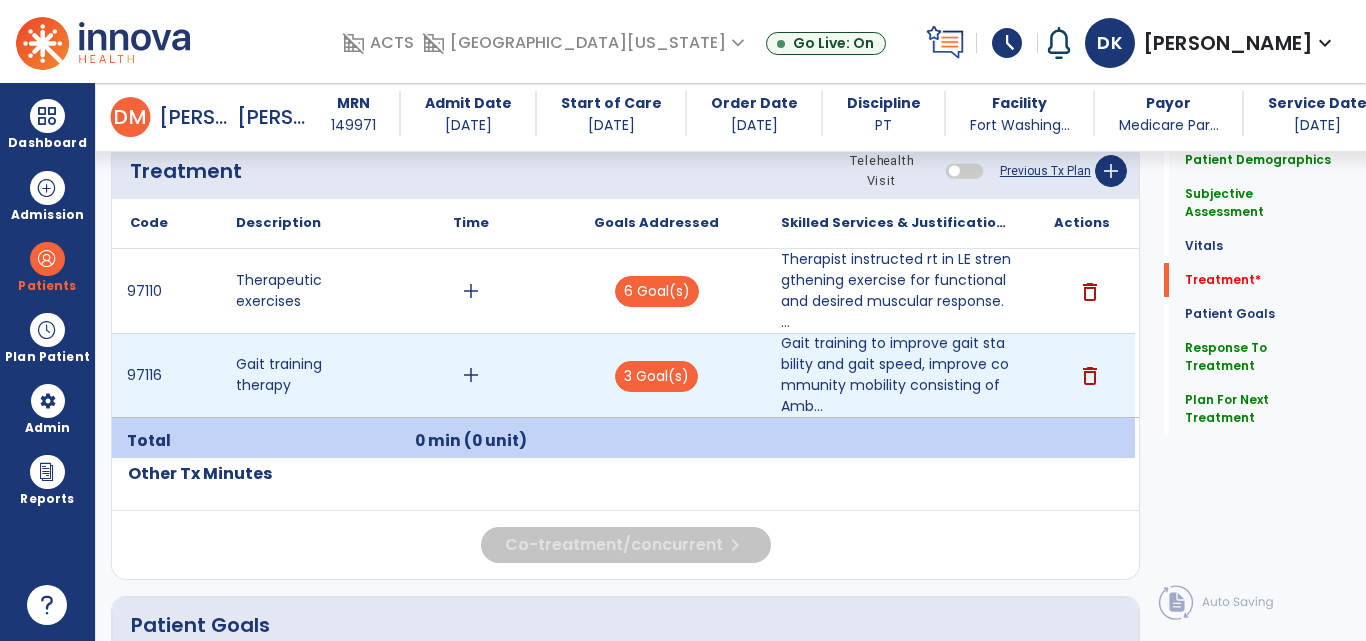 click on "add" at bounding box center (471, 375) 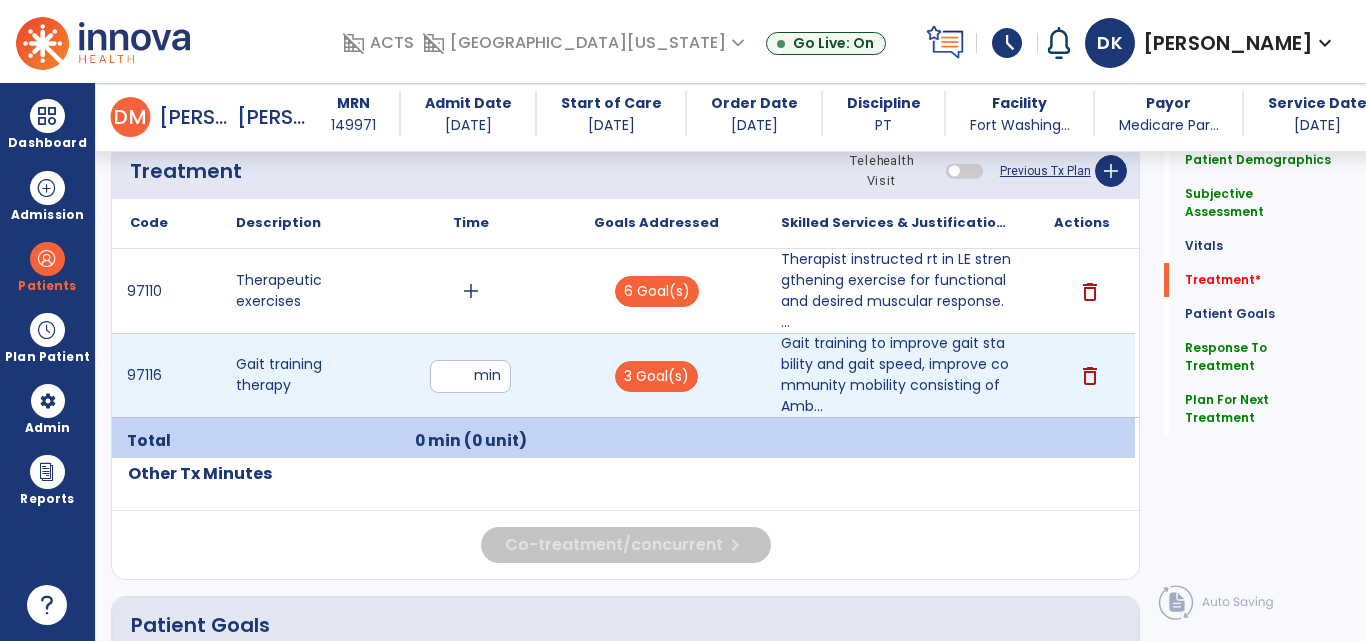 type on "**" 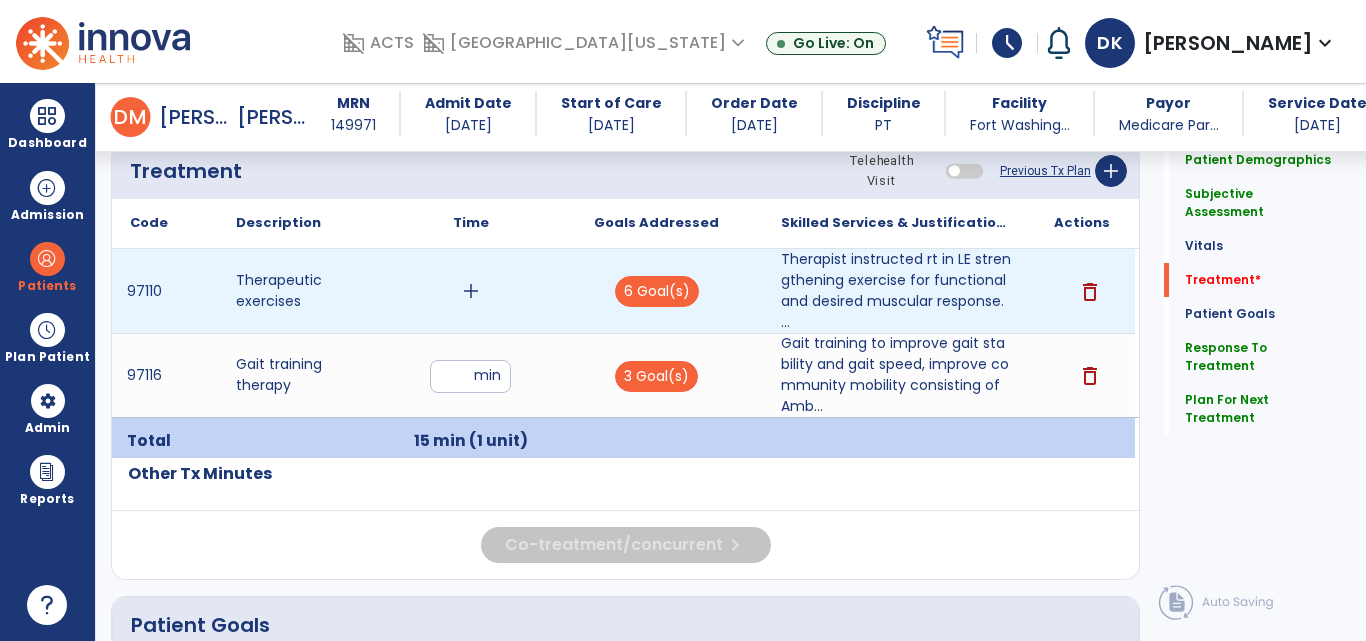 click on "add" at bounding box center [471, 291] 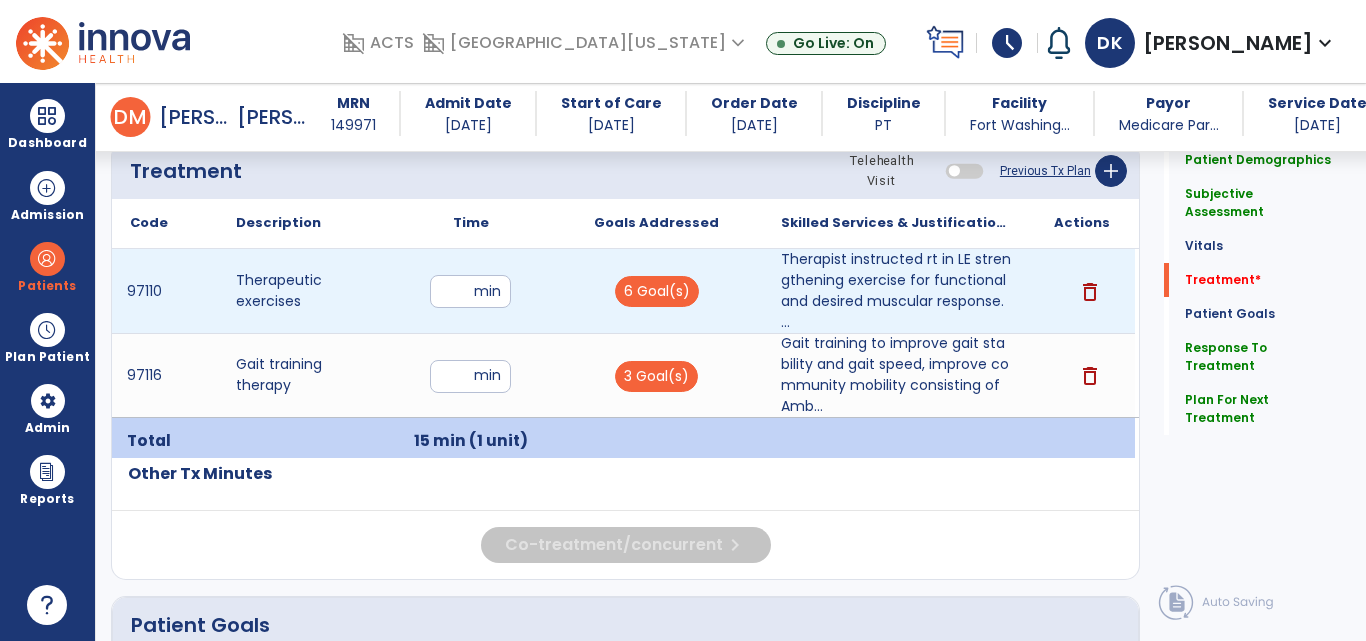 type on "**" 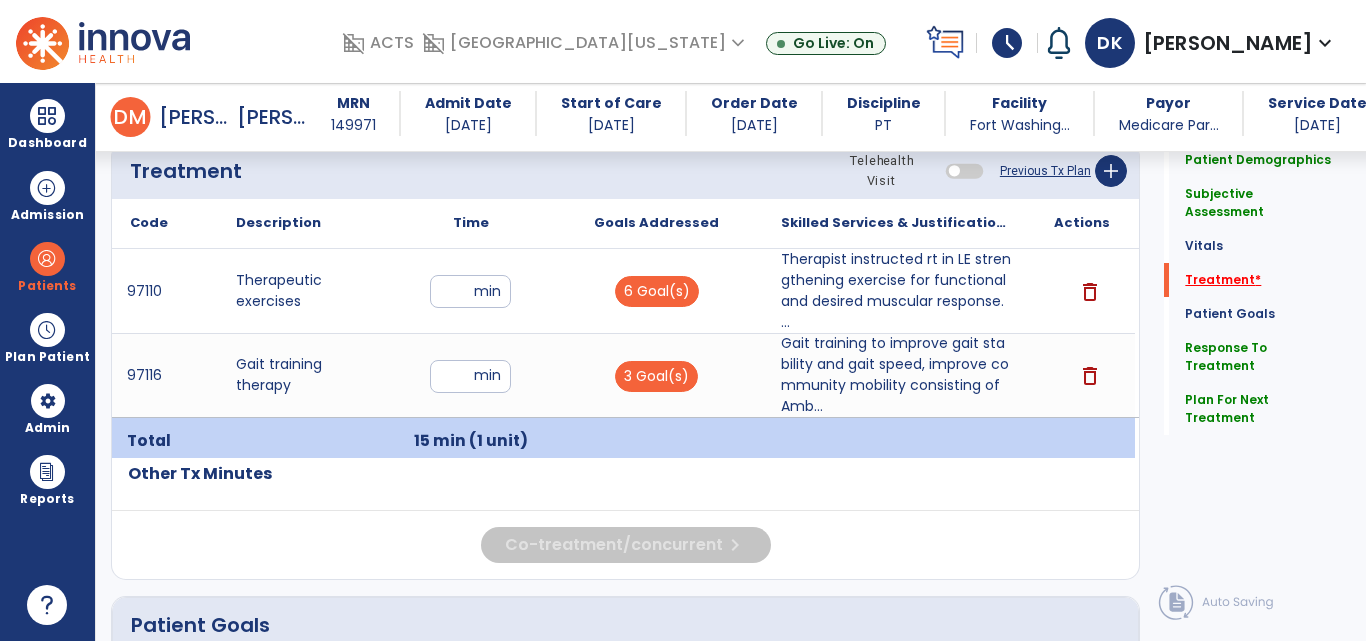click on "Treatment   *" 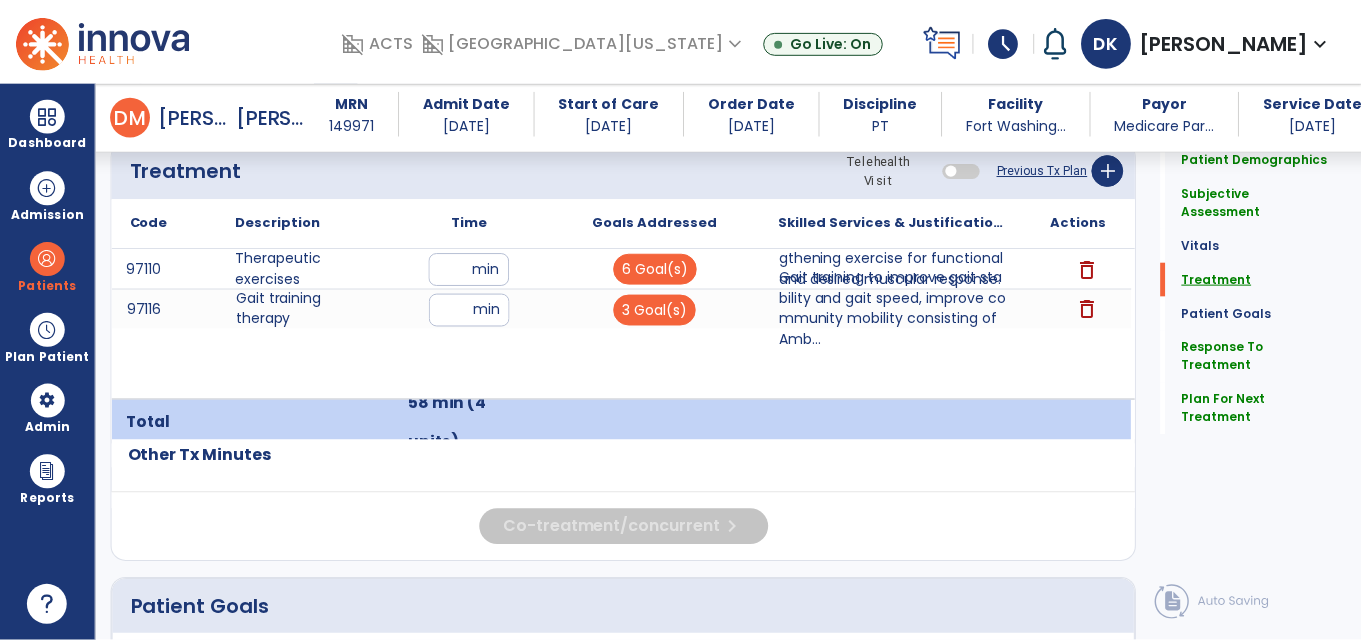 scroll, scrollTop: 1258, scrollLeft: 0, axis: vertical 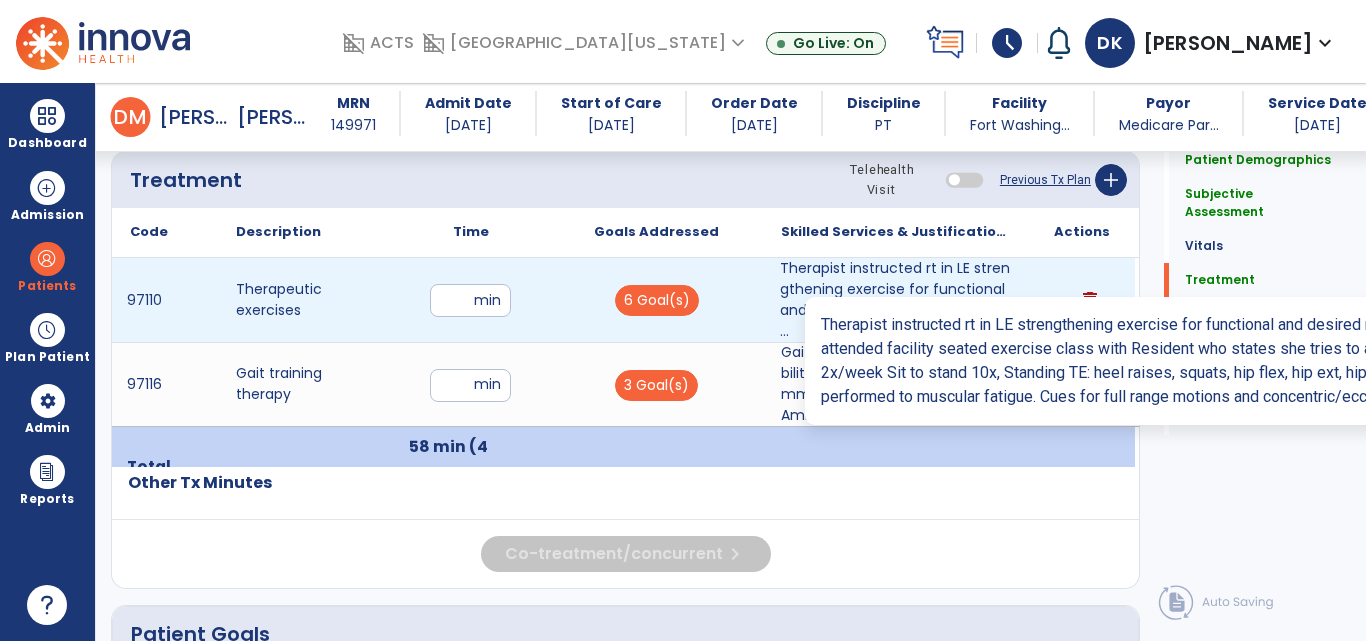 click on "Therapist instructed rt in LE strengthening exercise for functional and desired muscular response.  ..." at bounding box center [896, 300] 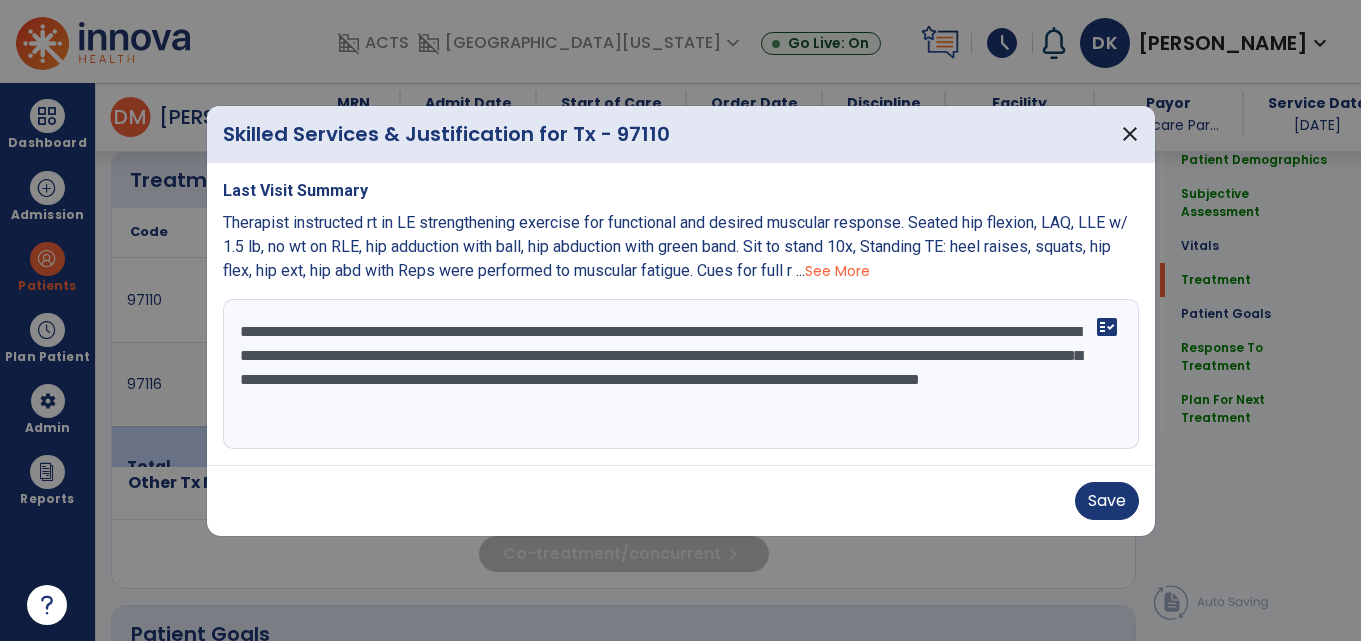 scroll, scrollTop: 1258, scrollLeft: 0, axis: vertical 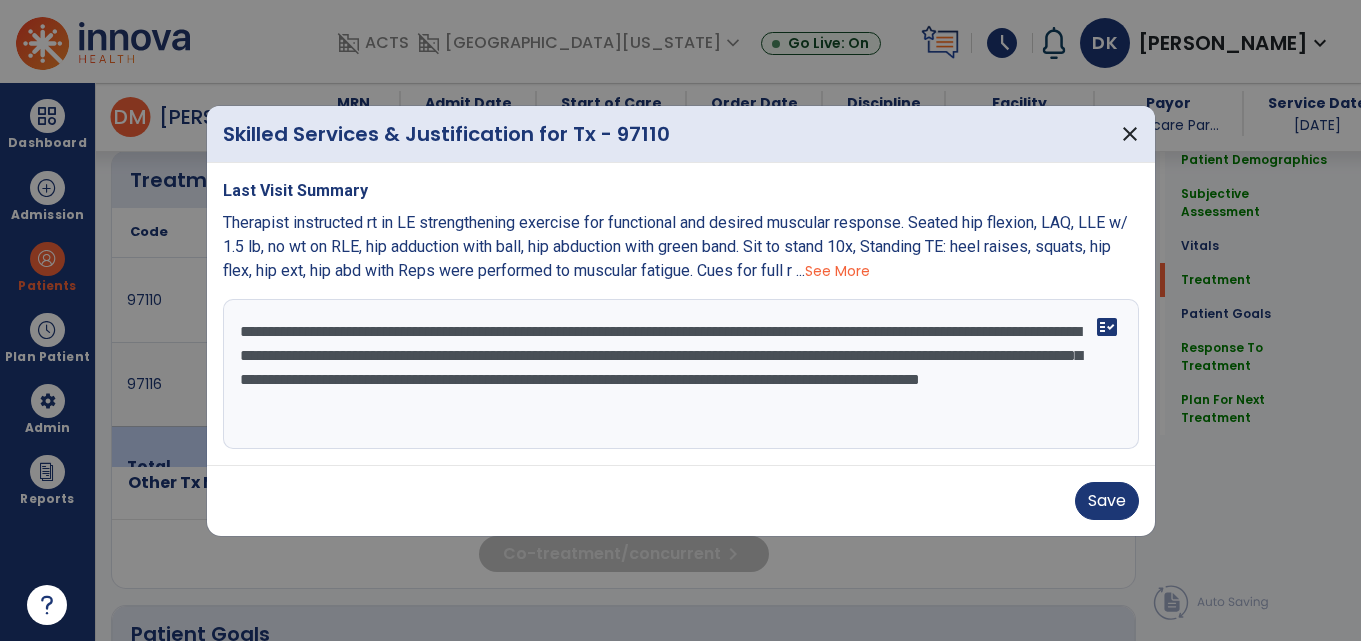 click on "**********" at bounding box center (681, 374) 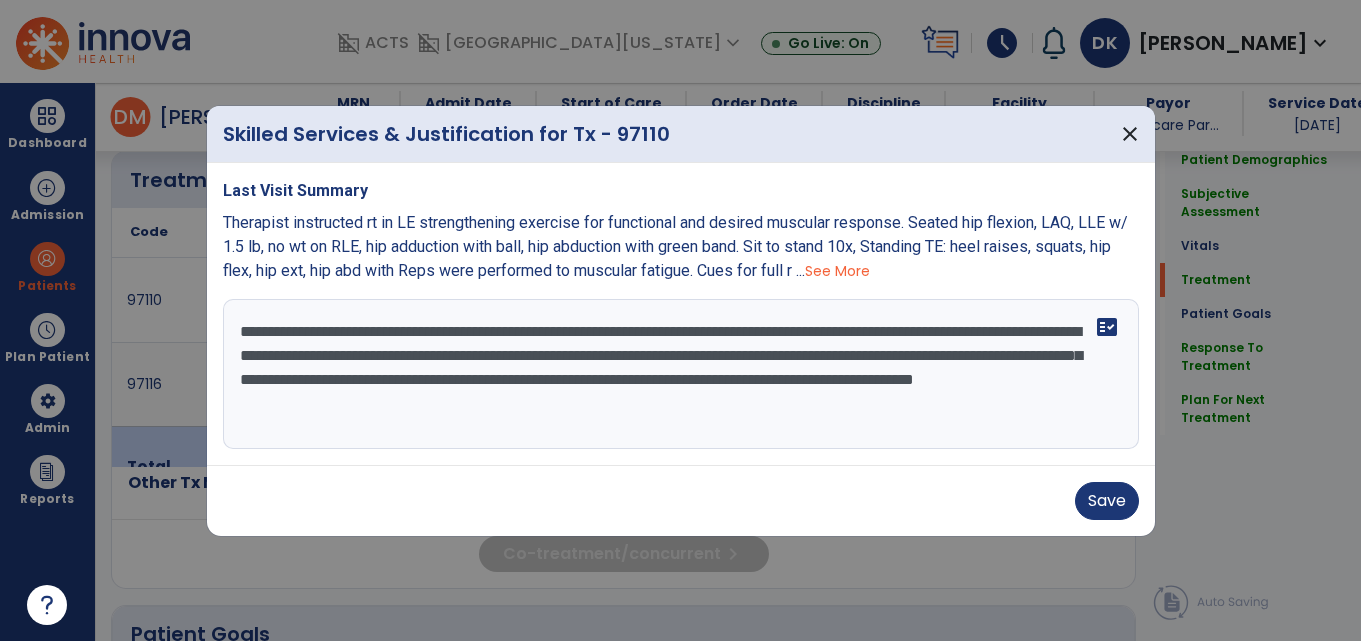 click on "**********" at bounding box center [681, 374] 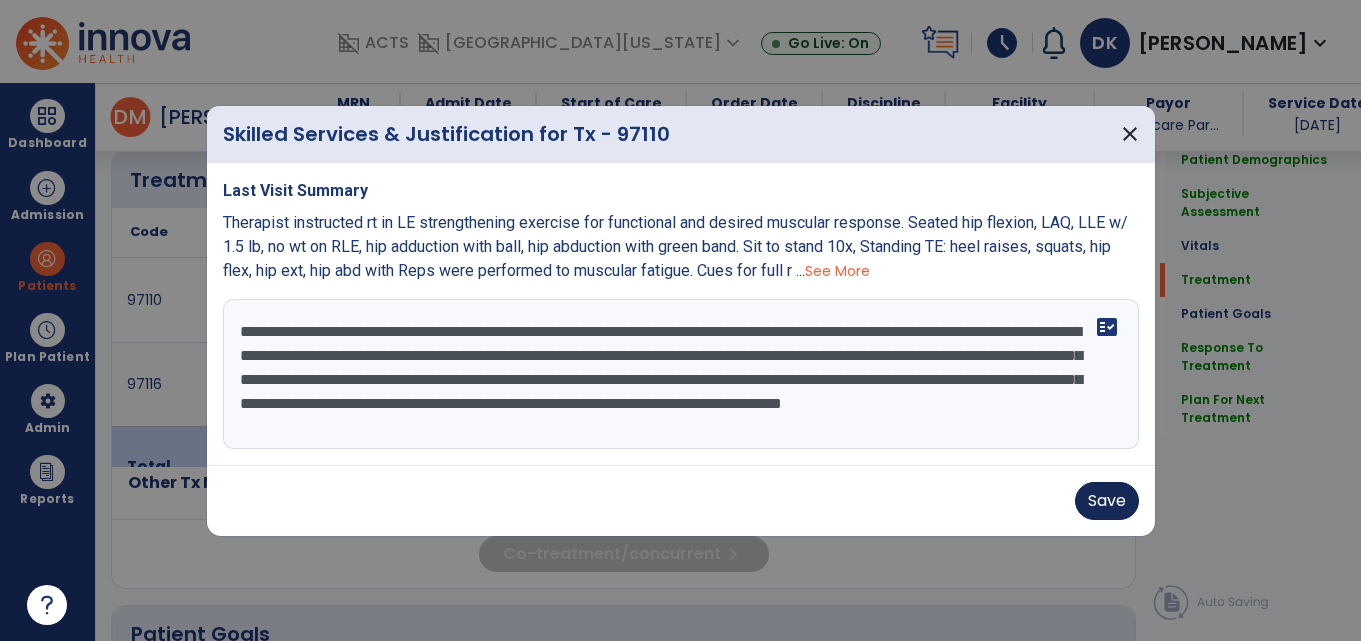 type on "**********" 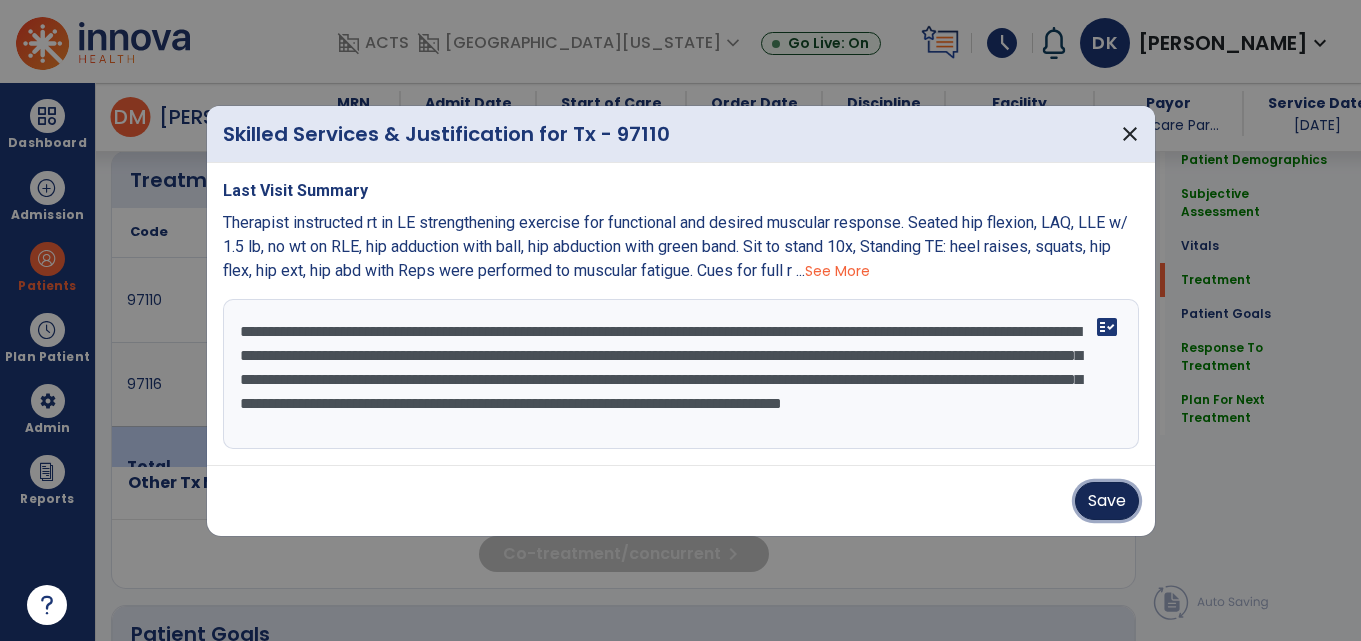 click on "Save" at bounding box center [1107, 501] 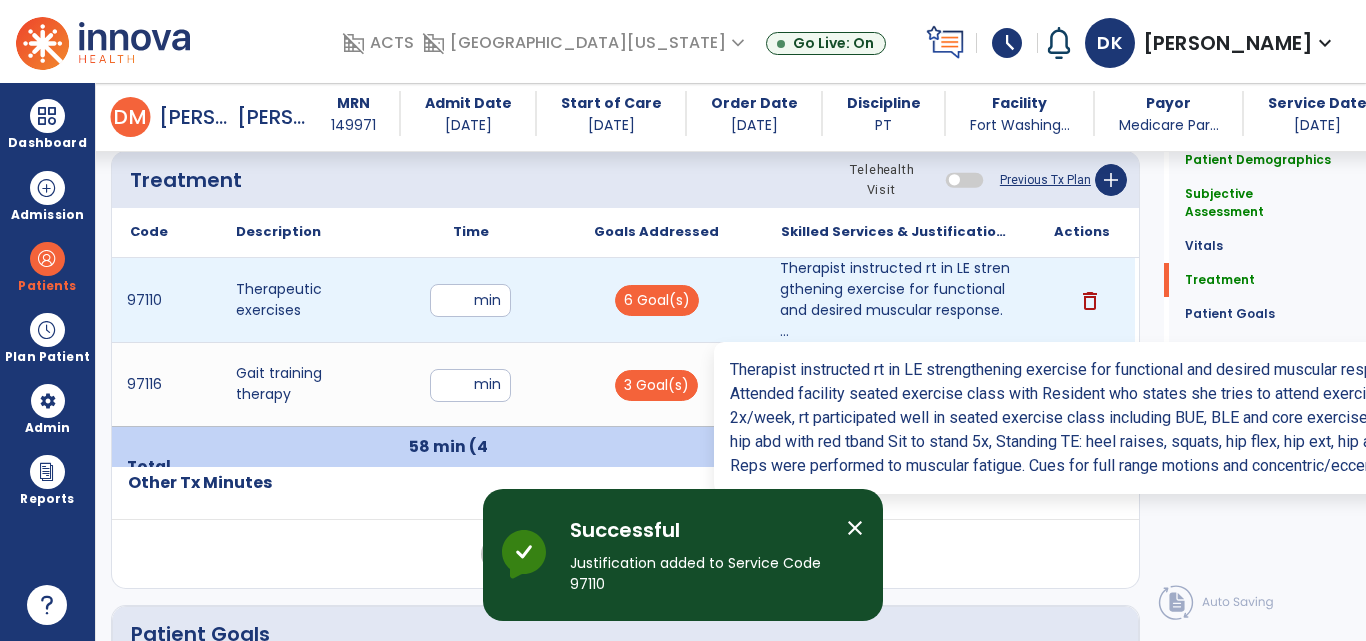 click on "Therapist instructed rt in LE strengthening exercise for functional and desired muscular response.  ..." at bounding box center [896, 300] 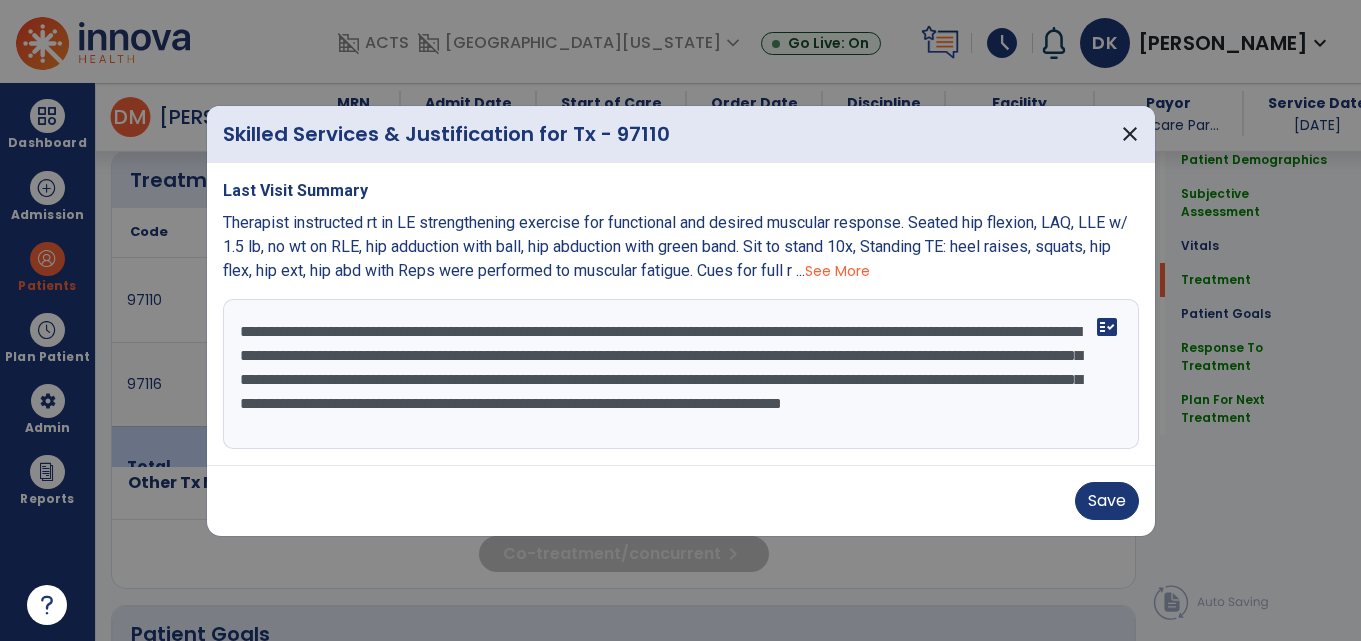 scroll, scrollTop: 1258, scrollLeft: 0, axis: vertical 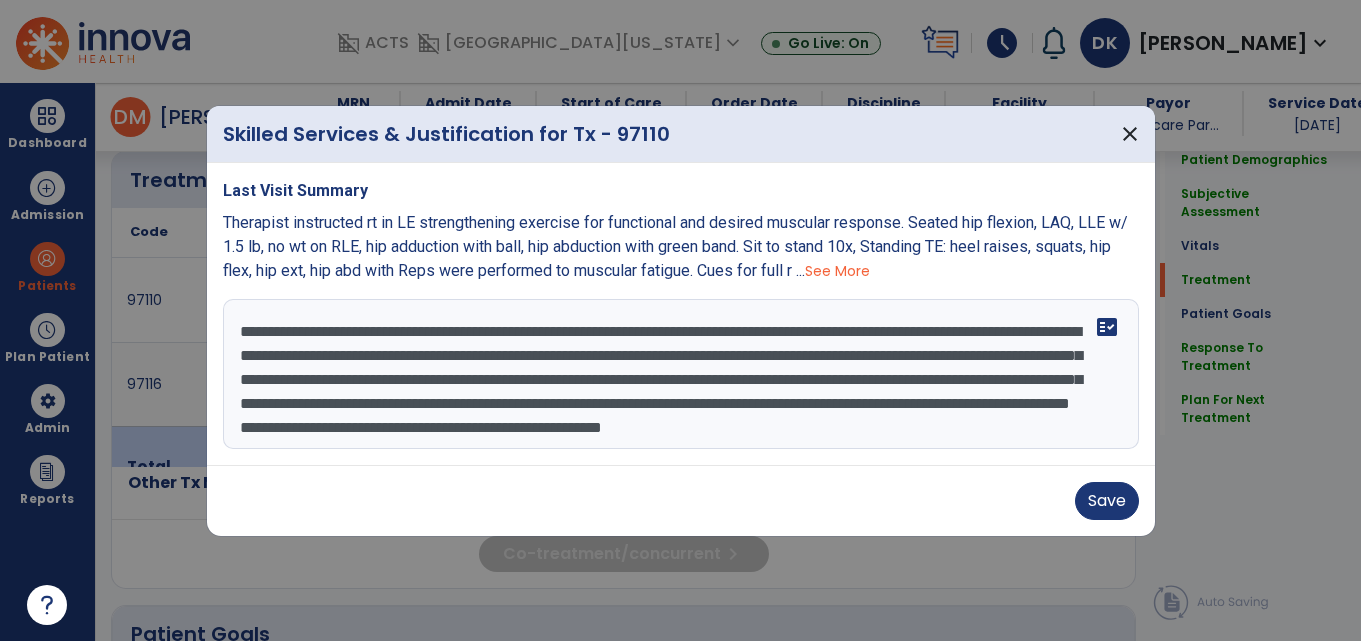 click on "**********" at bounding box center [681, 374] 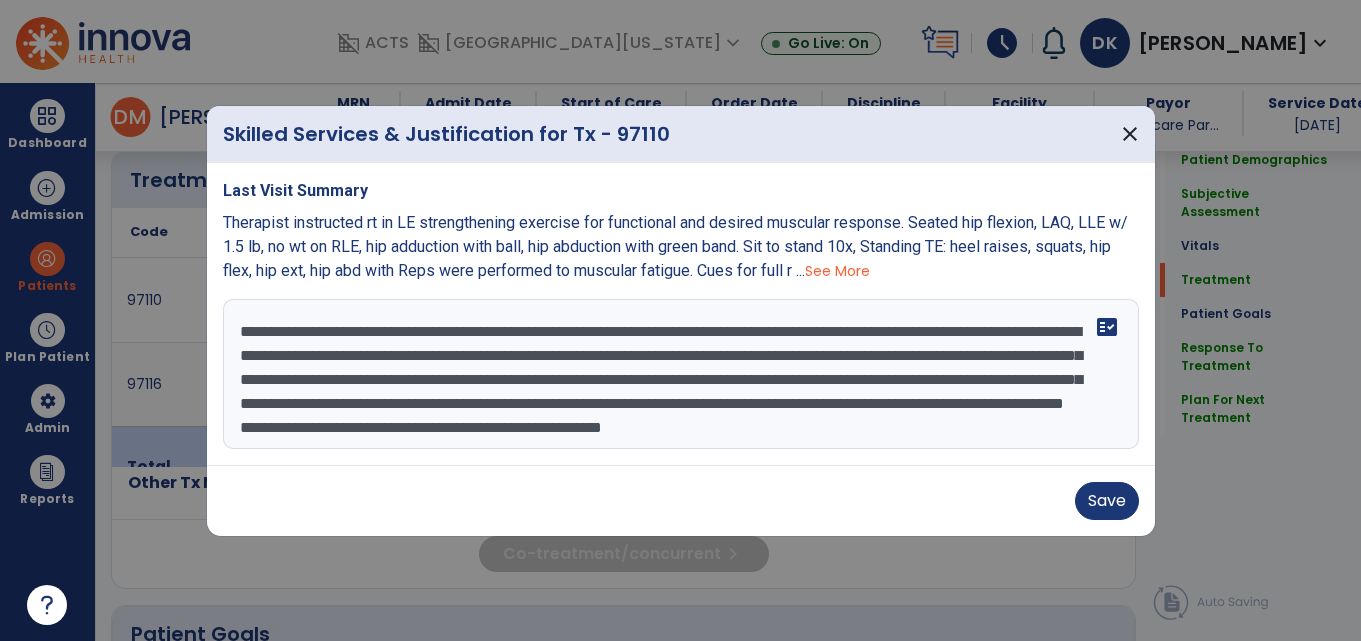 click on "**********" at bounding box center [681, 374] 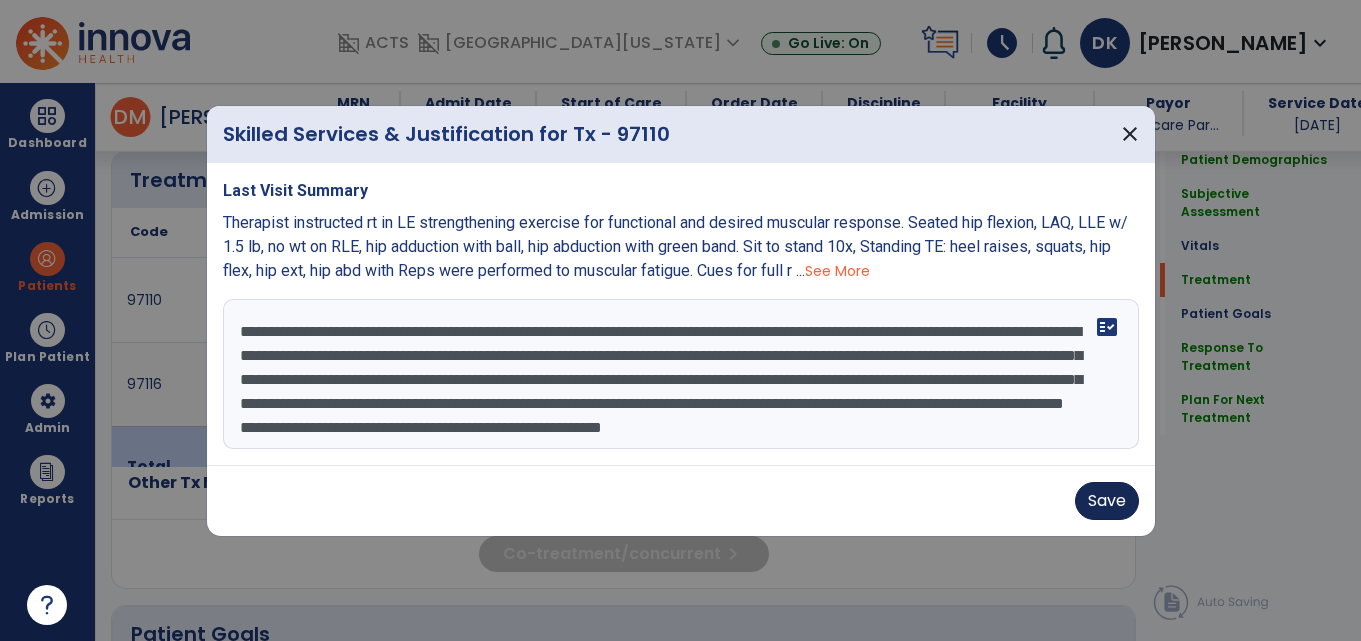 type on "**********" 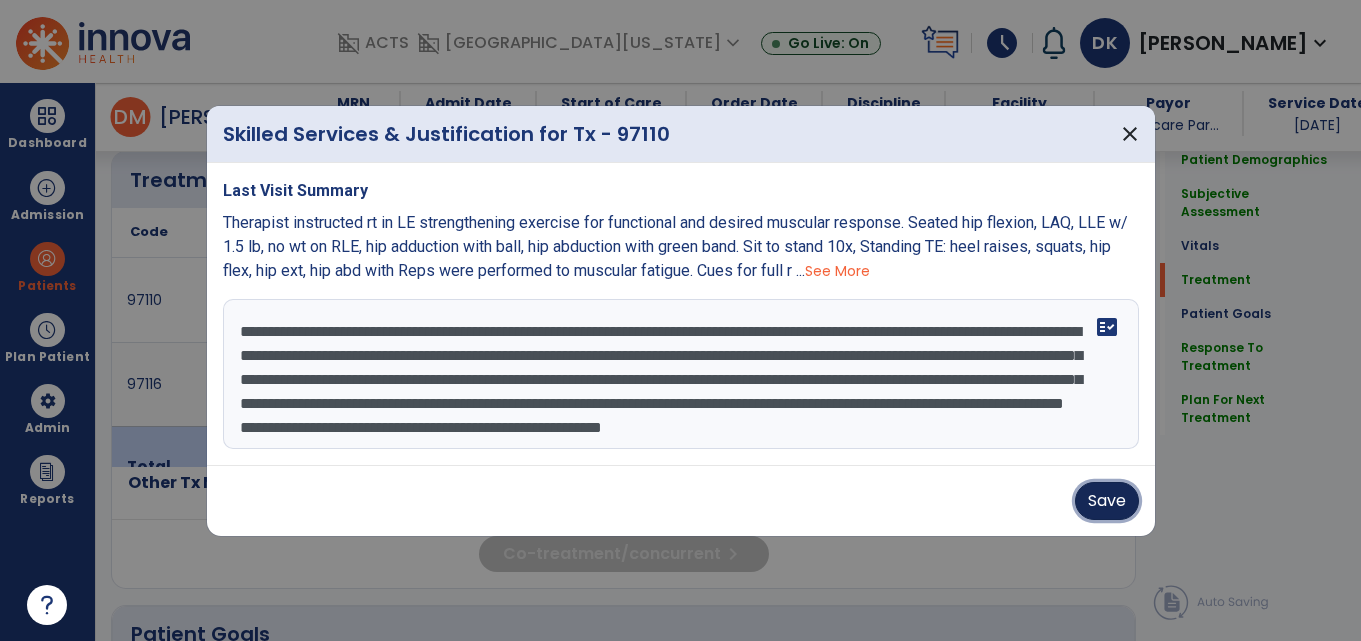 click on "Save" at bounding box center [1107, 501] 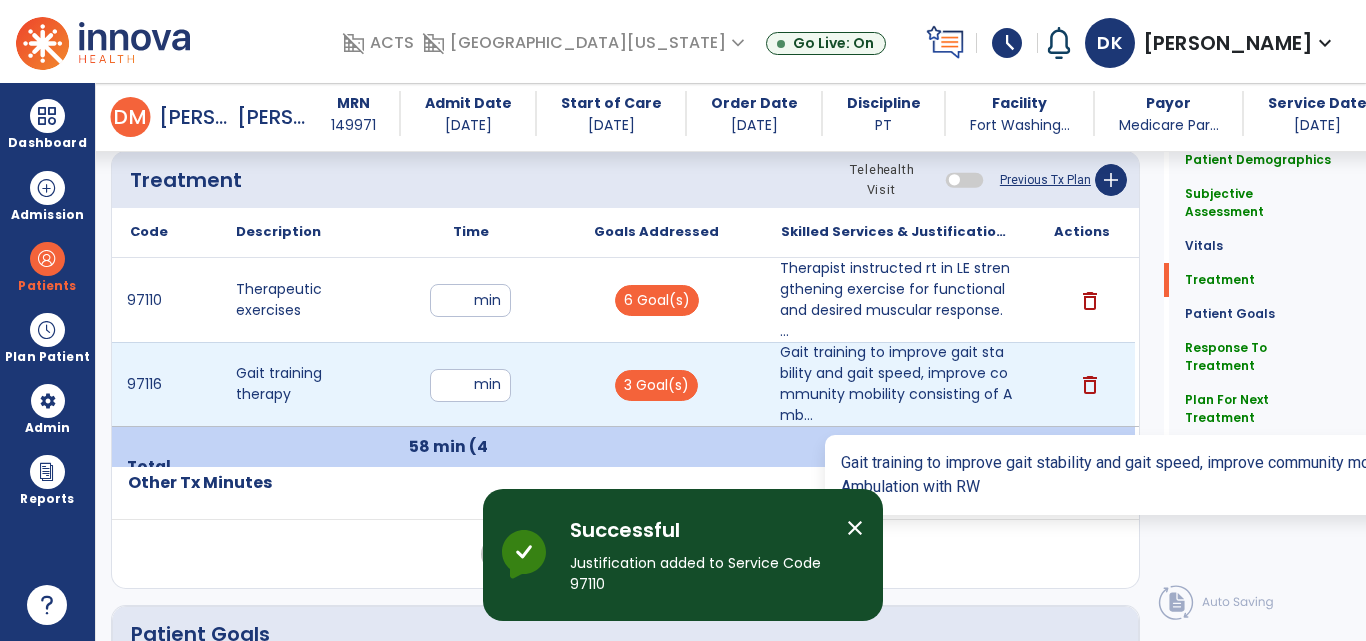 click on "Gait training to improve gait stability and gait speed, improve community mobility consisting of Amb..." at bounding box center [896, 384] 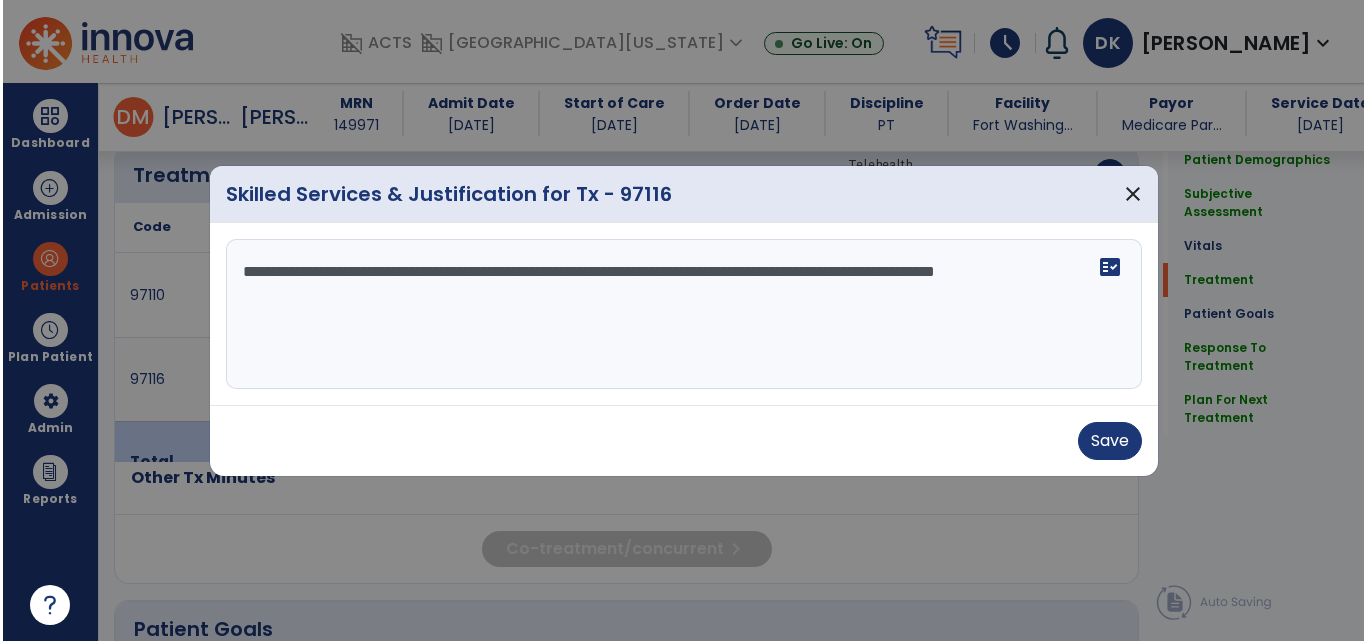 scroll, scrollTop: 1258, scrollLeft: 0, axis: vertical 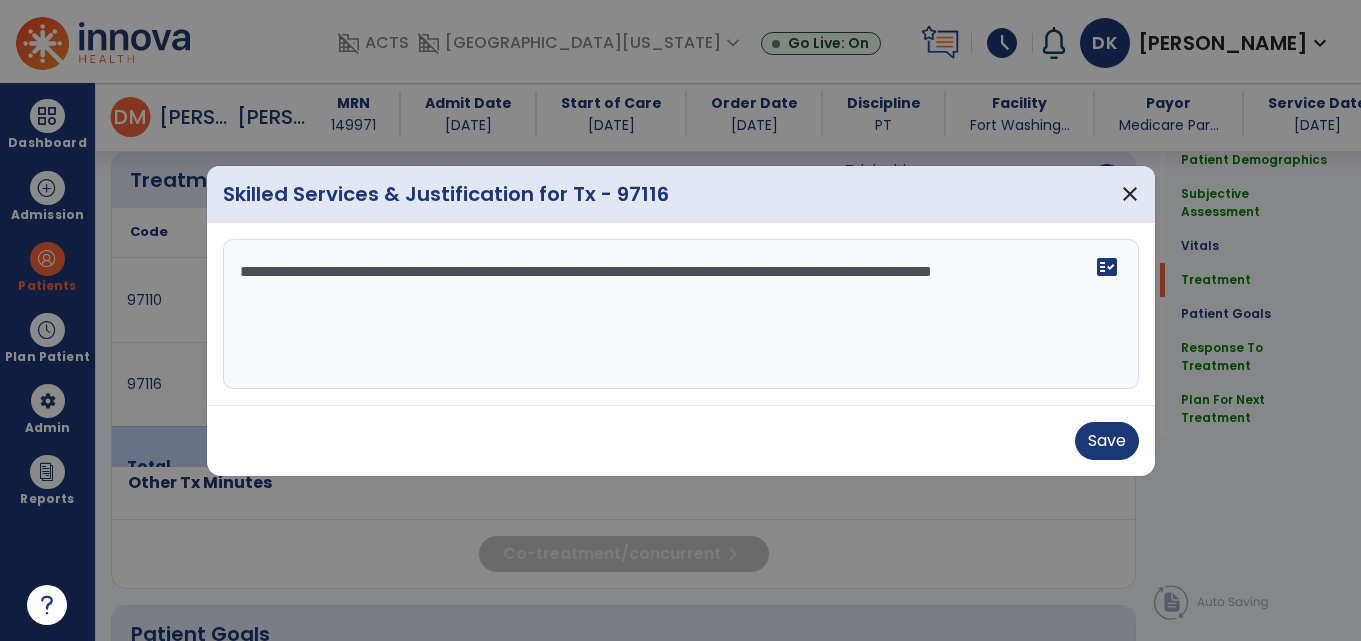 click on "**********" at bounding box center (681, 314) 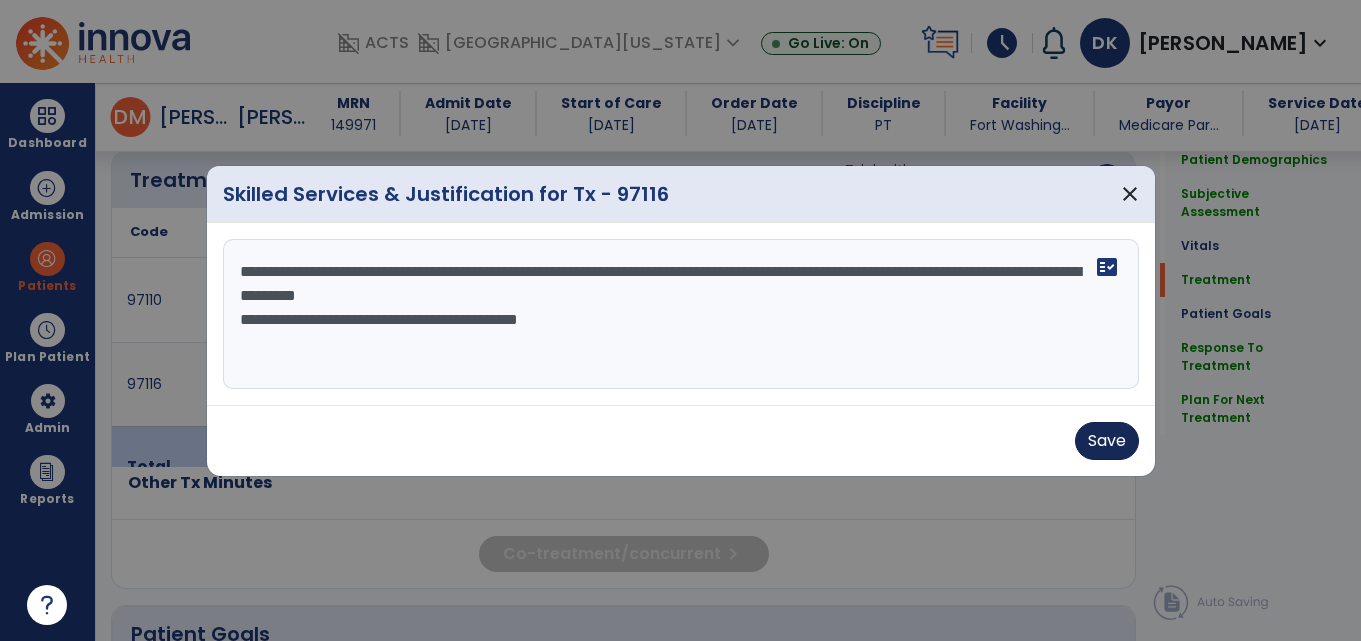 type on "**********" 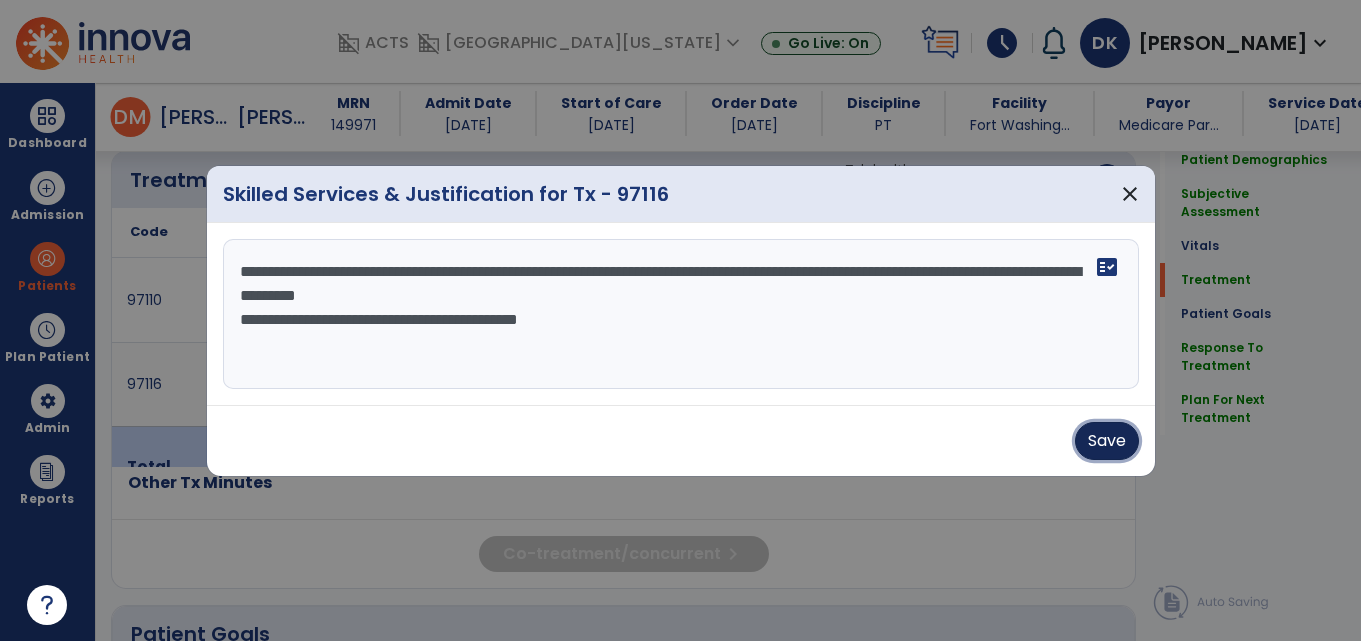 click on "Save" at bounding box center (1107, 441) 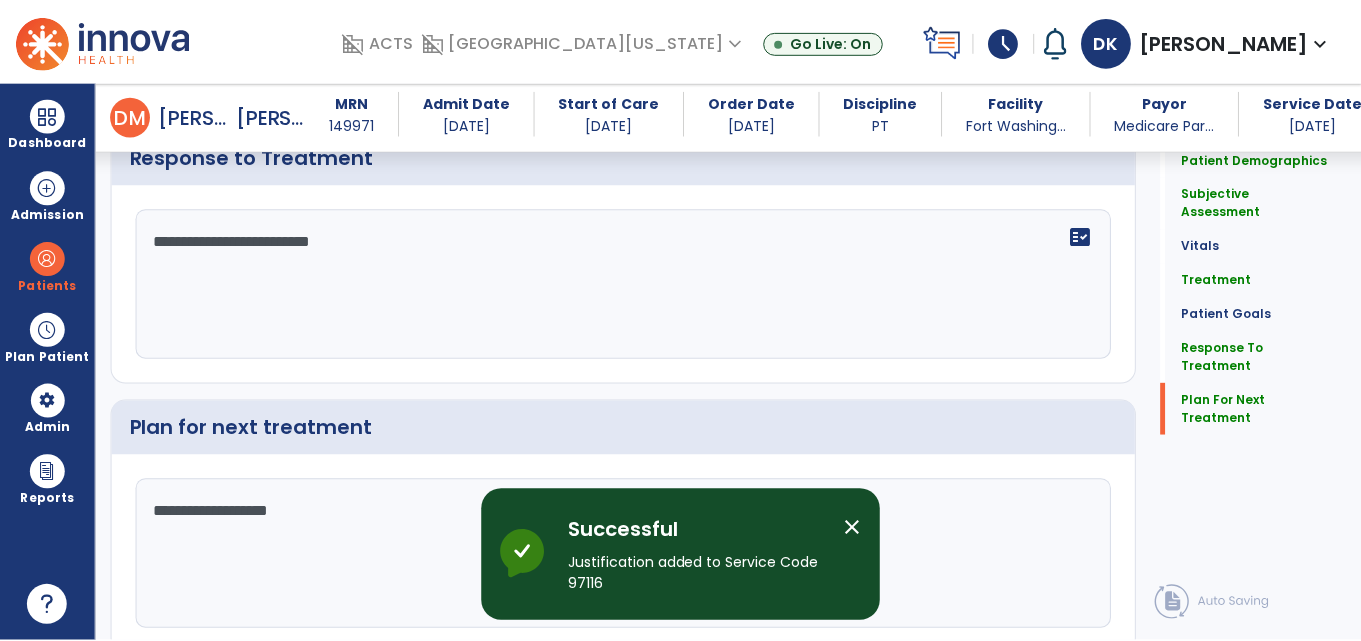 scroll, scrollTop: 3927, scrollLeft: 0, axis: vertical 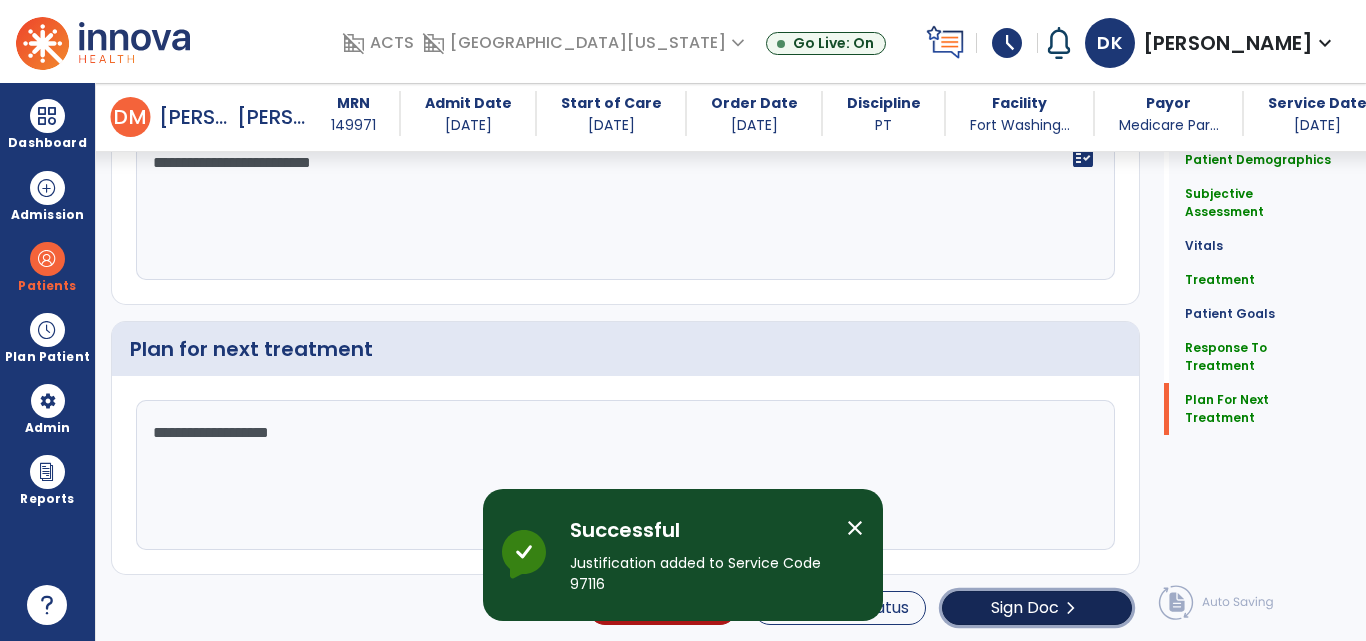 click on "Sign Doc" 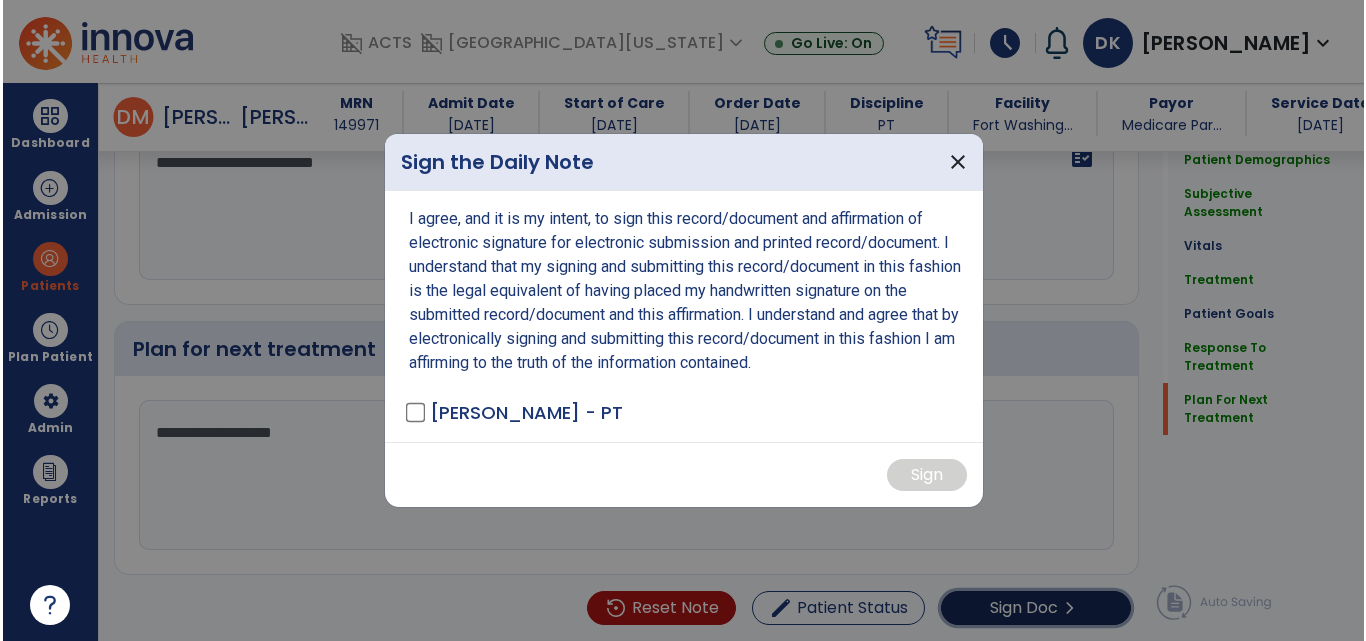 scroll, scrollTop: 3927, scrollLeft: 0, axis: vertical 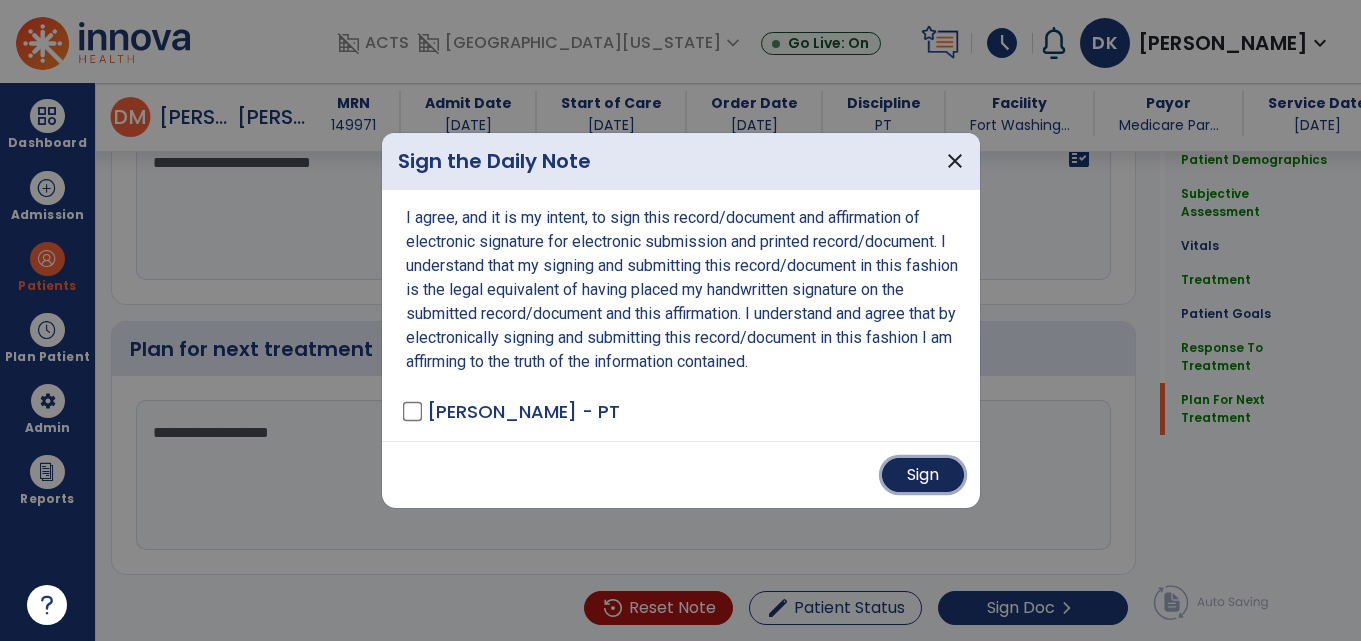 click on "Sign" at bounding box center (923, 475) 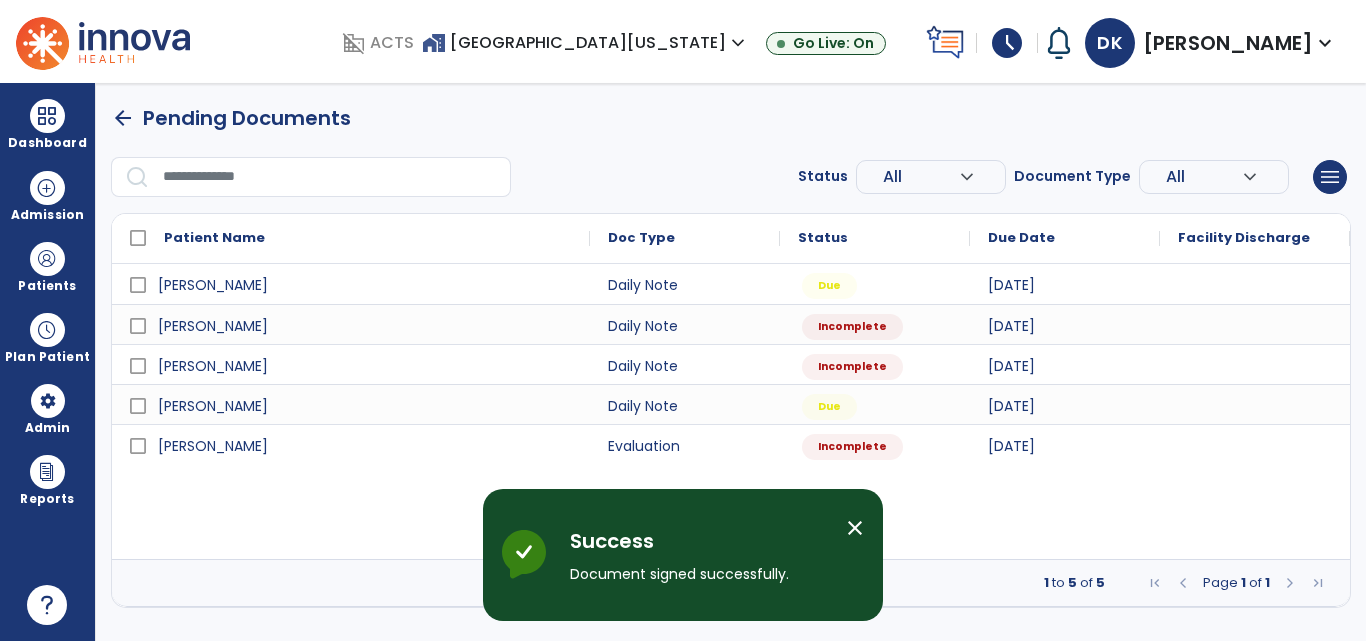 scroll, scrollTop: 0, scrollLeft: 0, axis: both 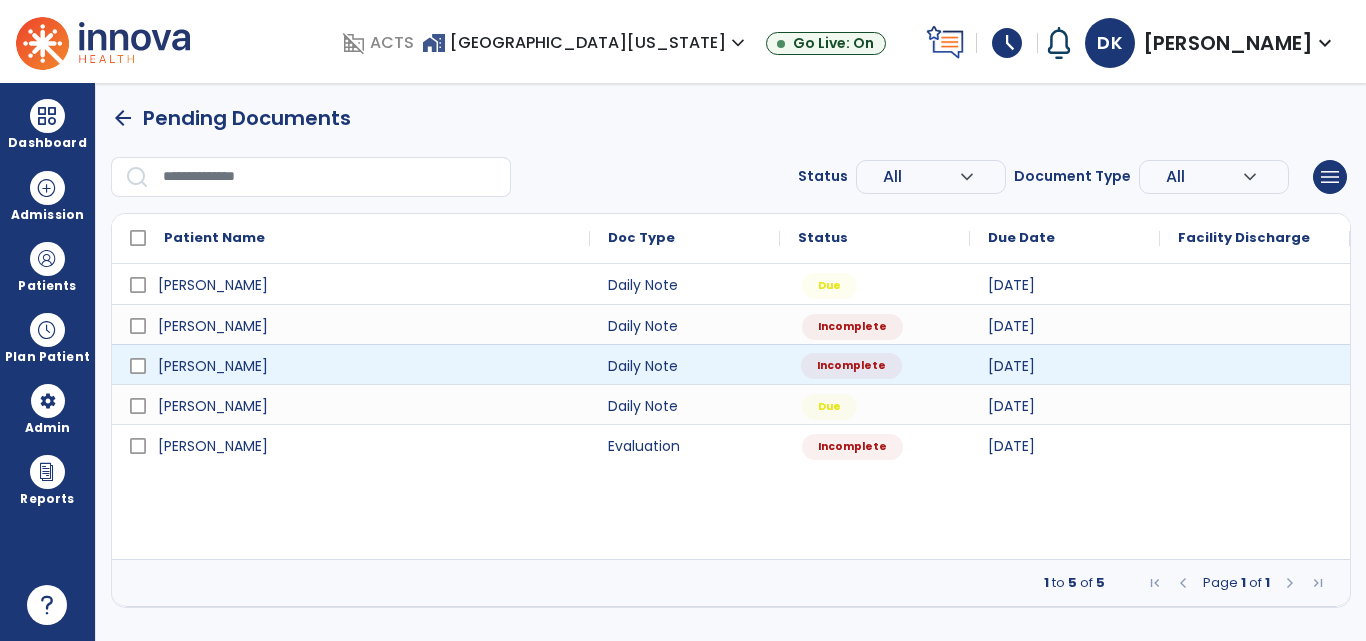 click on "Incomplete" at bounding box center [875, 364] 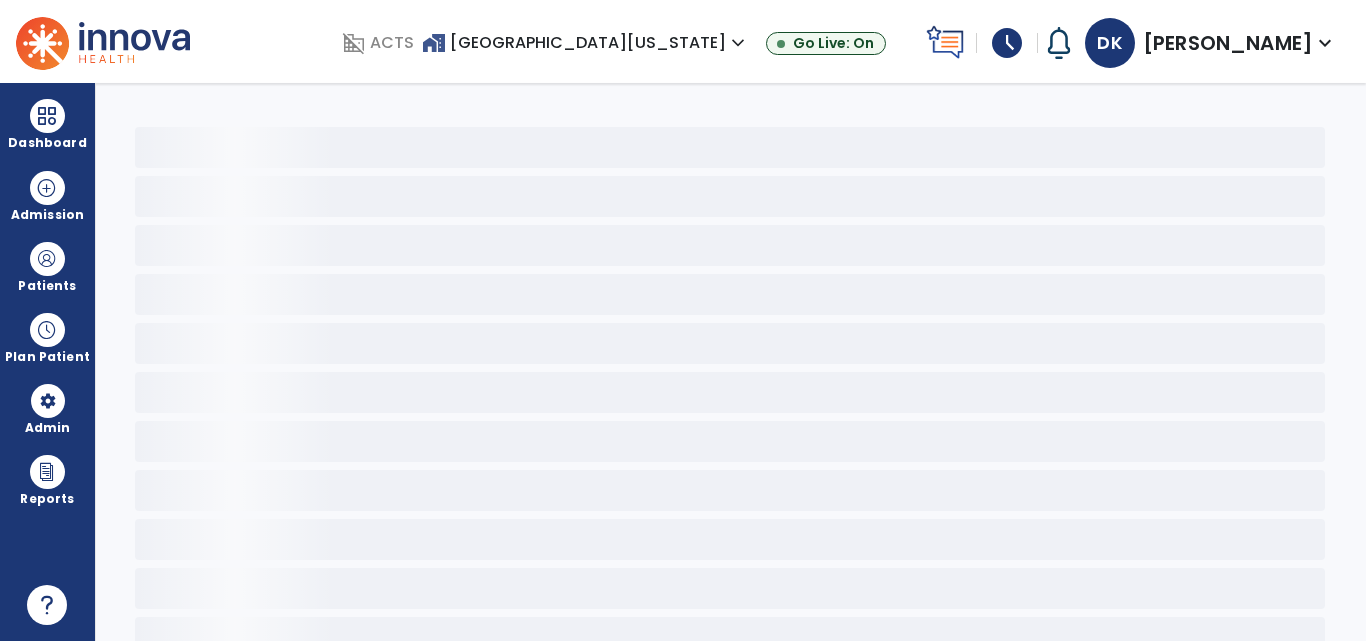 select on "*" 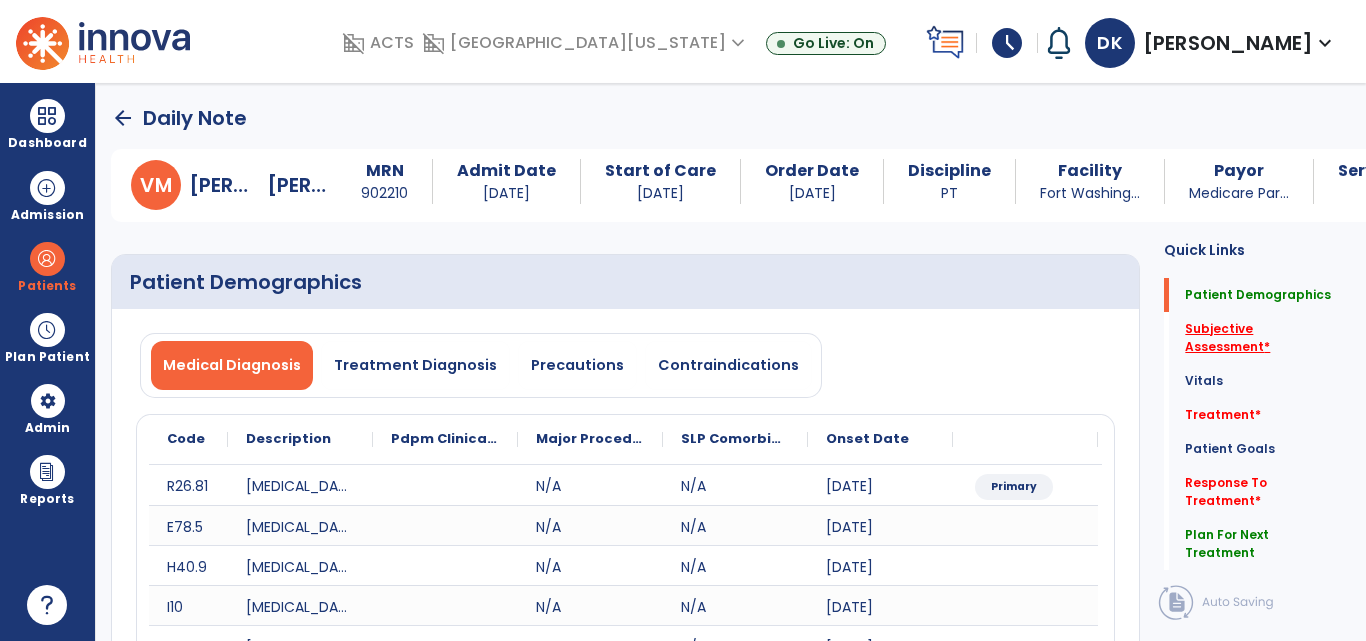 click on "Subjective Assessment   *" 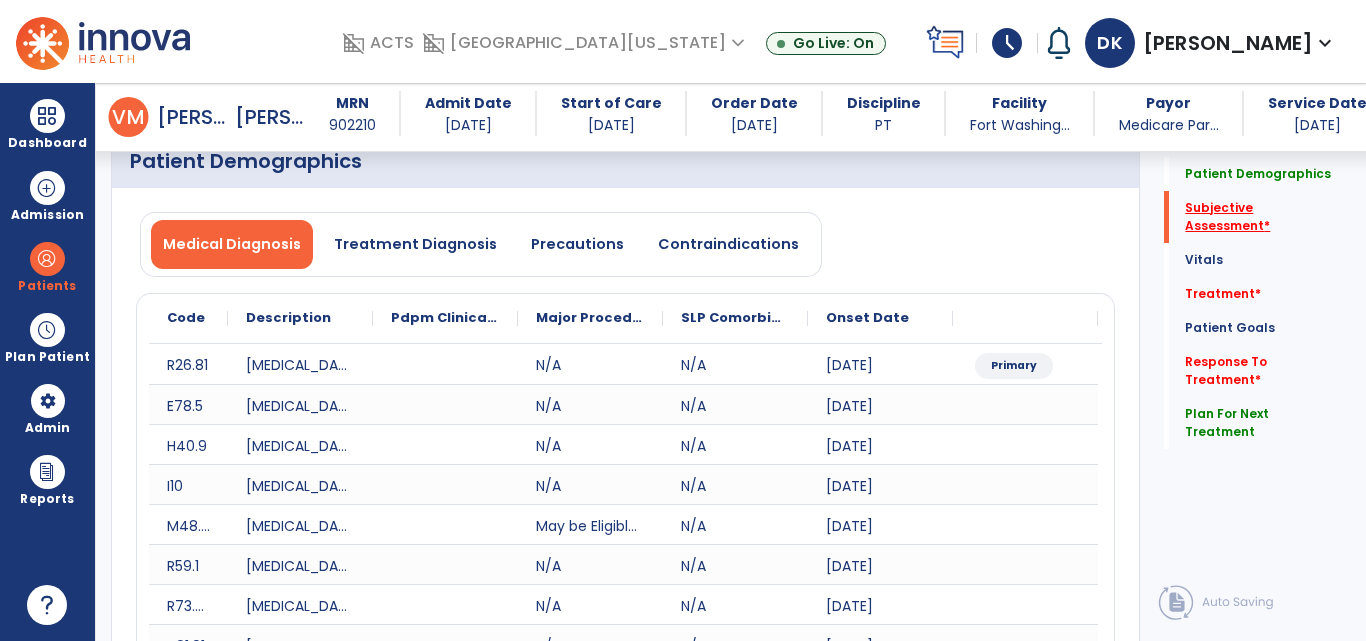 scroll, scrollTop: 606, scrollLeft: 0, axis: vertical 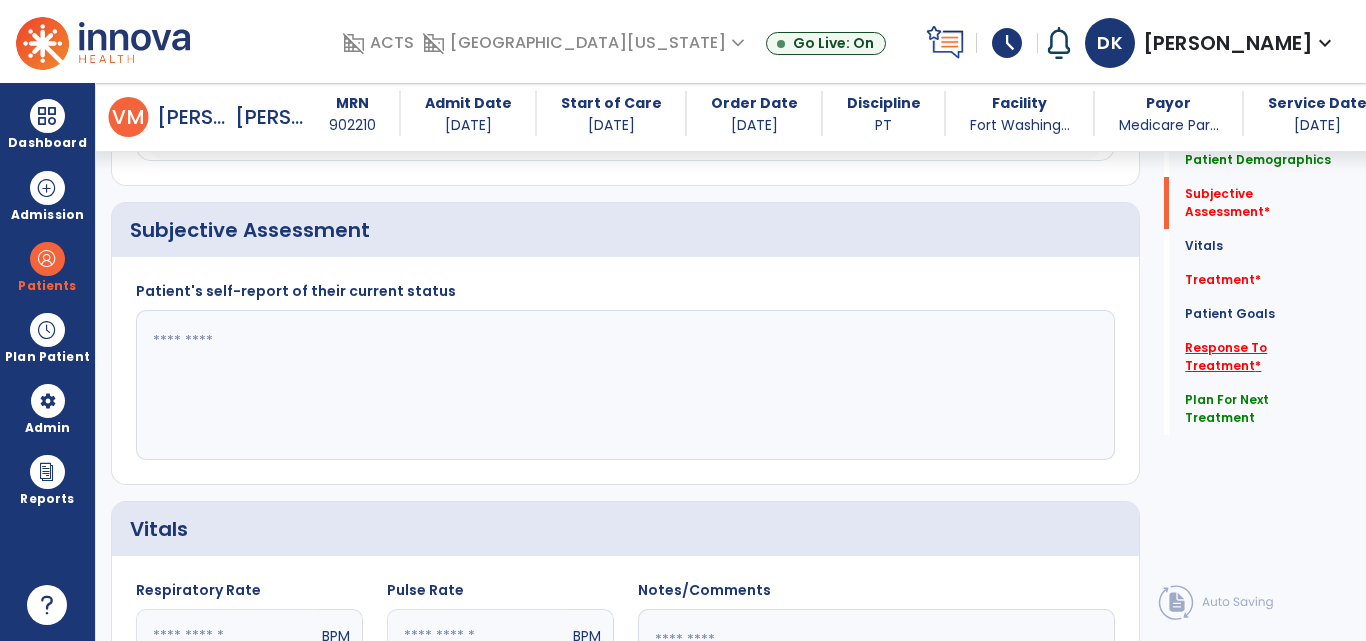 click on "Response To Treatment   *" 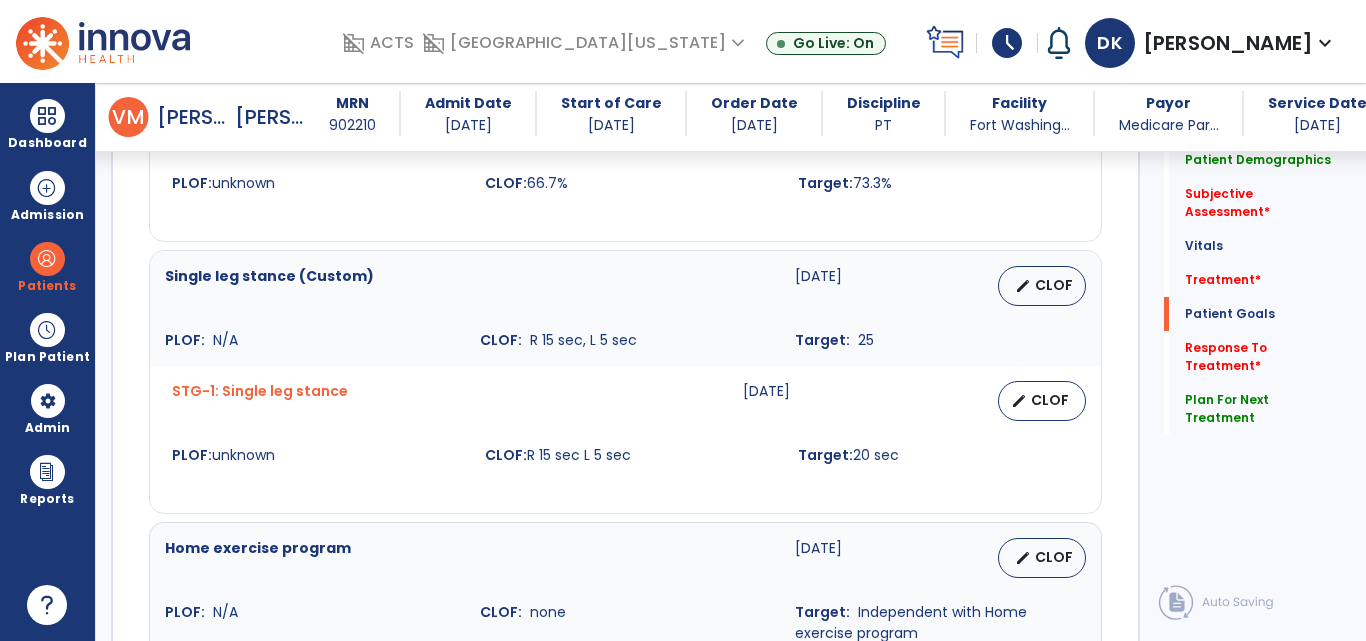 scroll, scrollTop: 3012, scrollLeft: 0, axis: vertical 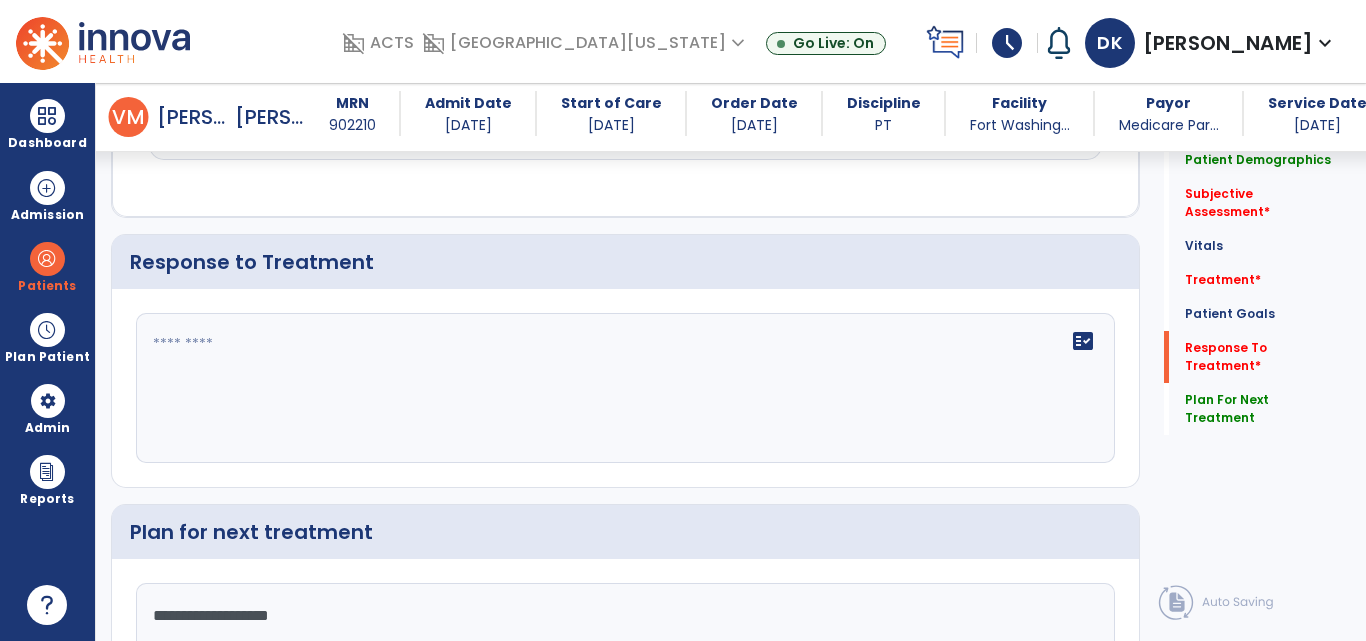 click on "fact_check" 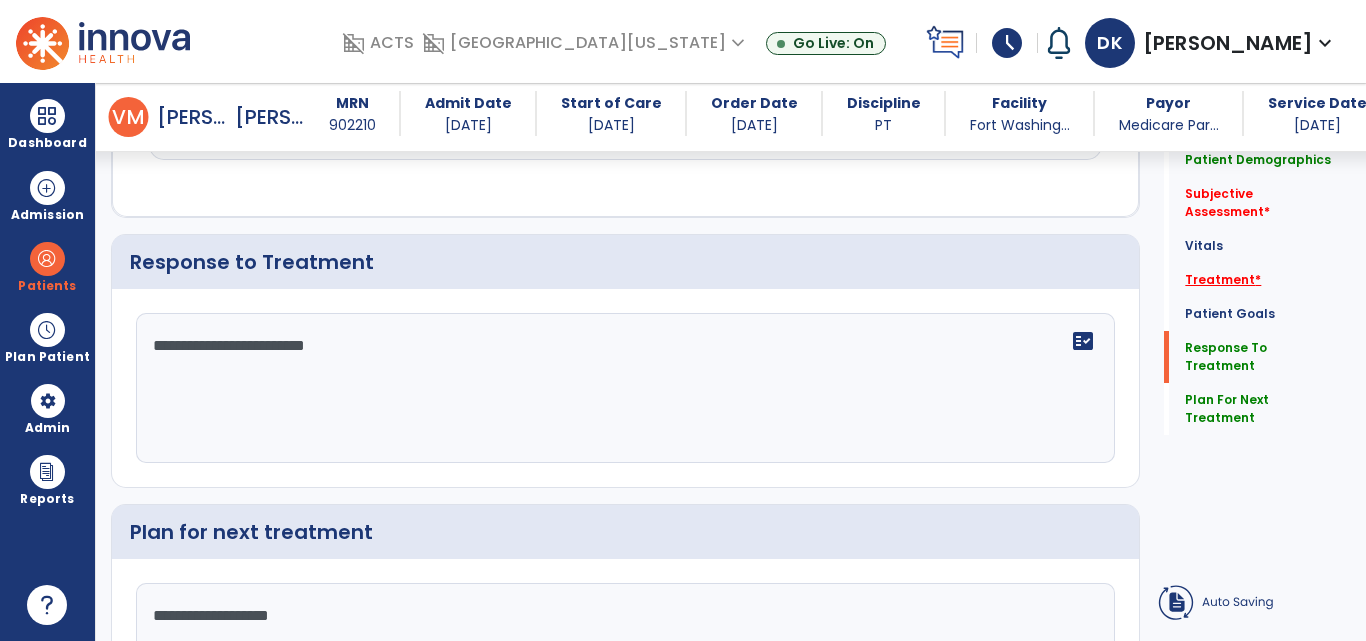 type on "**********" 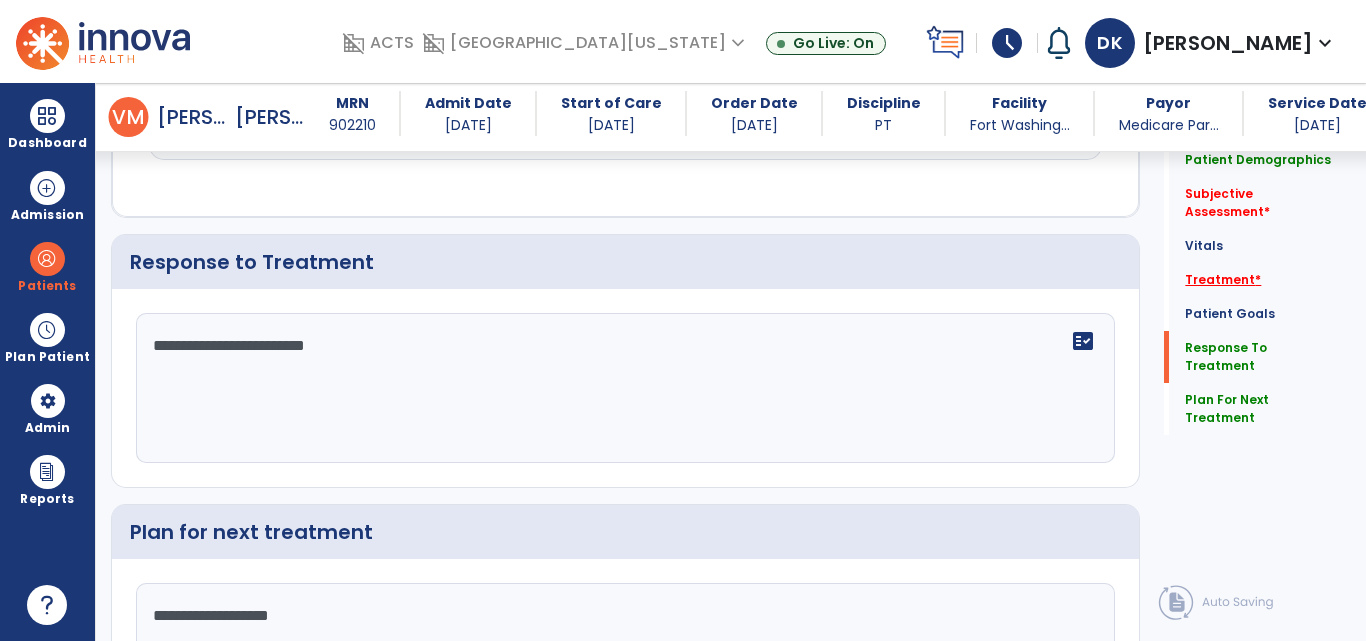 click on "Treatment   *" 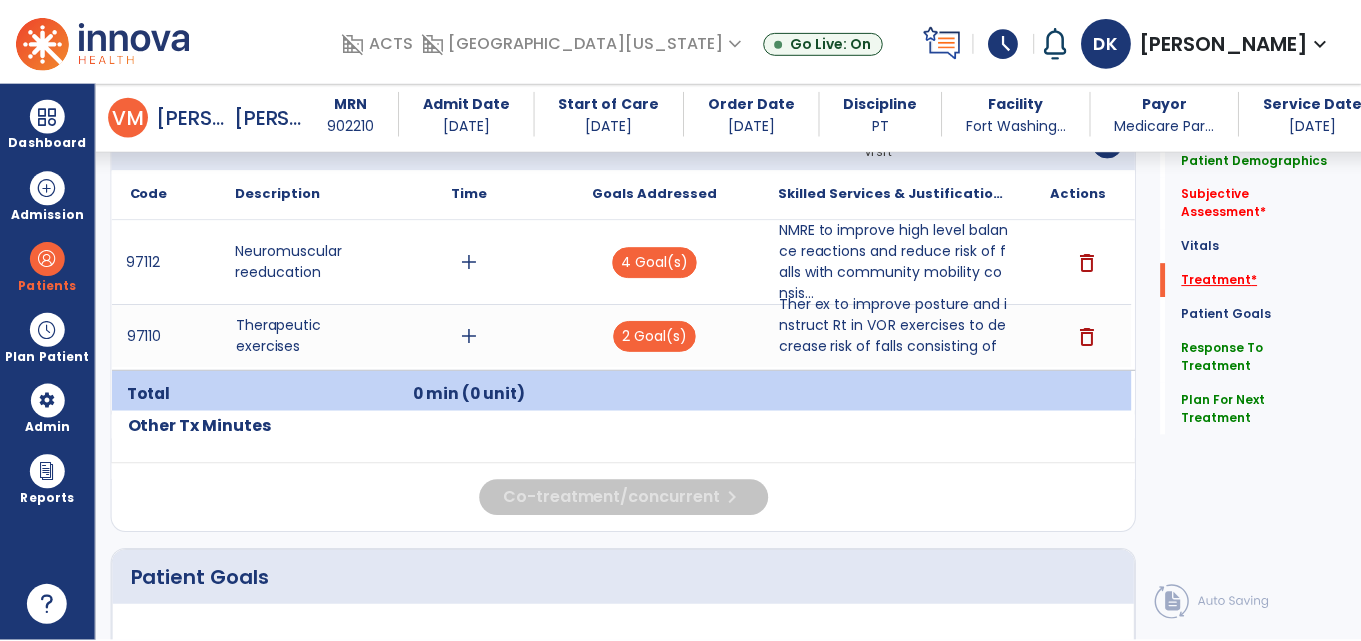 scroll, scrollTop: 1378, scrollLeft: 0, axis: vertical 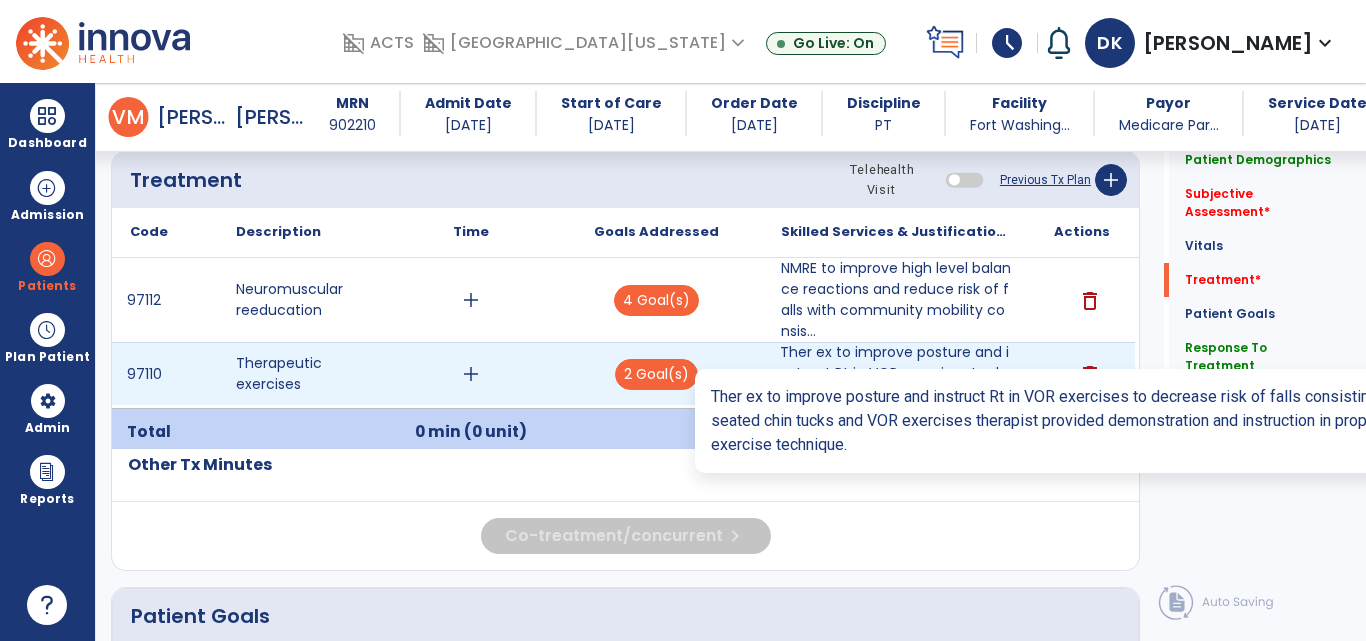 click on "Ther ex to improve posture and instruct Rt in VOR exercises to decrease risk of falls consisting of ..." at bounding box center [896, 373] 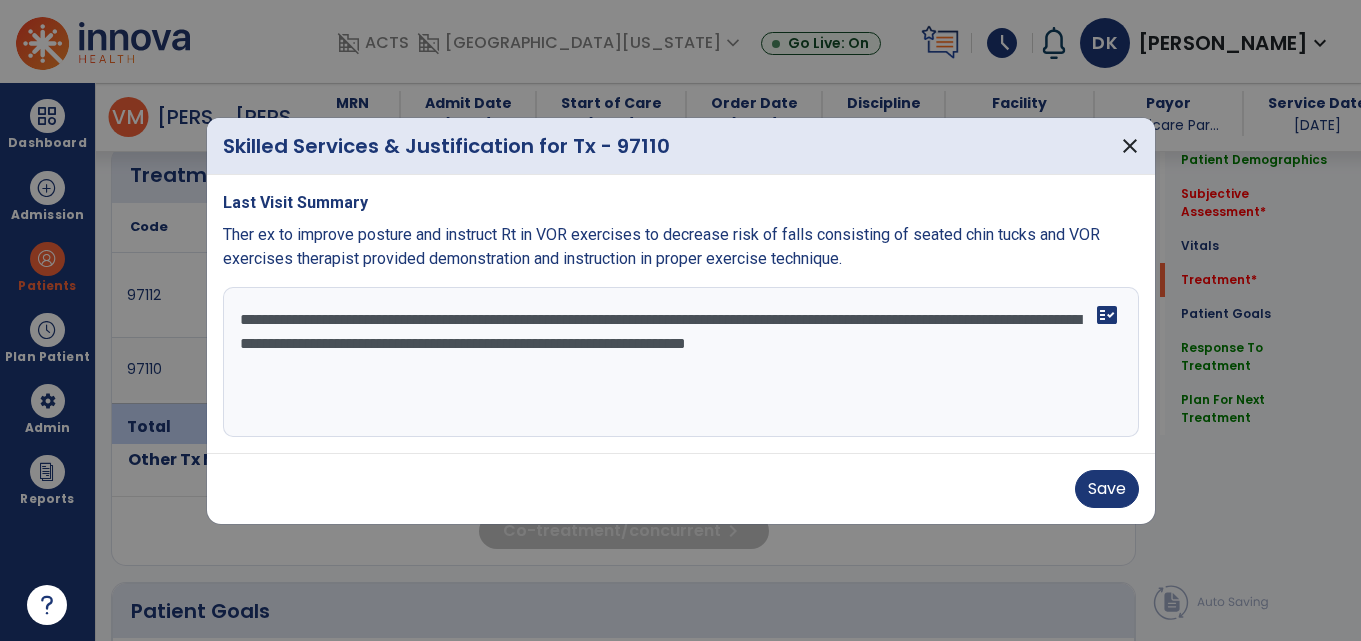 scroll, scrollTop: 1378, scrollLeft: 0, axis: vertical 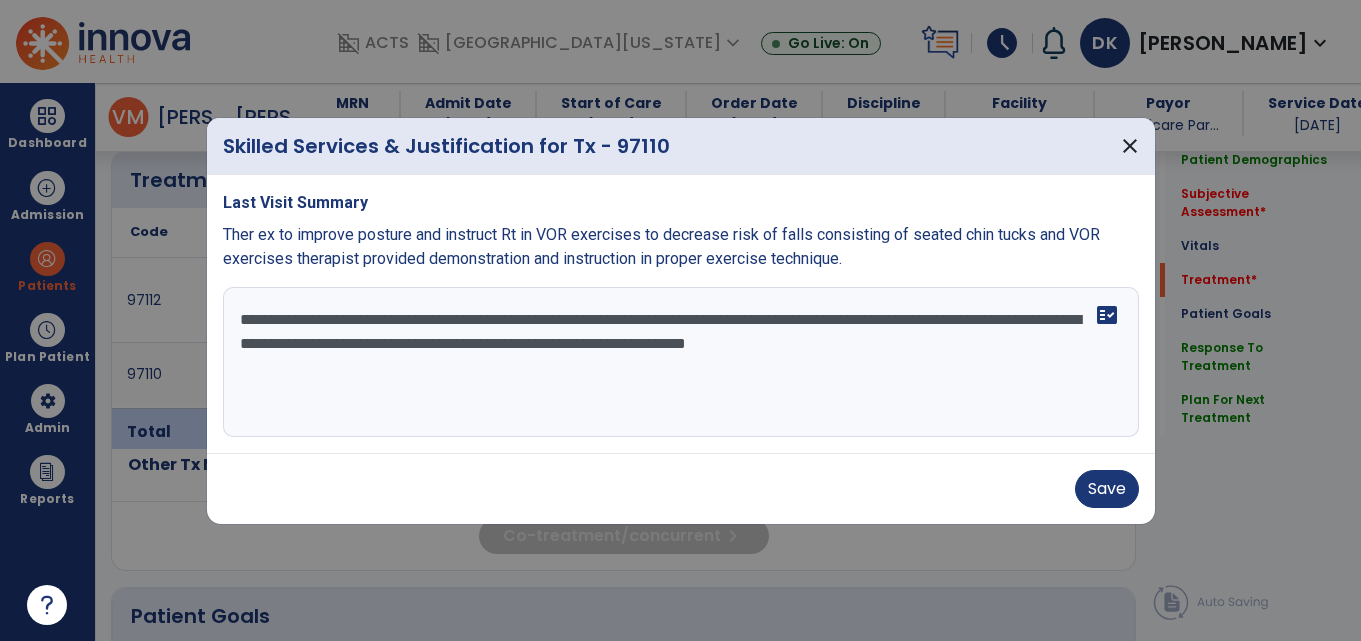 click on "**********" at bounding box center (681, 362) 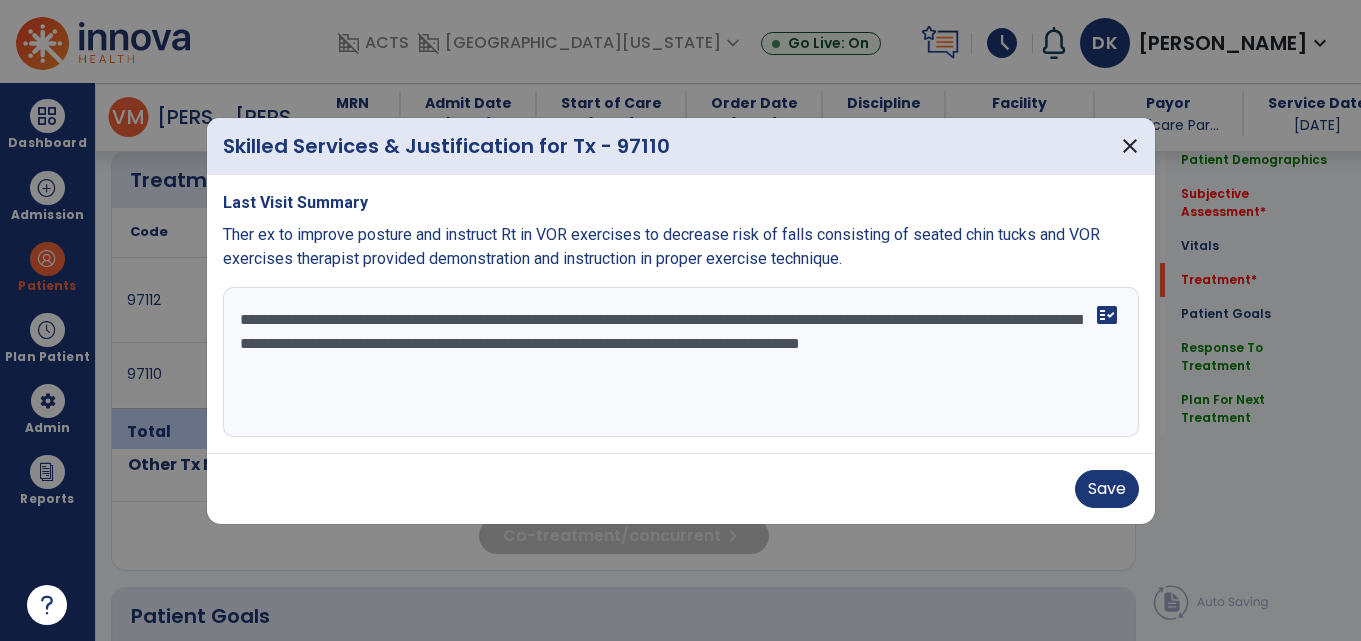 drag, startPoint x: 641, startPoint y: 343, endPoint x: 493, endPoint y: 340, distance: 148.0304 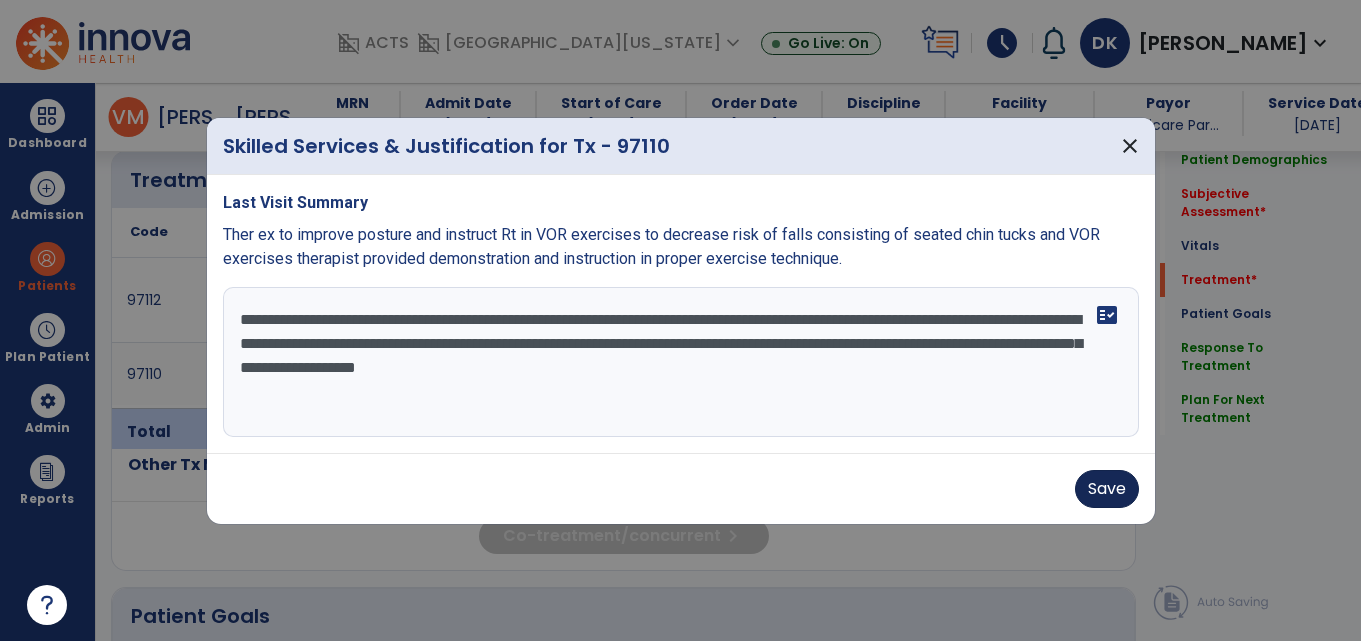 type on "**********" 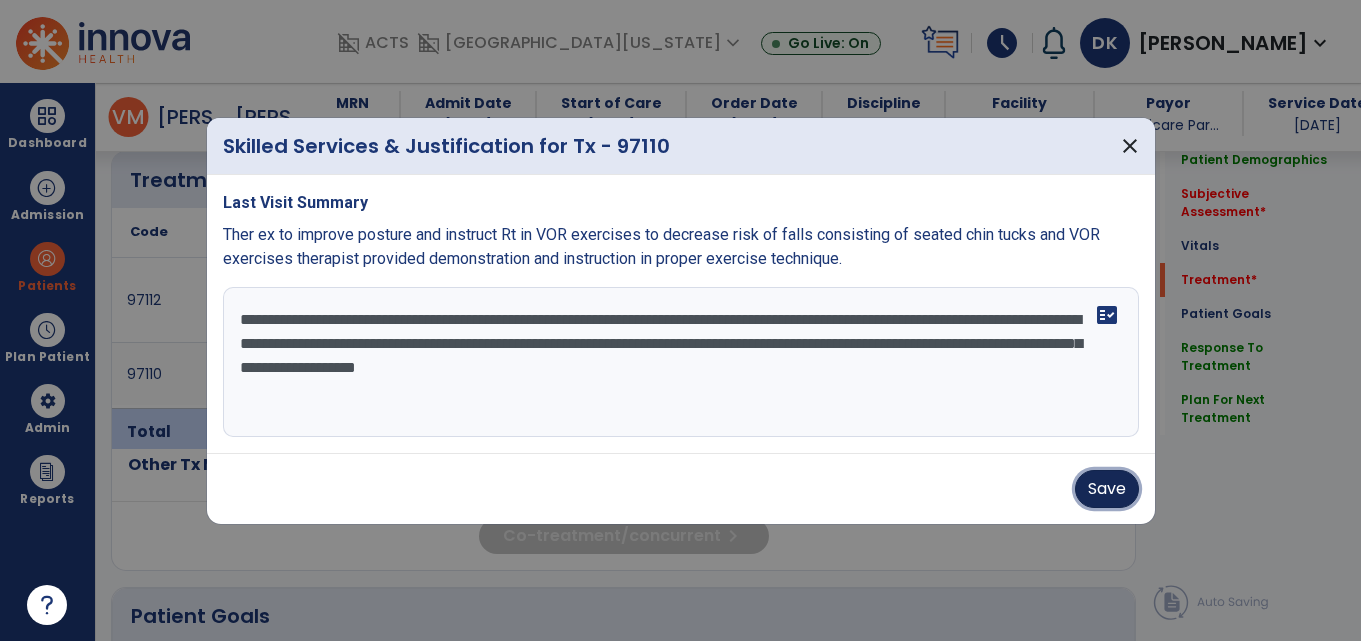 click on "Save" at bounding box center (1107, 489) 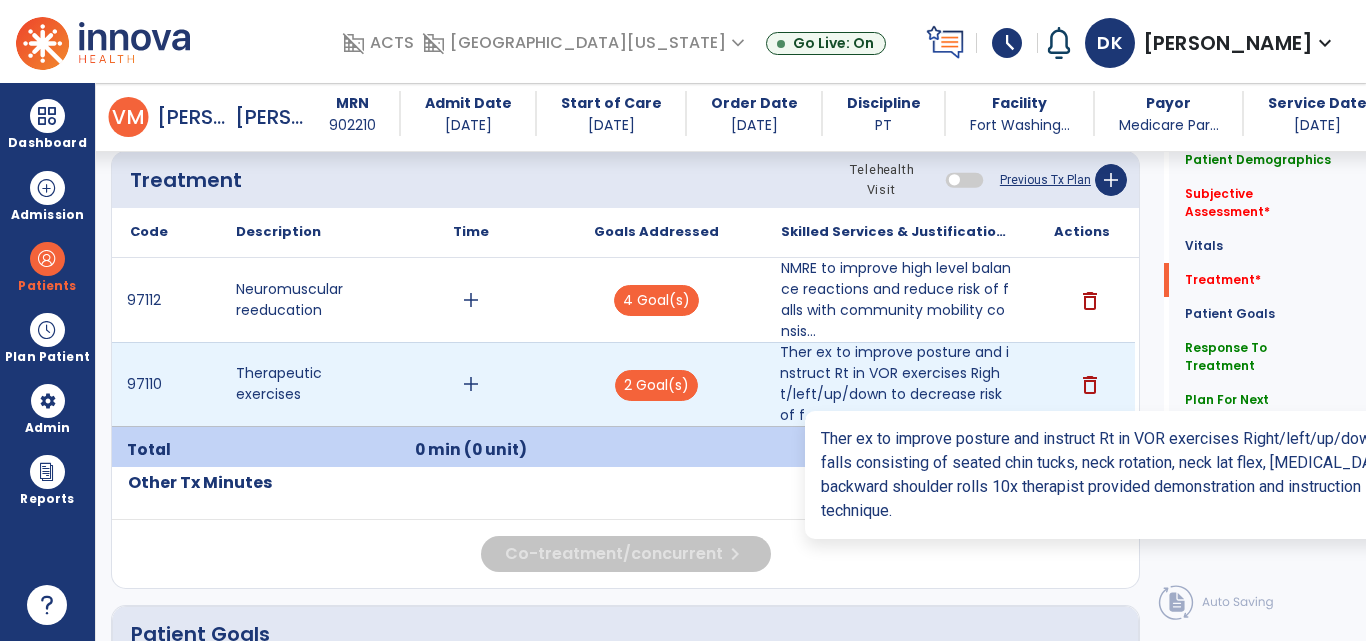 click on "Ther ex to improve posture and instruct Rt in VOR exercises Right/left/up/down to decrease risk of f..." at bounding box center (896, 384) 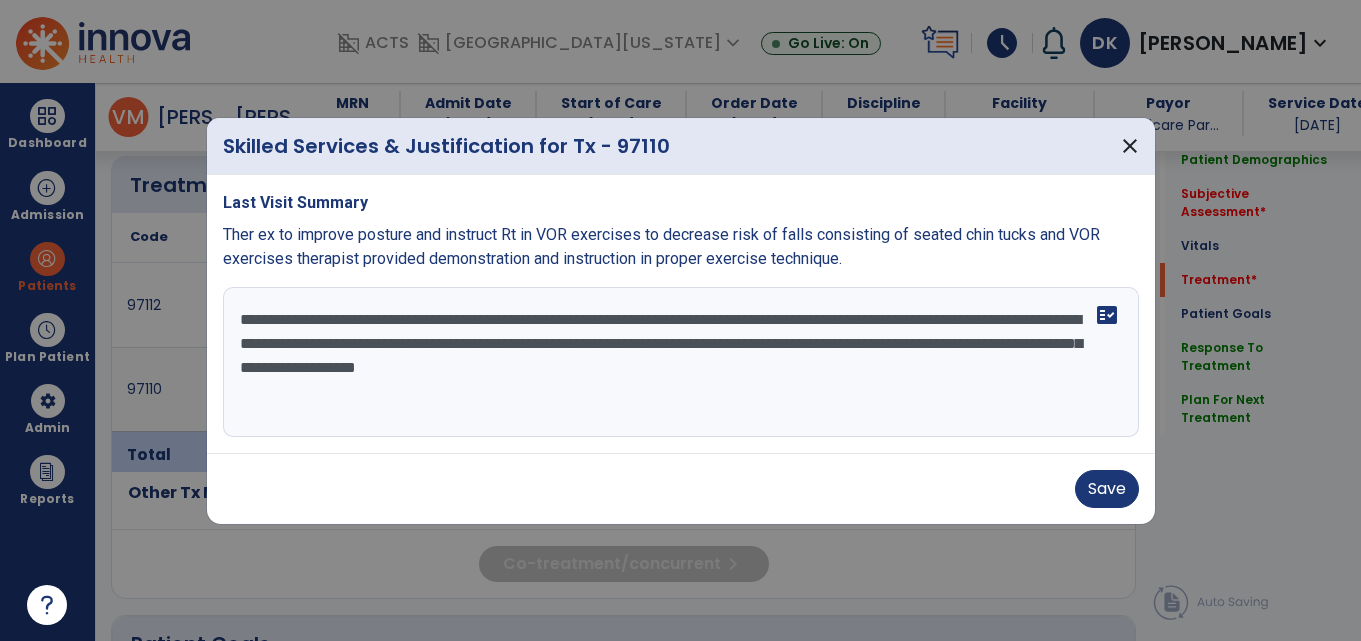 scroll, scrollTop: 1378, scrollLeft: 0, axis: vertical 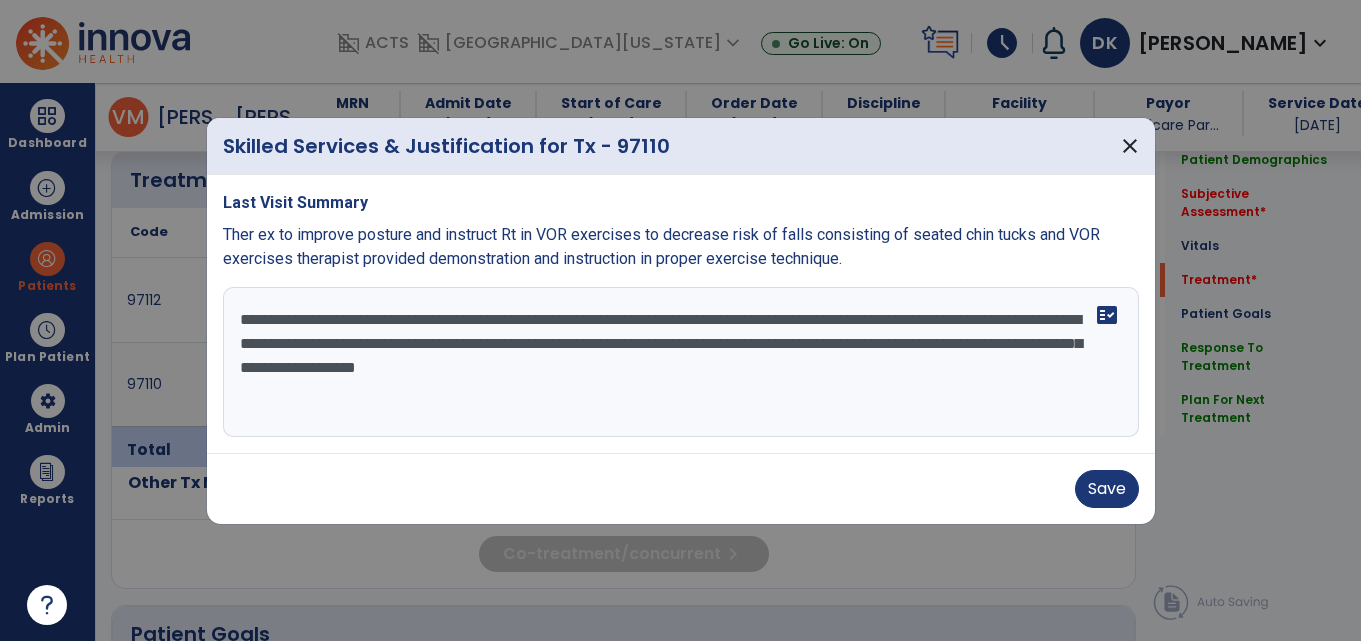 click on "**********" at bounding box center [681, 362] 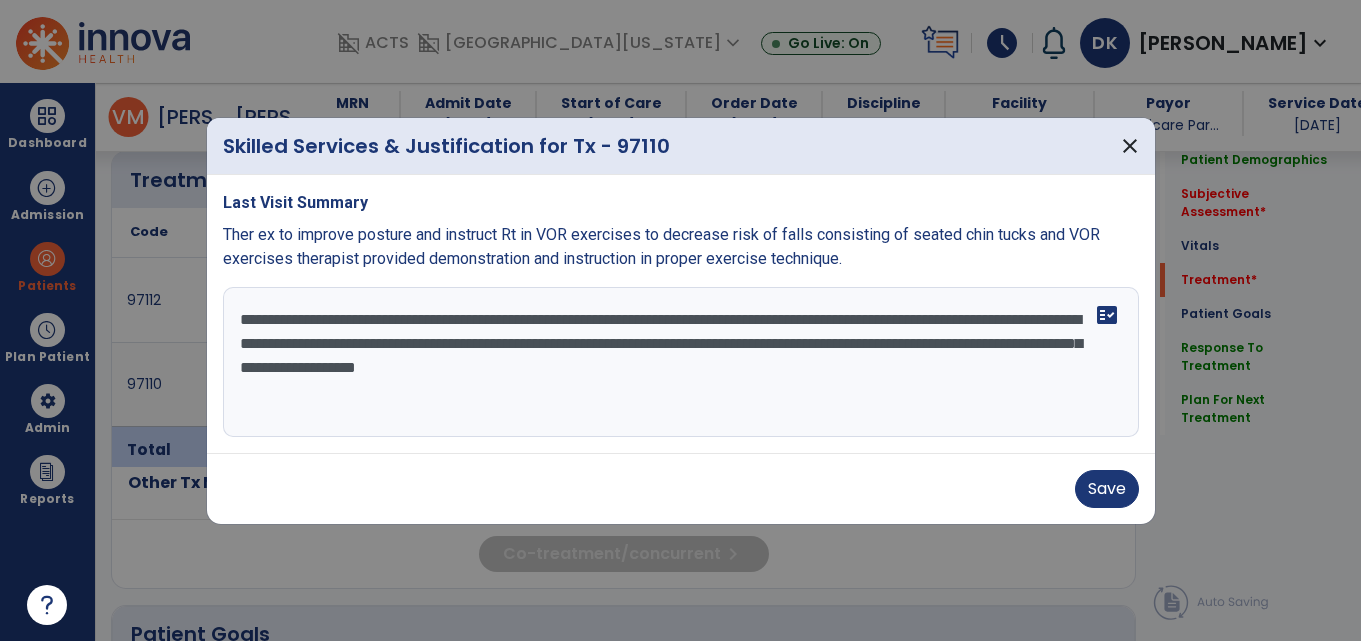 click on "**********" at bounding box center (681, 362) 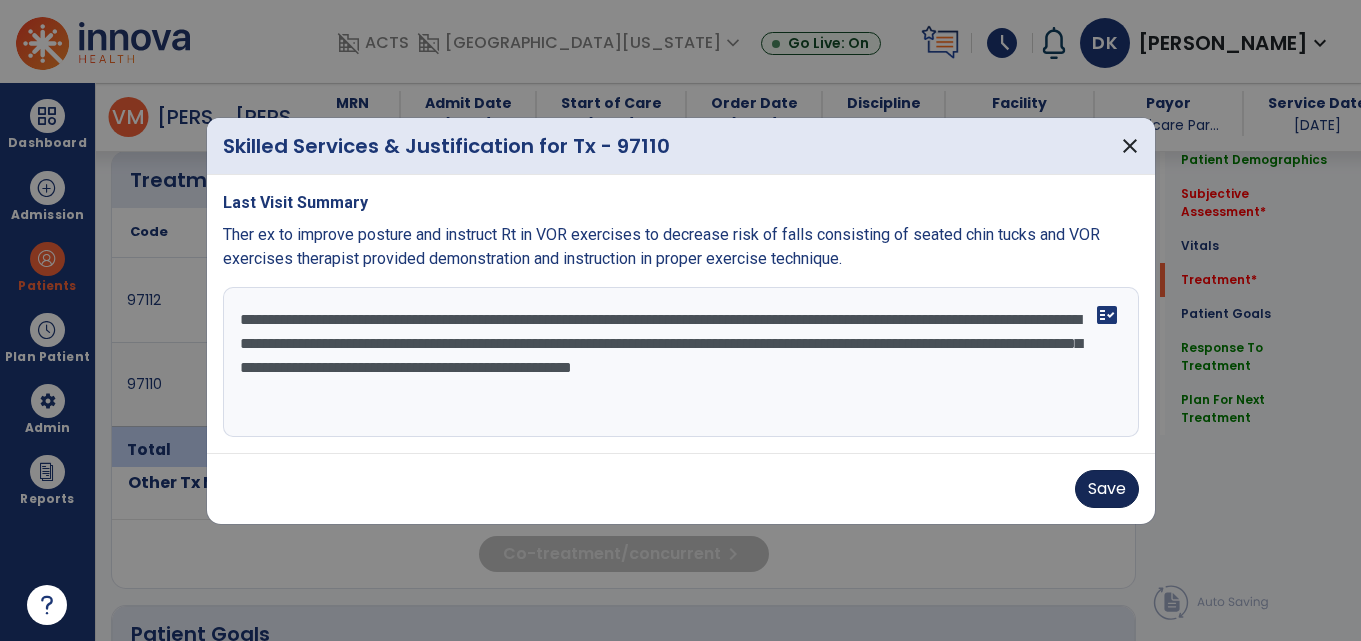 type on "**********" 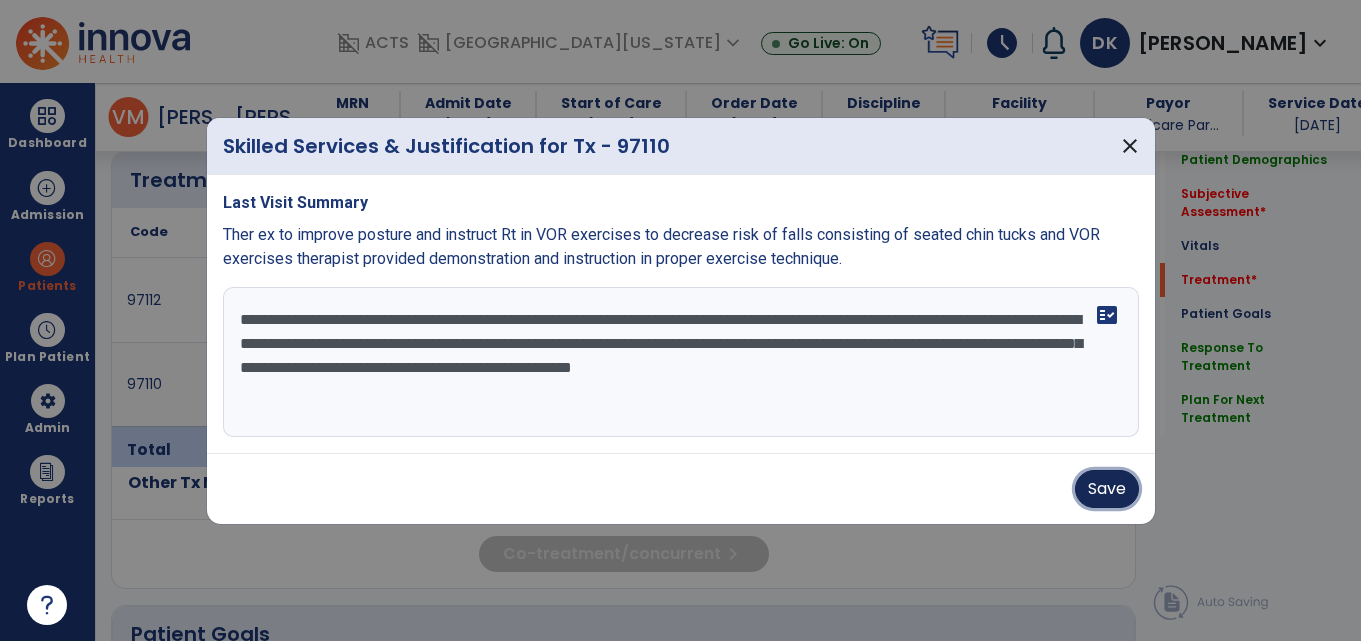 click on "Save" at bounding box center (1107, 489) 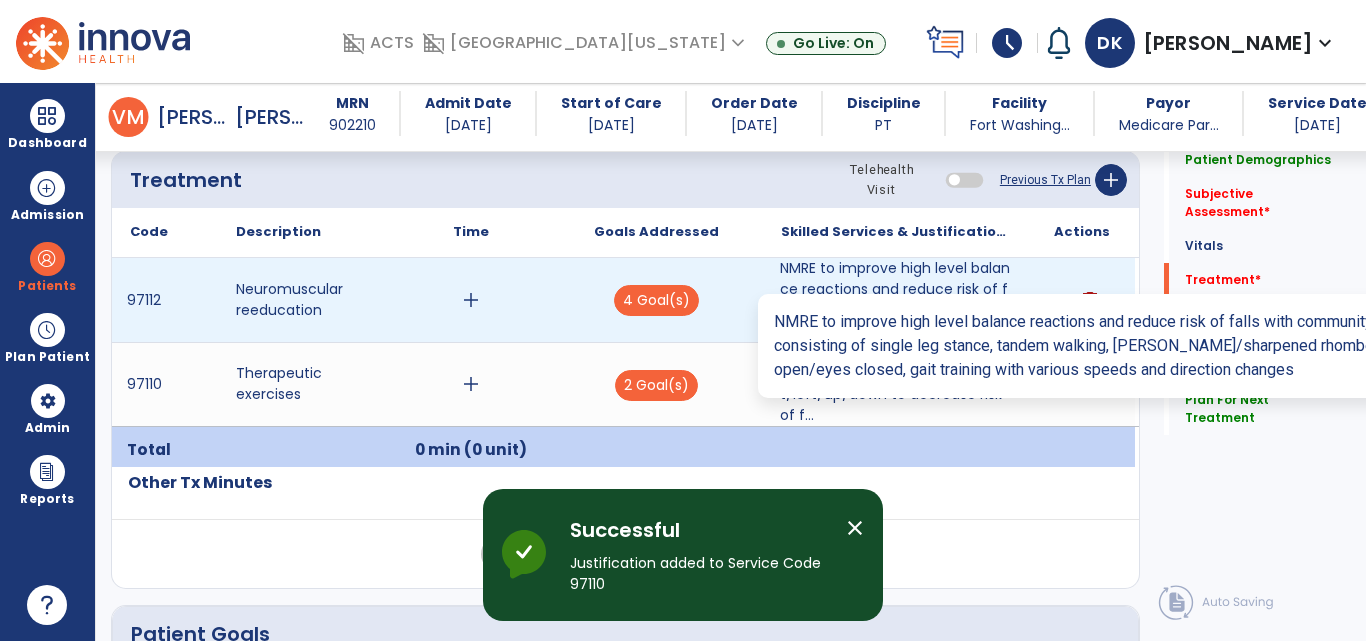click on "NMRE to improve high level balance reactions and reduce risk of falls with community mobility consis..." at bounding box center [896, 300] 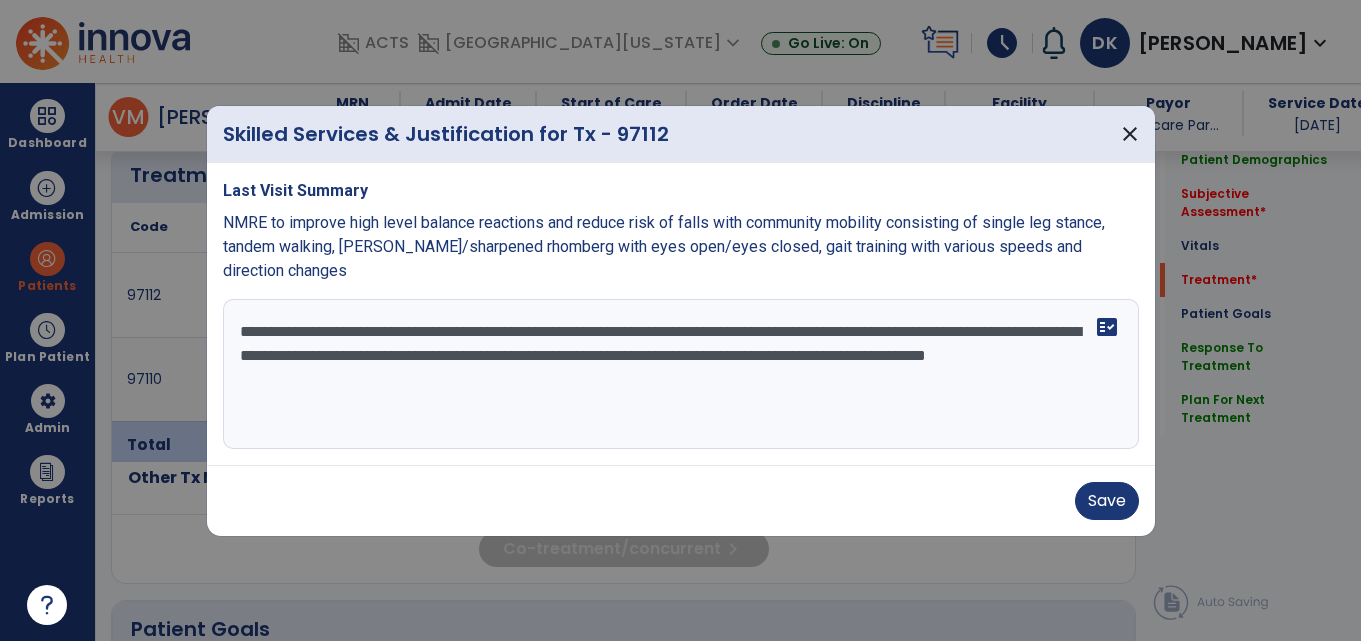scroll, scrollTop: 1378, scrollLeft: 0, axis: vertical 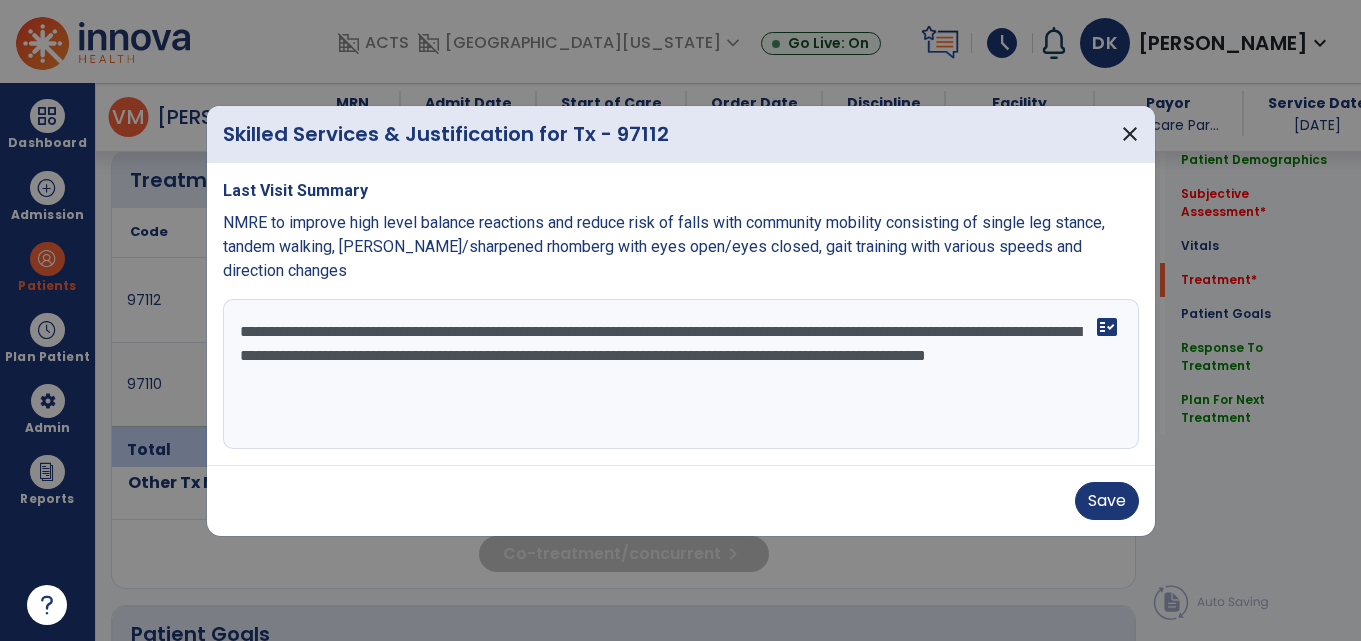 click on "**********" at bounding box center [681, 374] 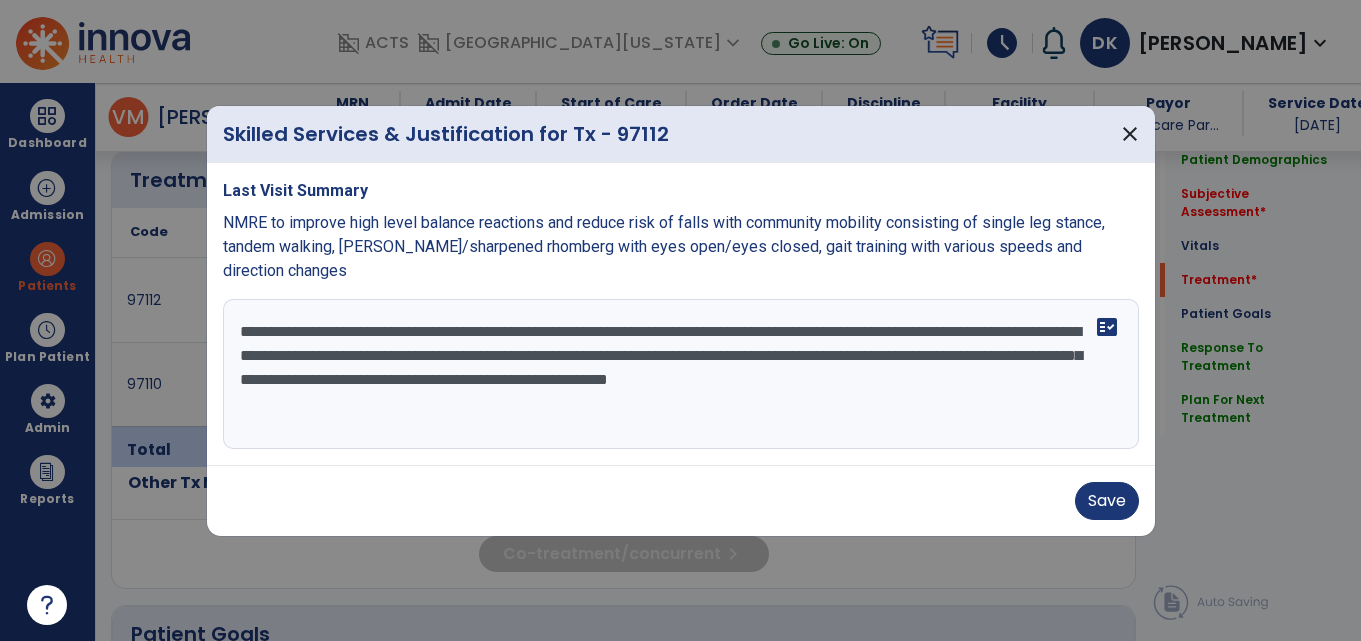 click on "**********" at bounding box center [681, 374] 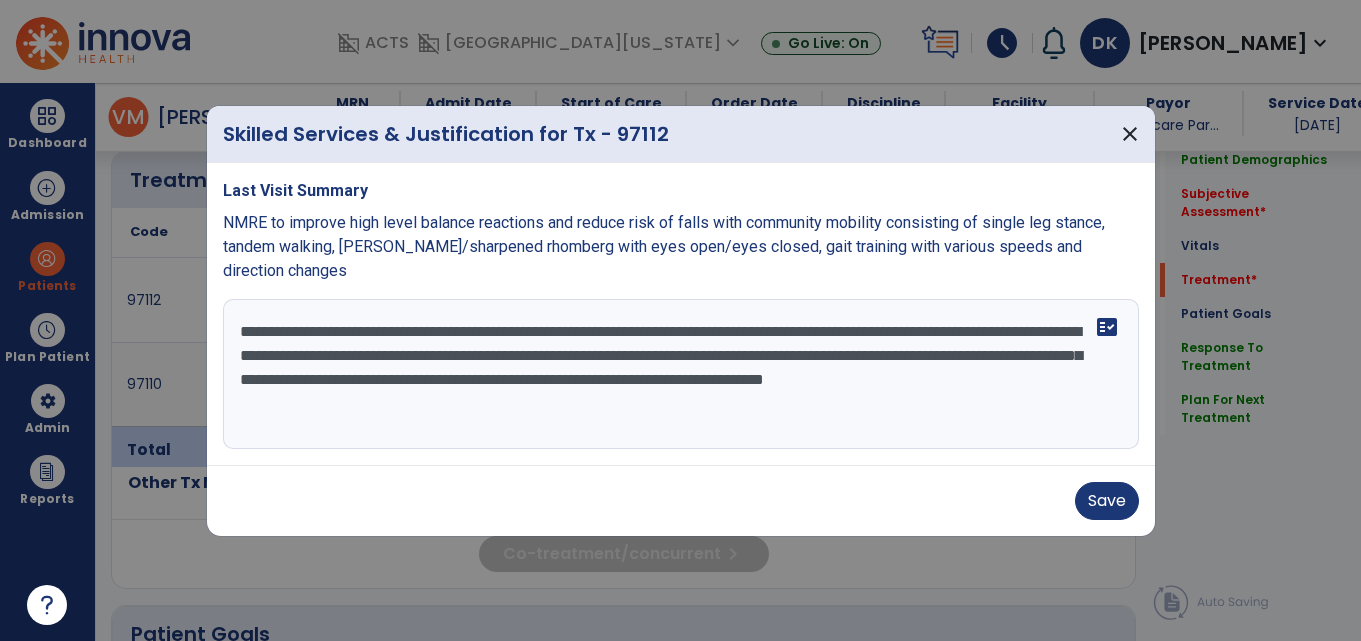click on "**********" at bounding box center [681, 374] 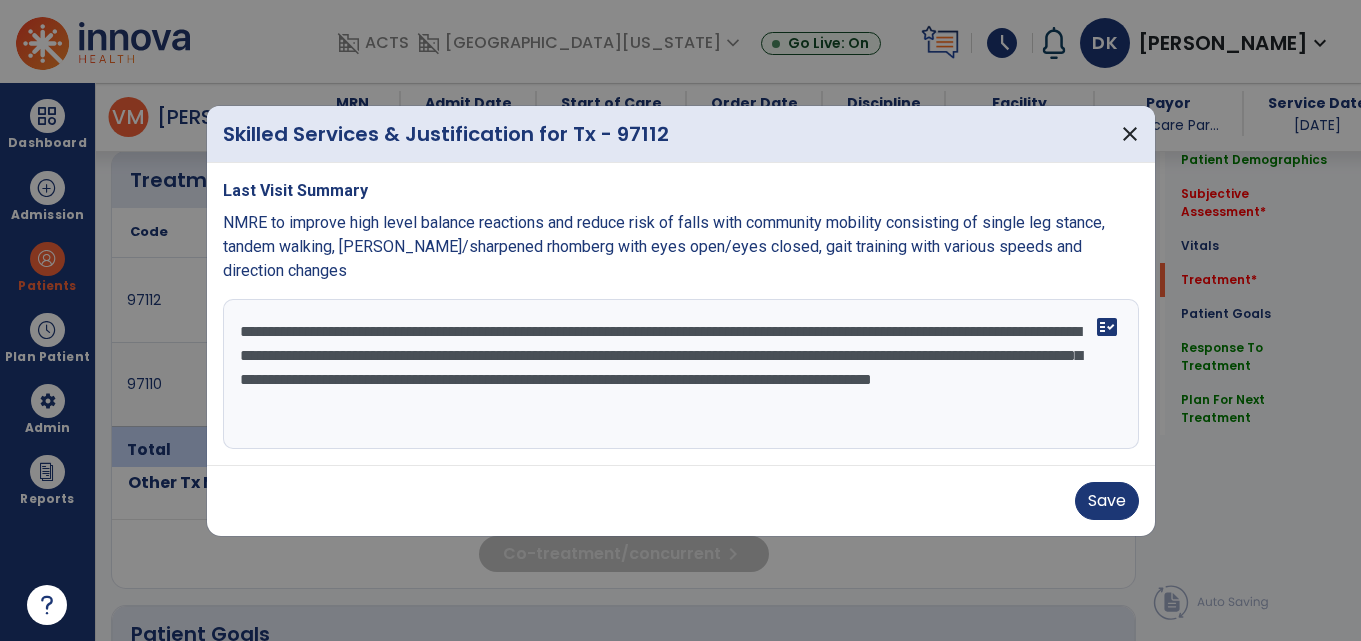 click on "**********" at bounding box center [681, 374] 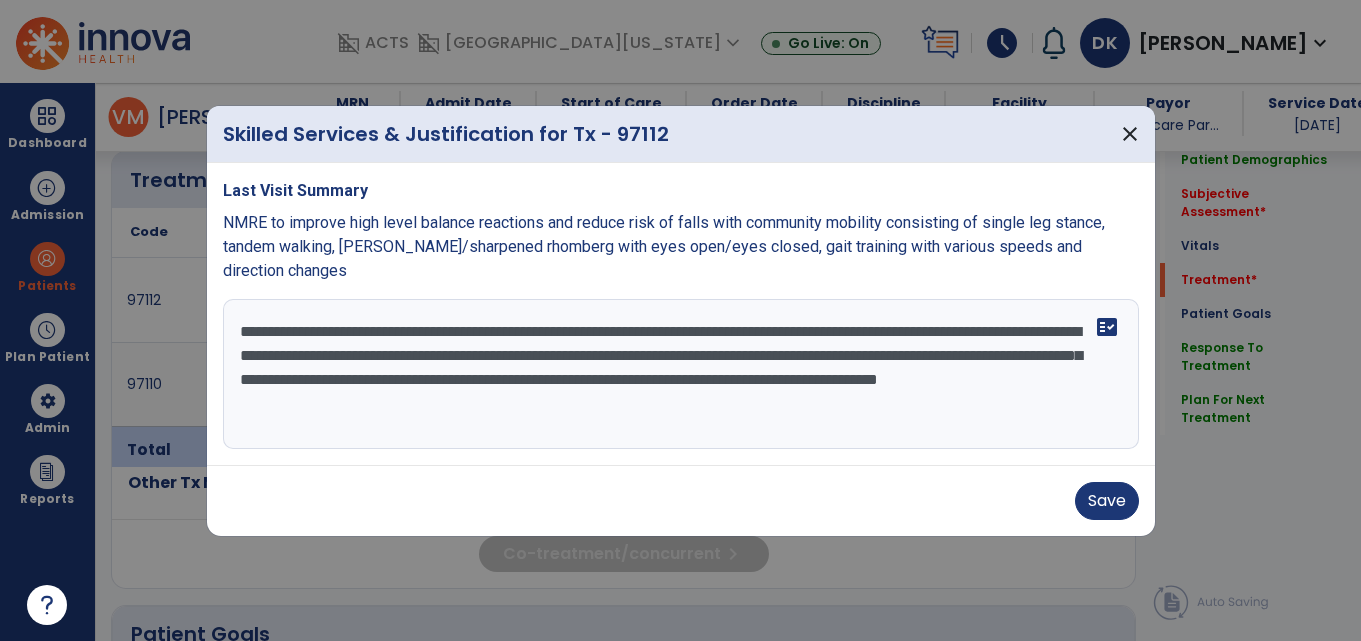 click on "**********" at bounding box center (681, 374) 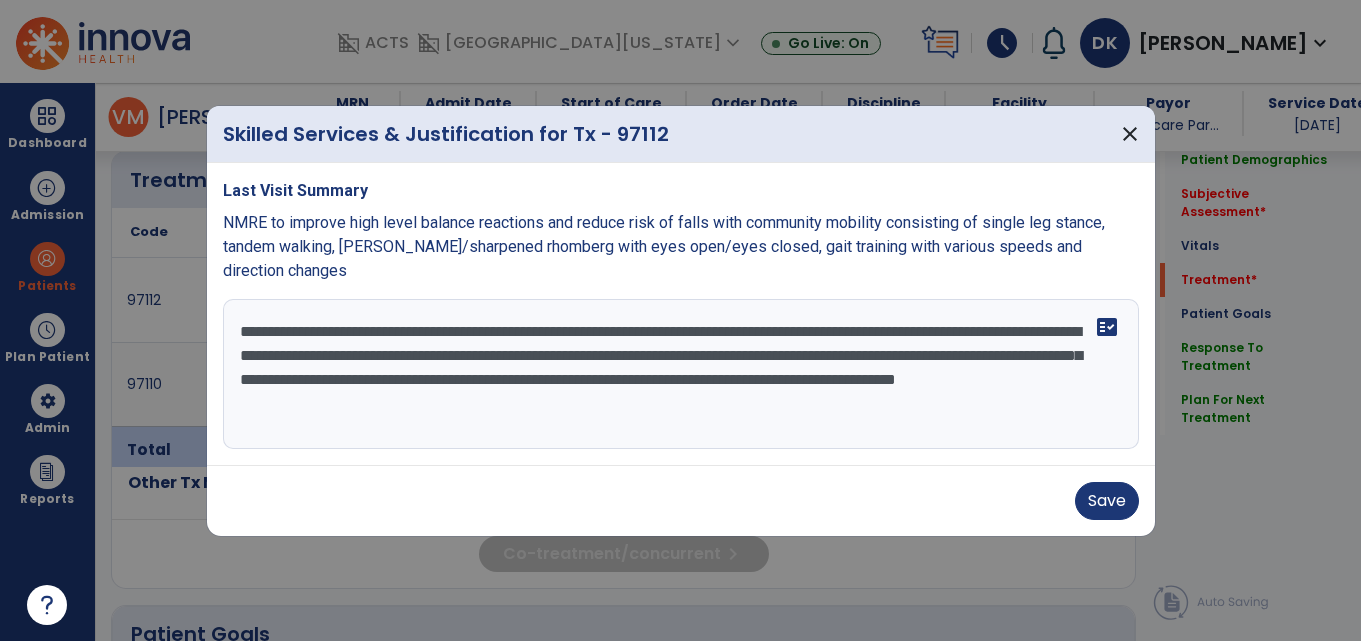 click on "**********" at bounding box center [681, 374] 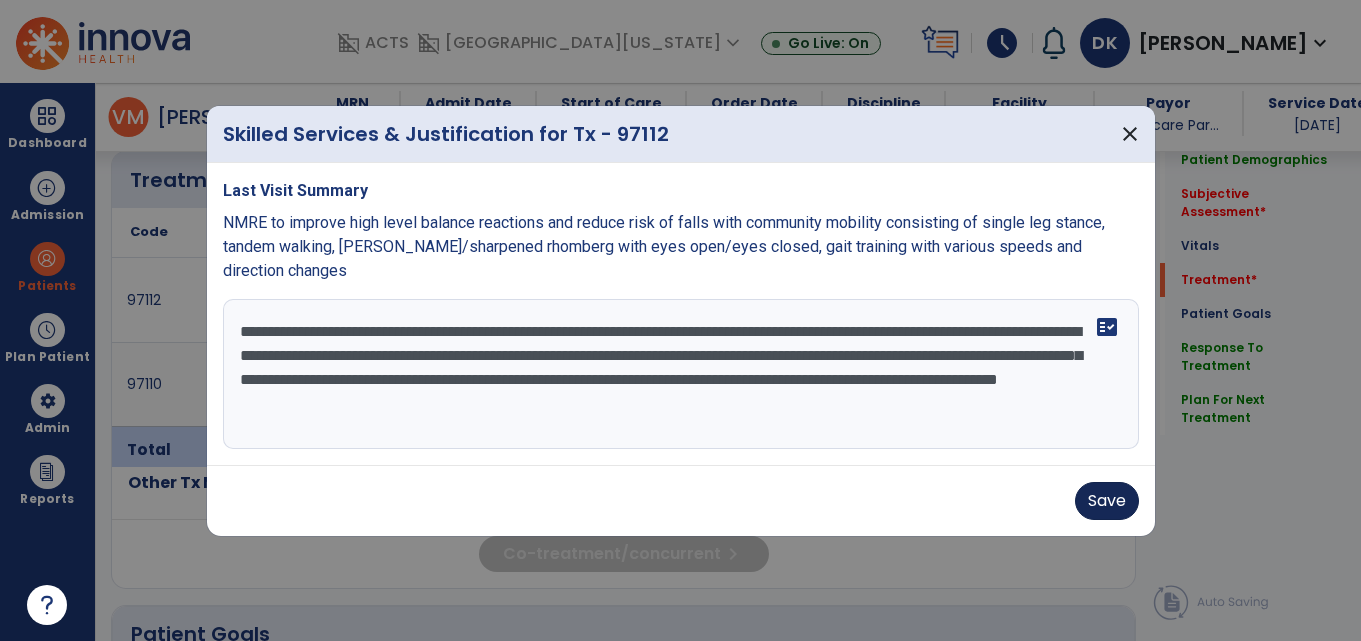 type on "**********" 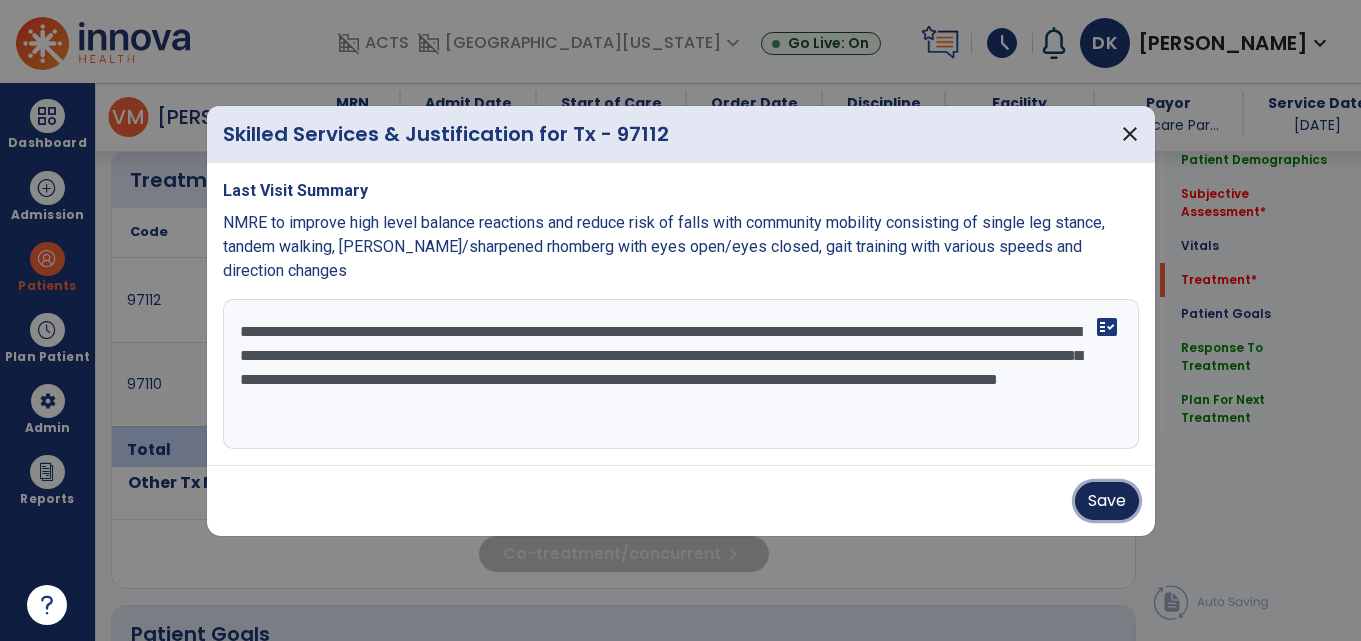 click on "Save" at bounding box center [1107, 501] 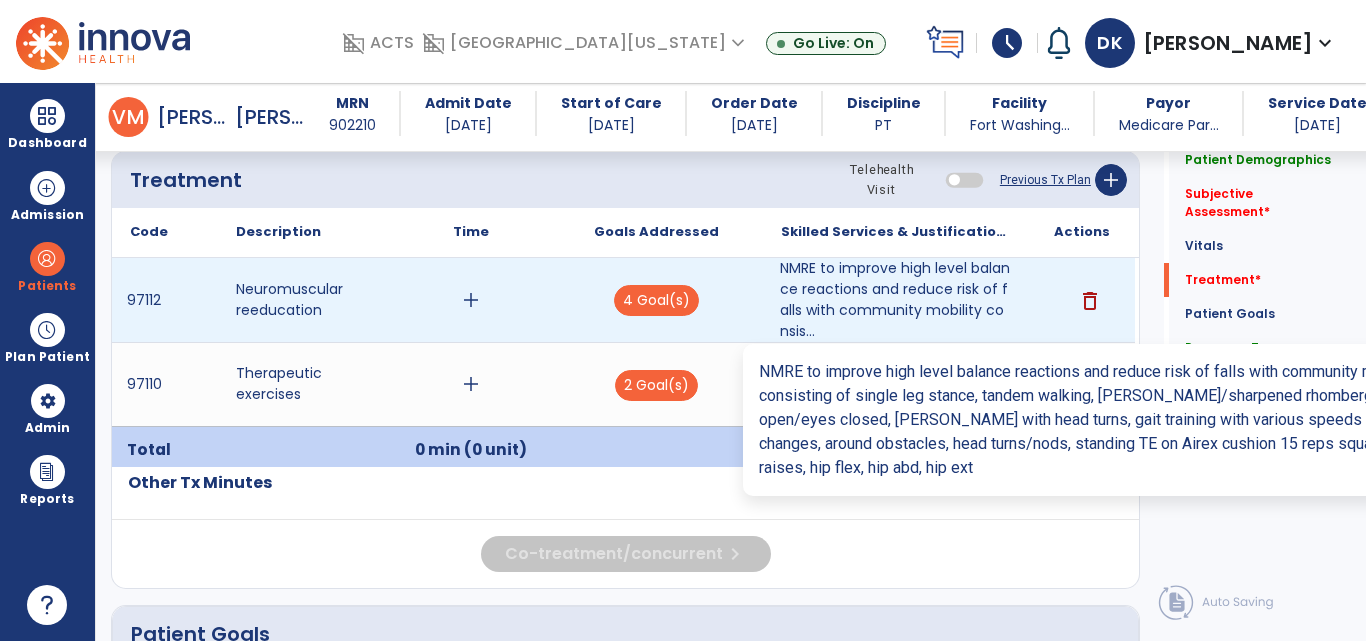 click on "NMRE to improve high level balance reactions and reduce risk of falls with community mobility consis..." at bounding box center (896, 300) 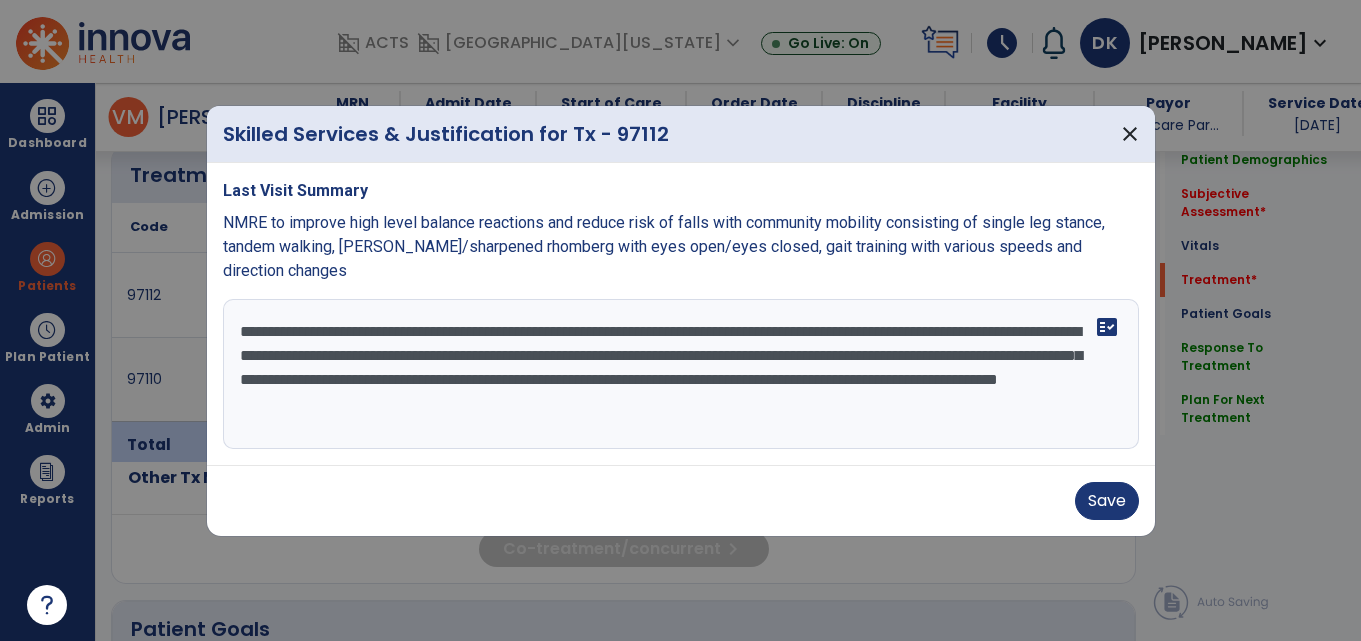 scroll, scrollTop: 1378, scrollLeft: 0, axis: vertical 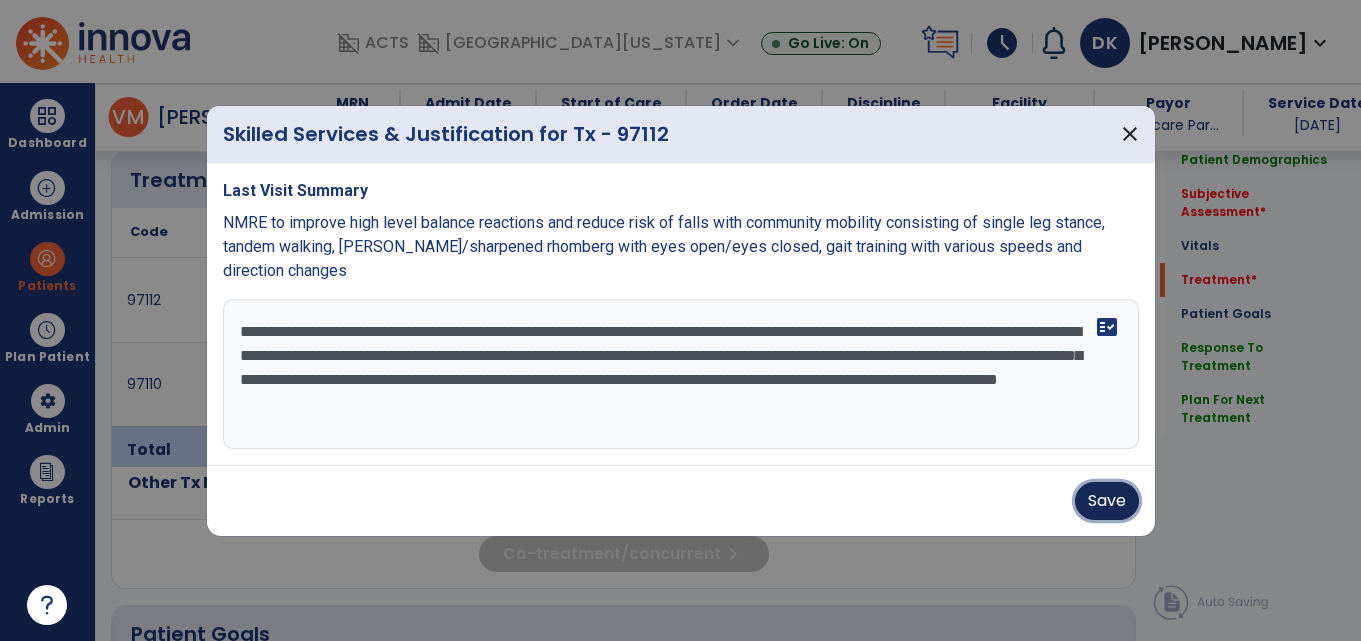click on "Save" at bounding box center [1107, 501] 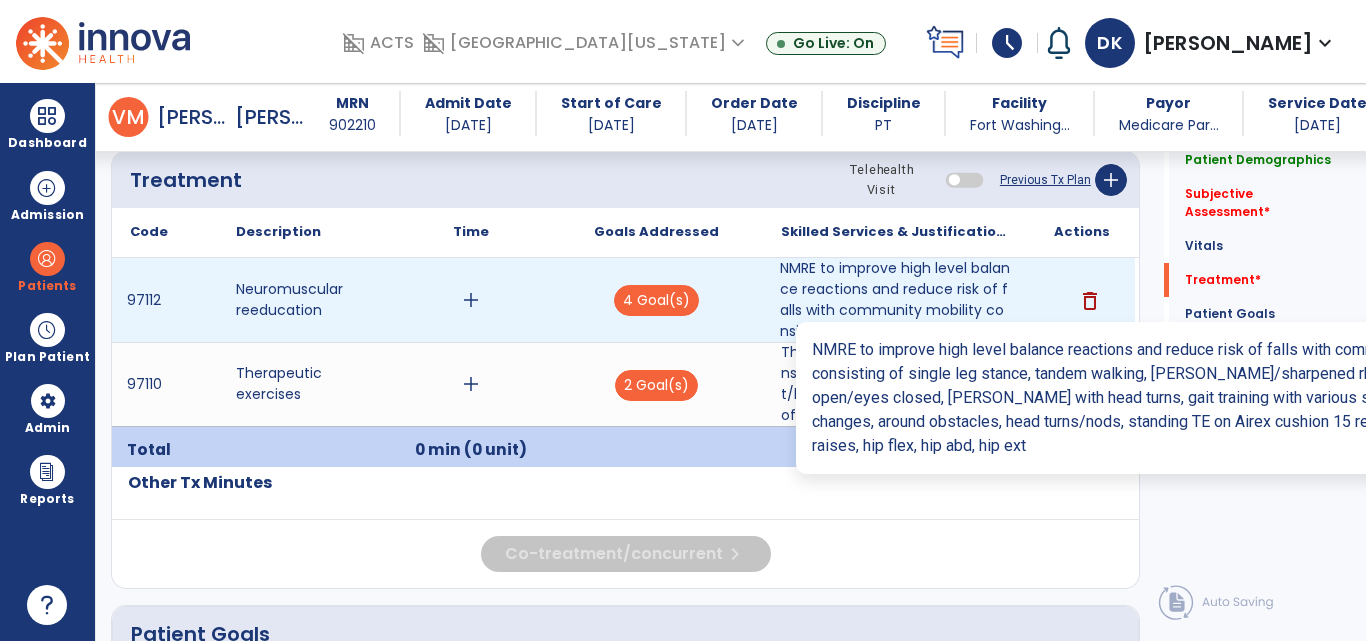 click on "NMRE to improve high level balance reactions and reduce risk of falls with community mobility consis..." at bounding box center (896, 300) 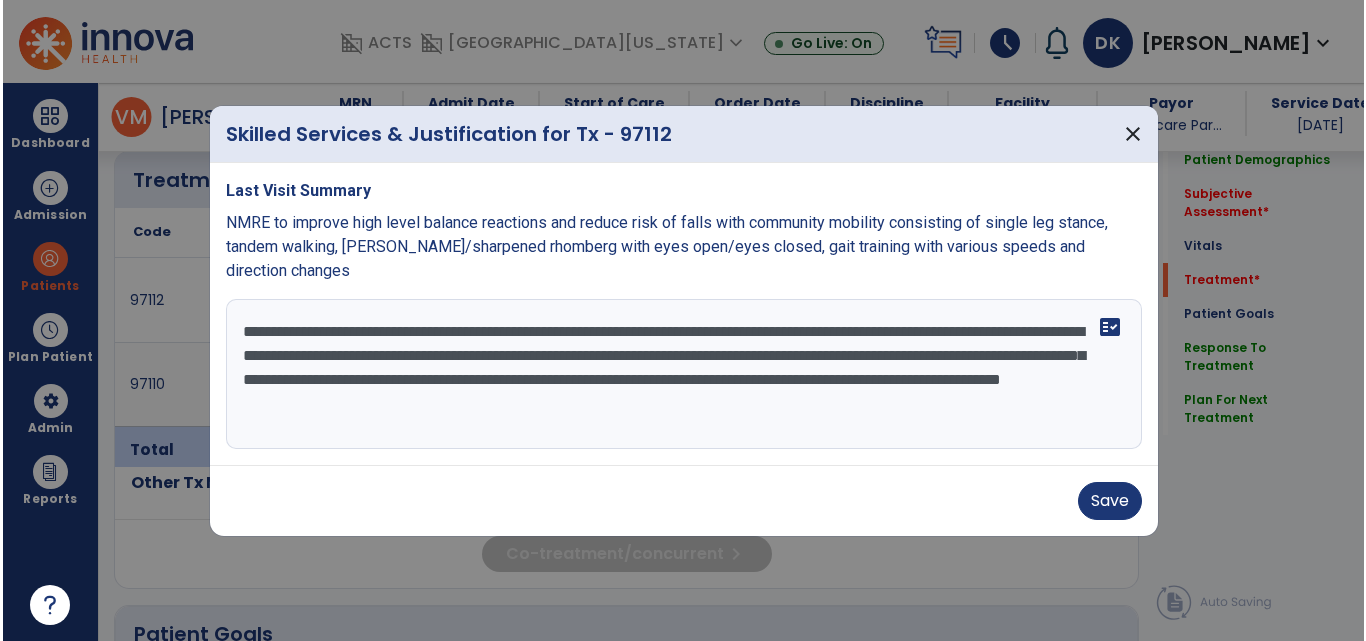 scroll, scrollTop: 1378, scrollLeft: 0, axis: vertical 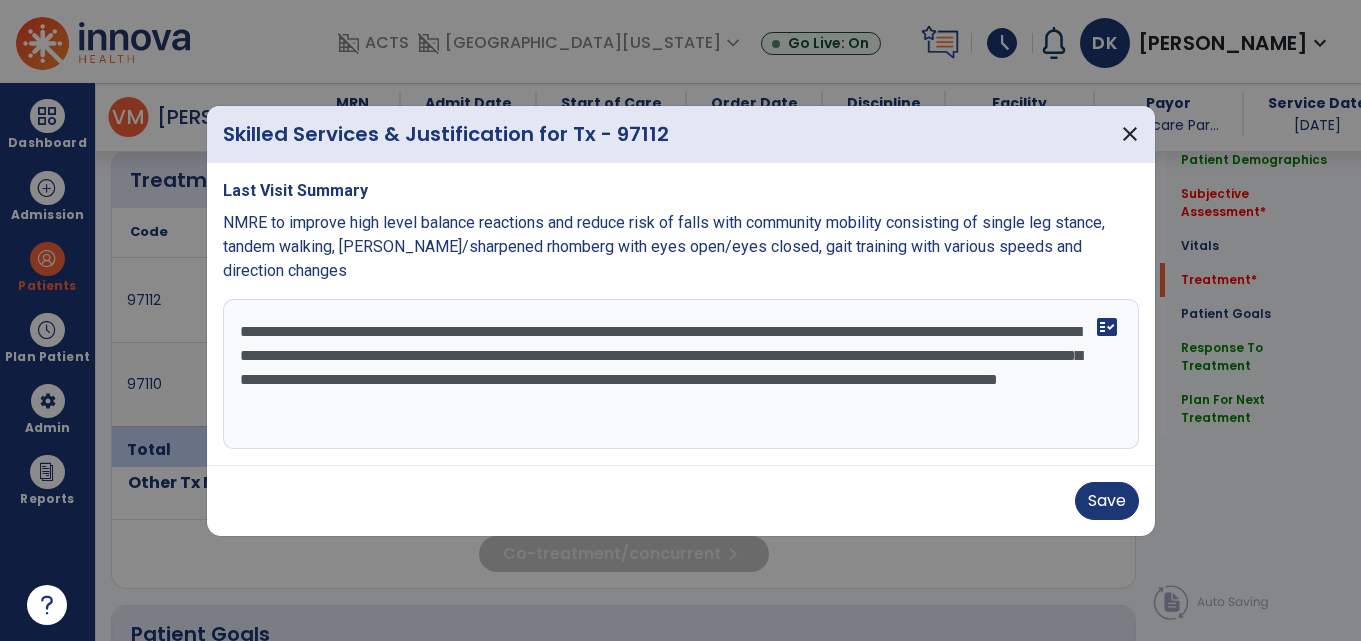 click on "**********" at bounding box center (681, 374) 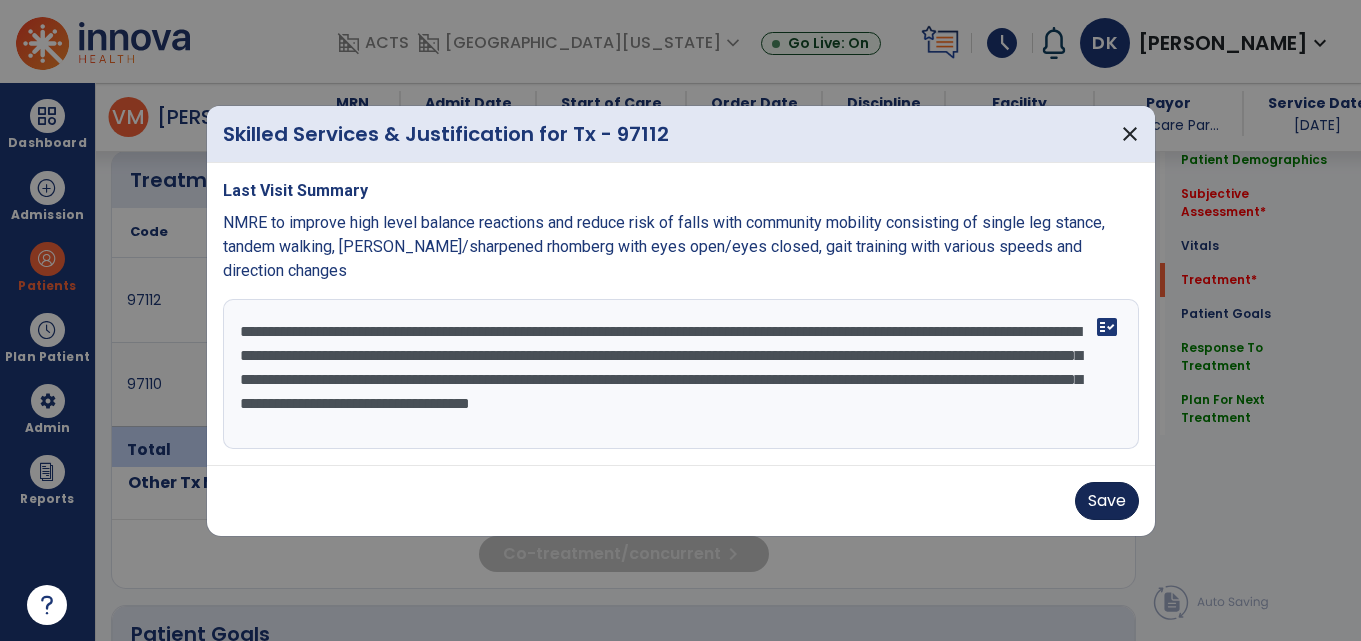 type on "**********" 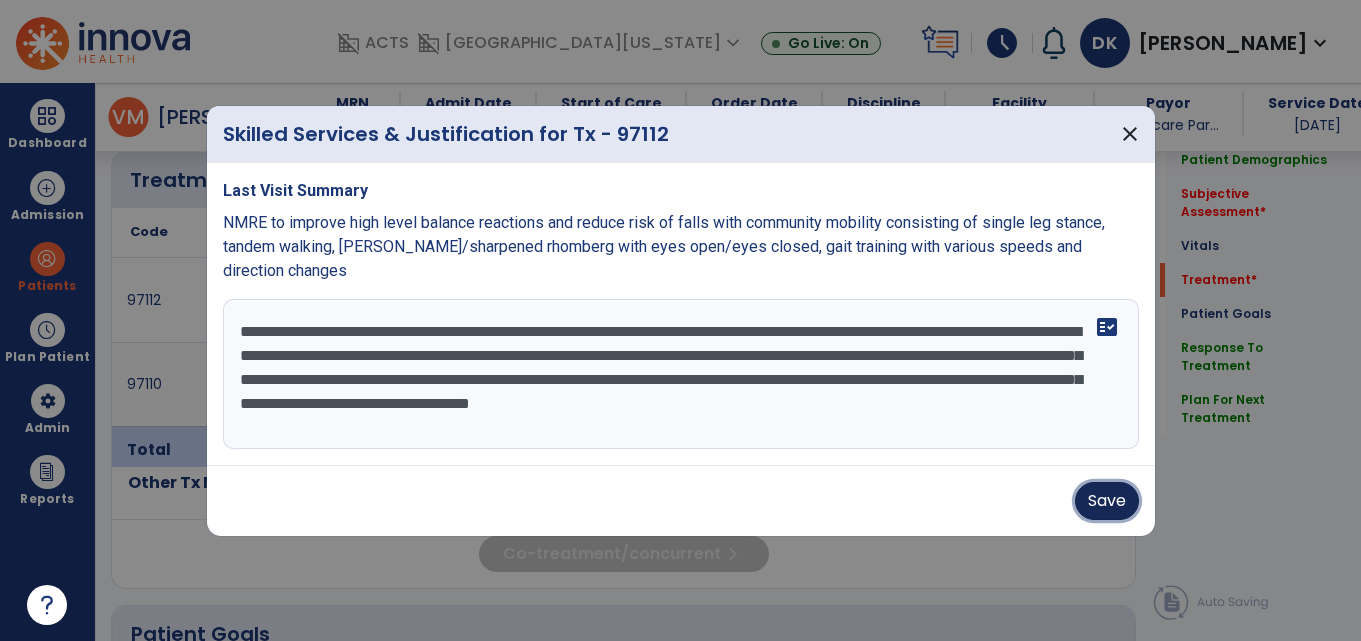 click on "Save" at bounding box center (1107, 501) 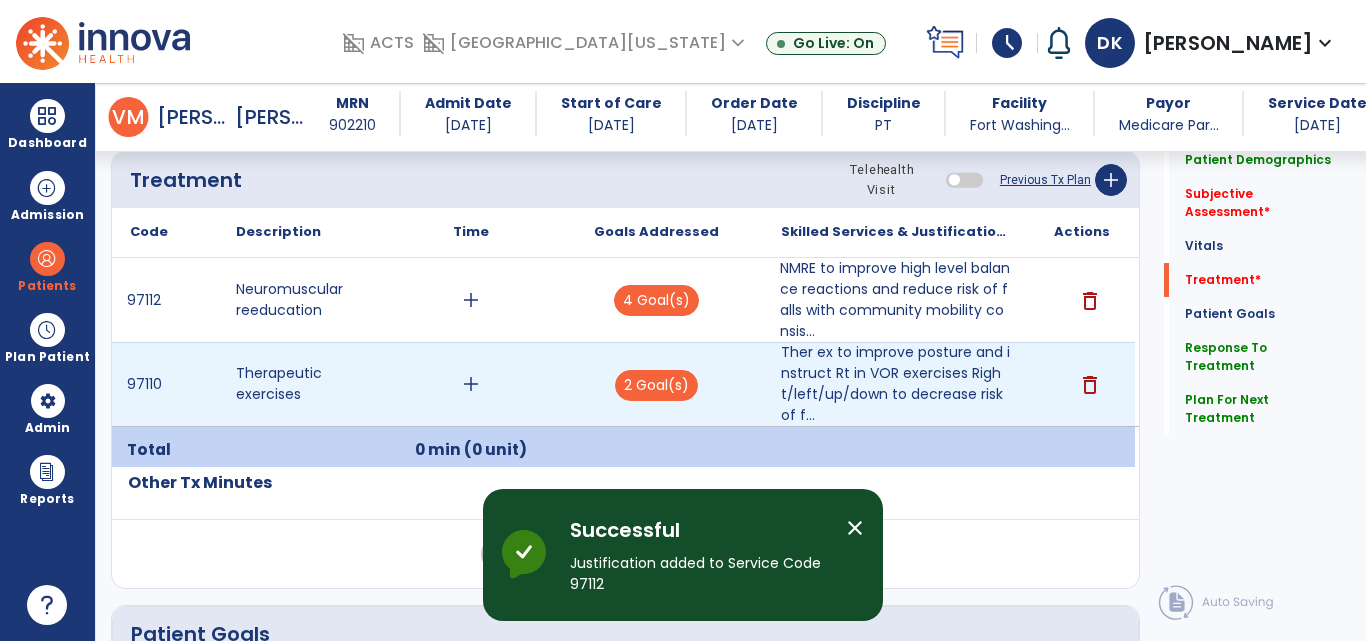 click on "add" at bounding box center [471, 384] 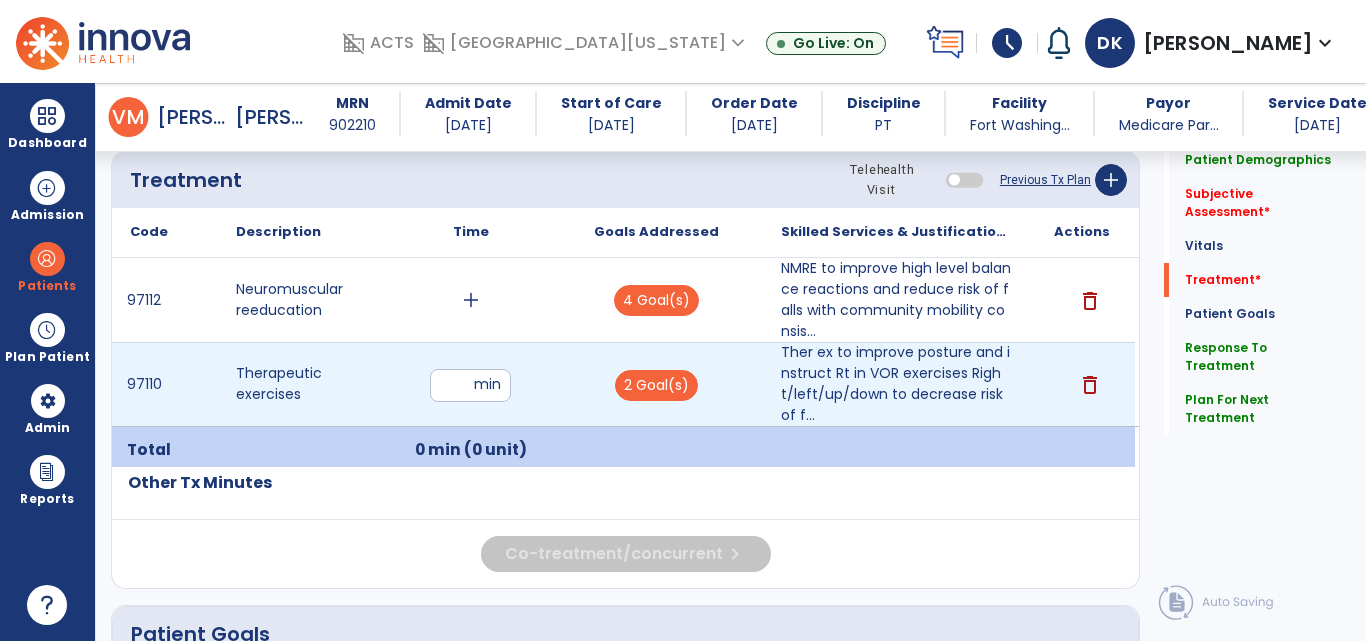 type on "**" 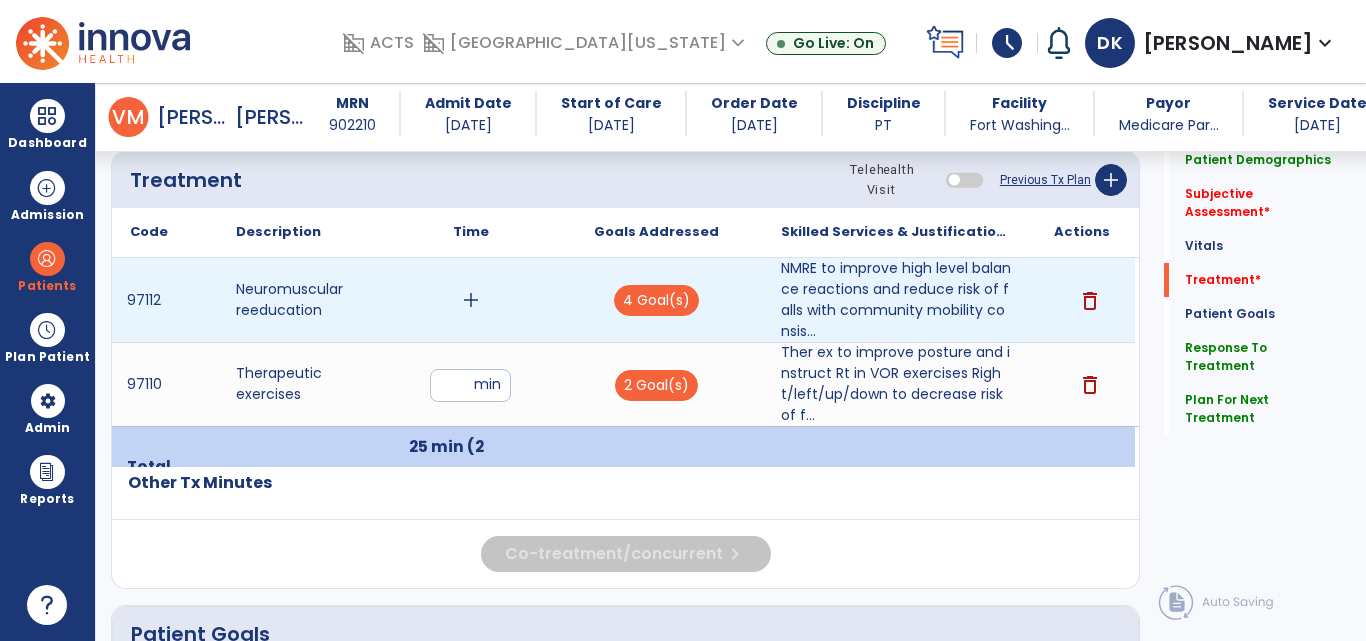 click on "add" at bounding box center [471, 300] 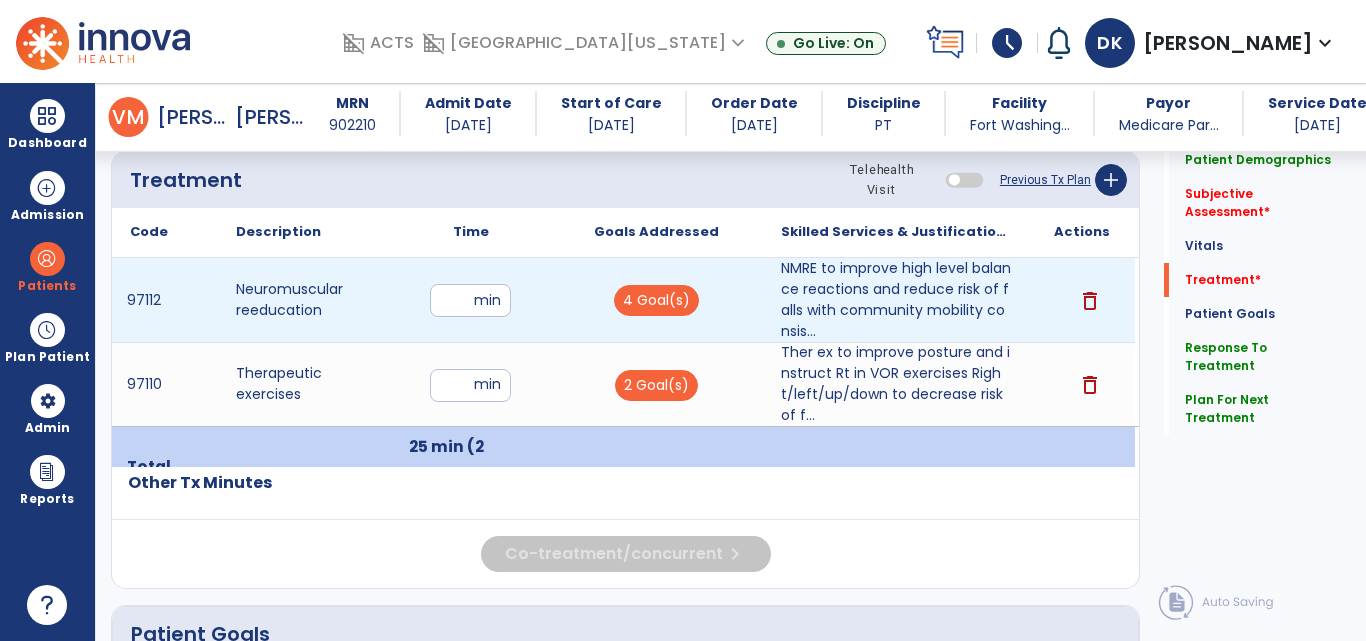 type on "**" 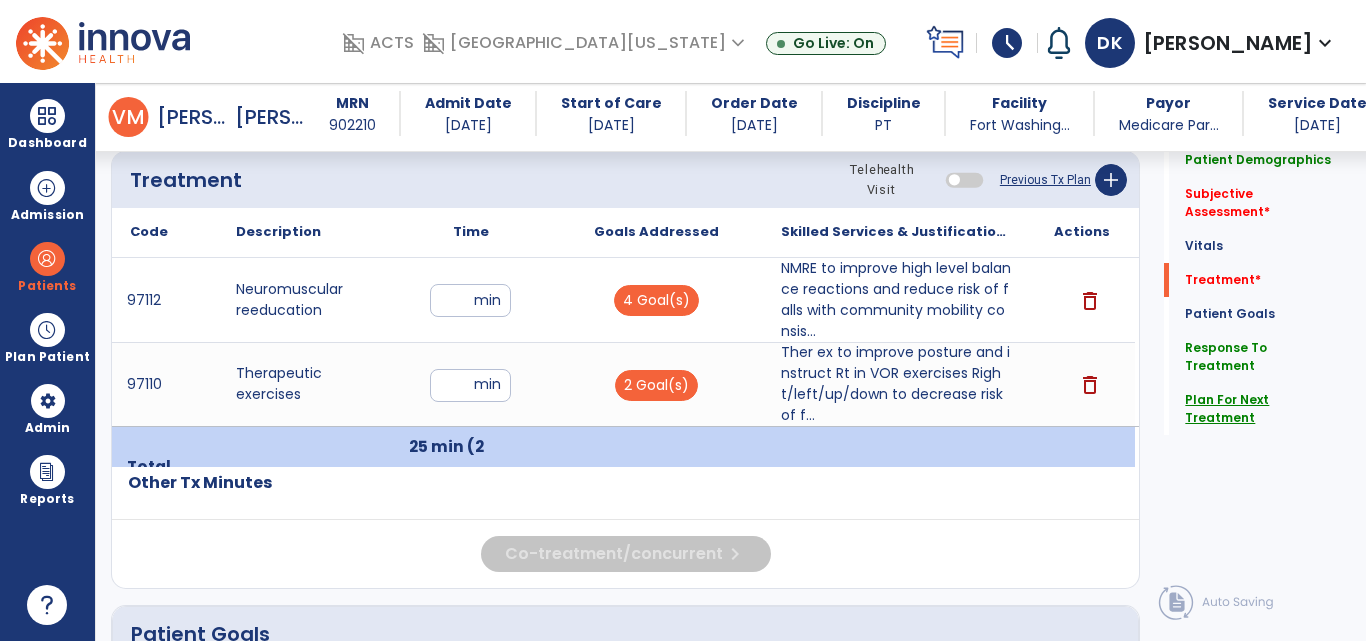 click on "Plan For Next Treatment" 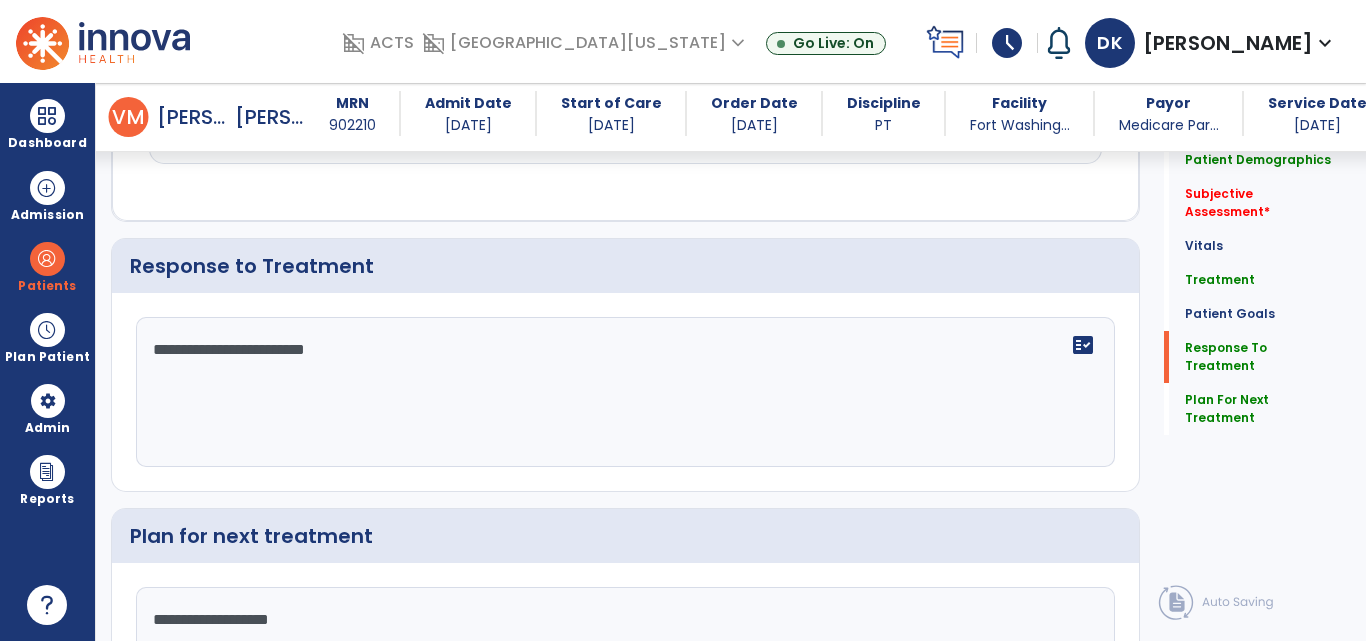 scroll, scrollTop: 3196, scrollLeft: 0, axis: vertical 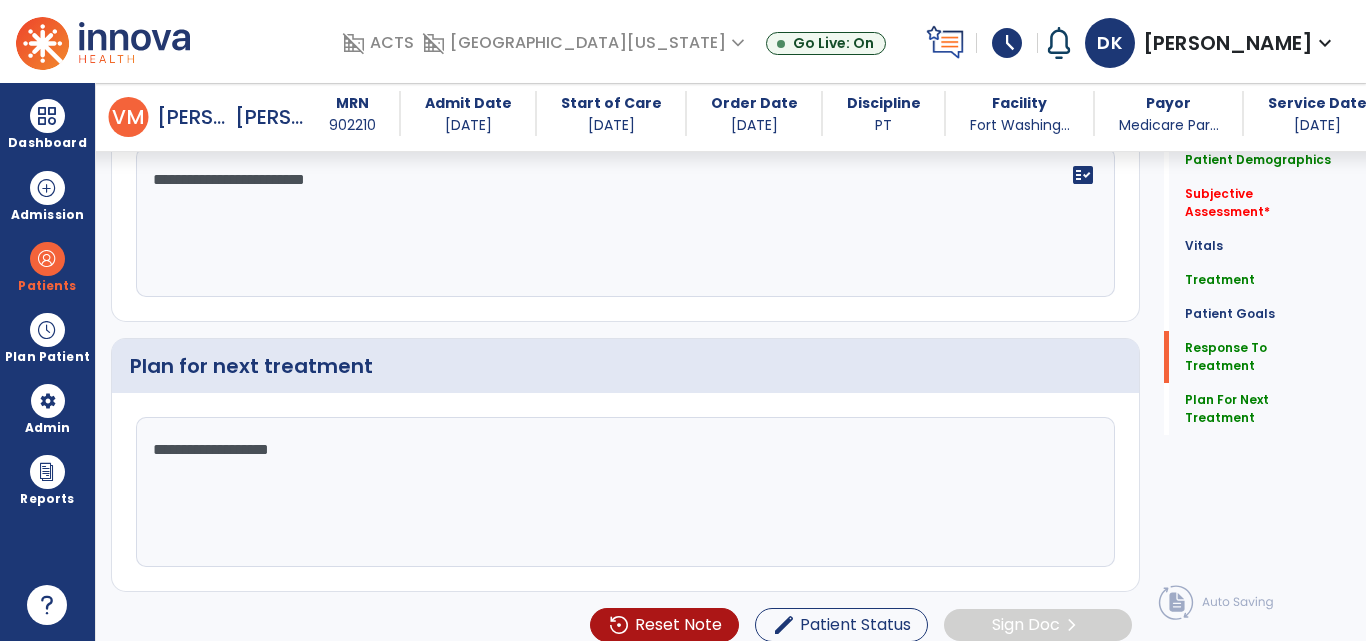 click on "**********" 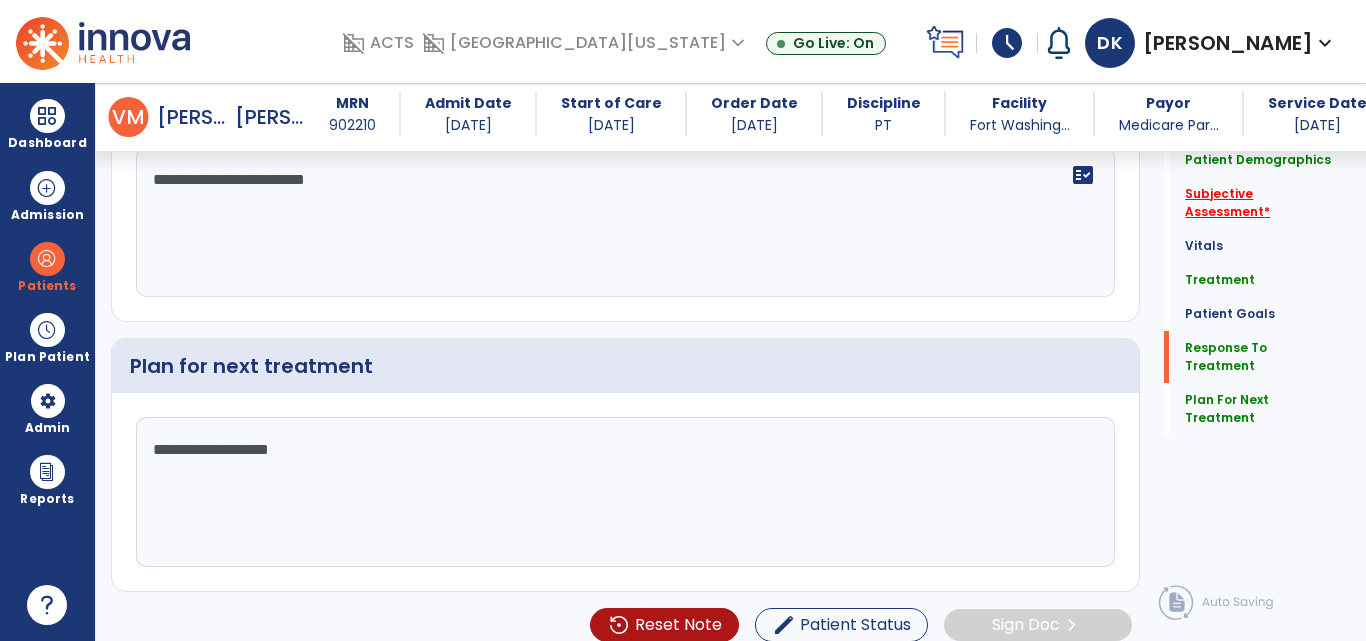 click on "Subjective Assessment   *" 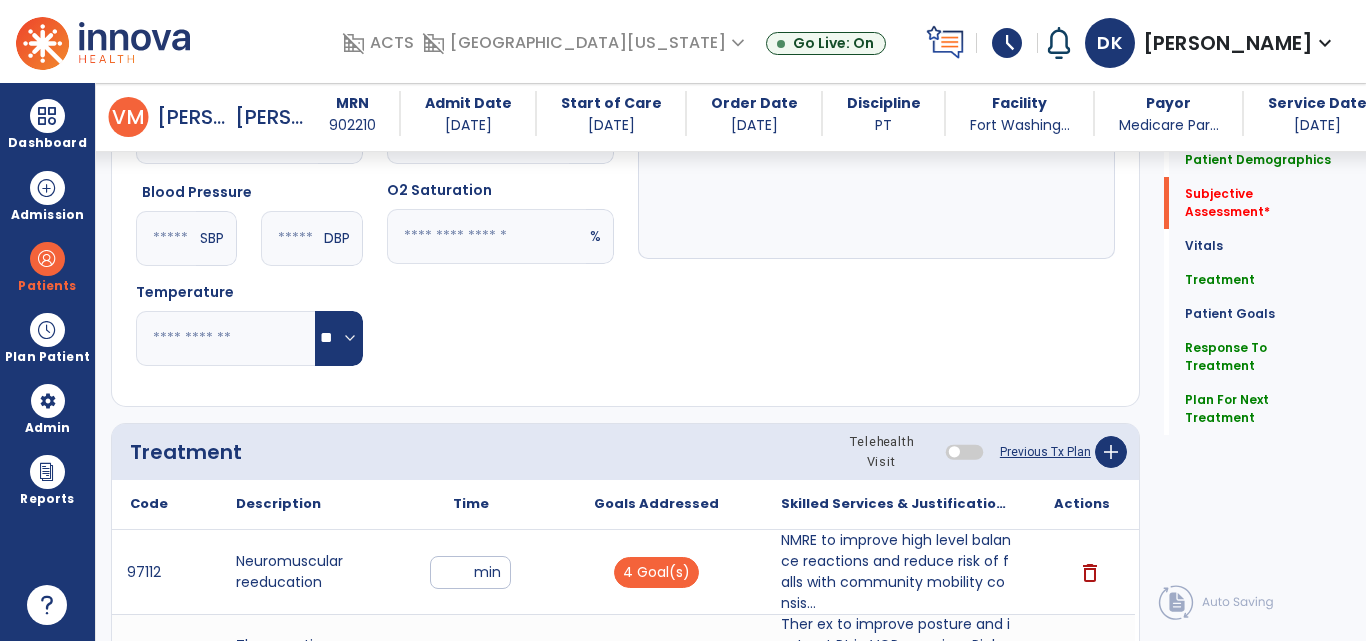 scroll, scrollTop: 587, scrollLeft: 0, axis: vertical 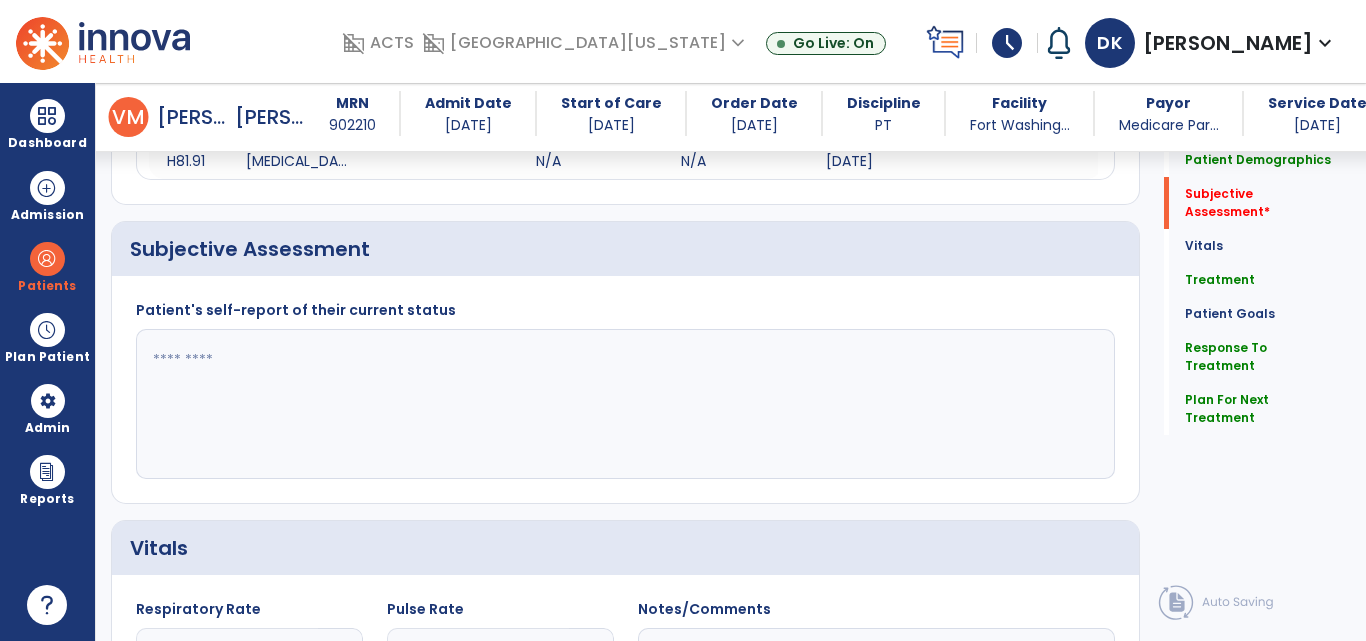 click 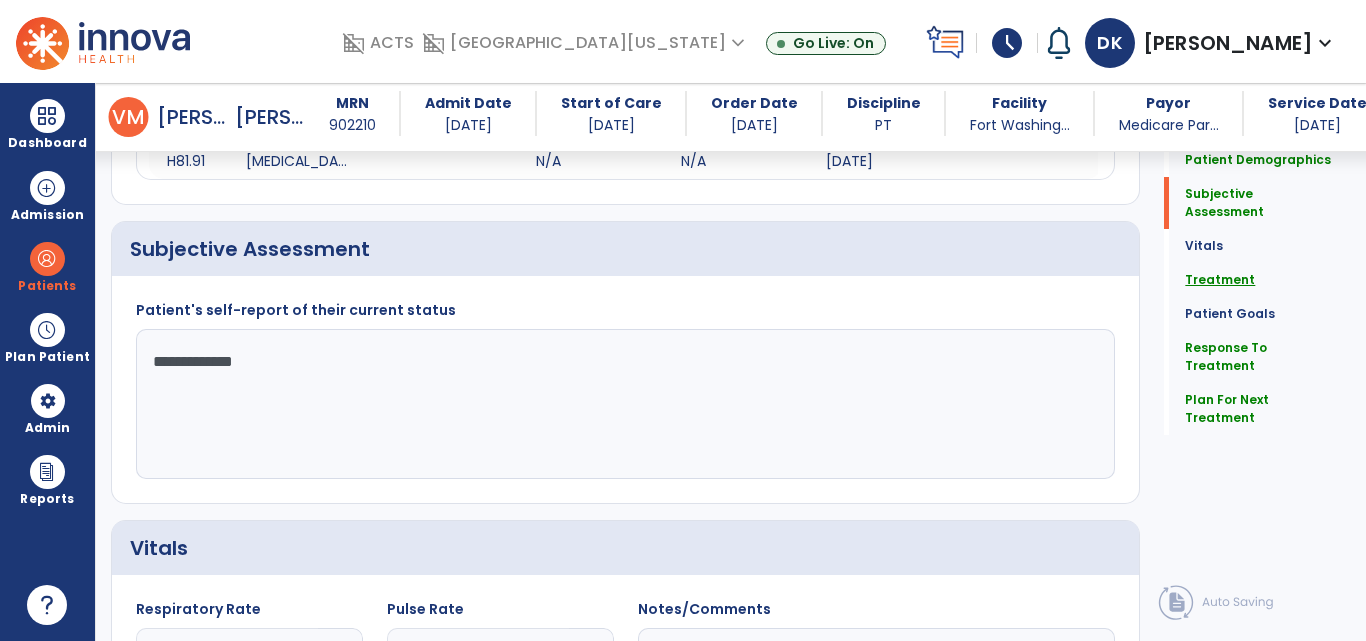 type on "**********" 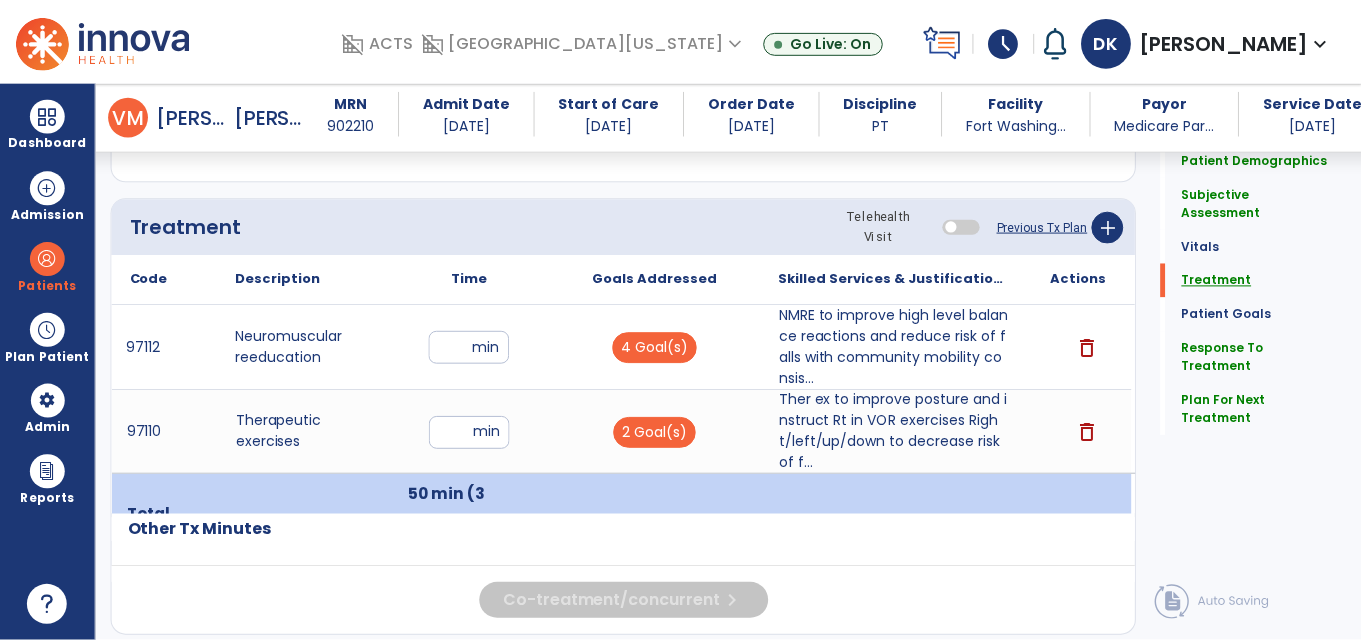 scroll, scrollTop: 1387, scrollLeft: 0, axis: vertical 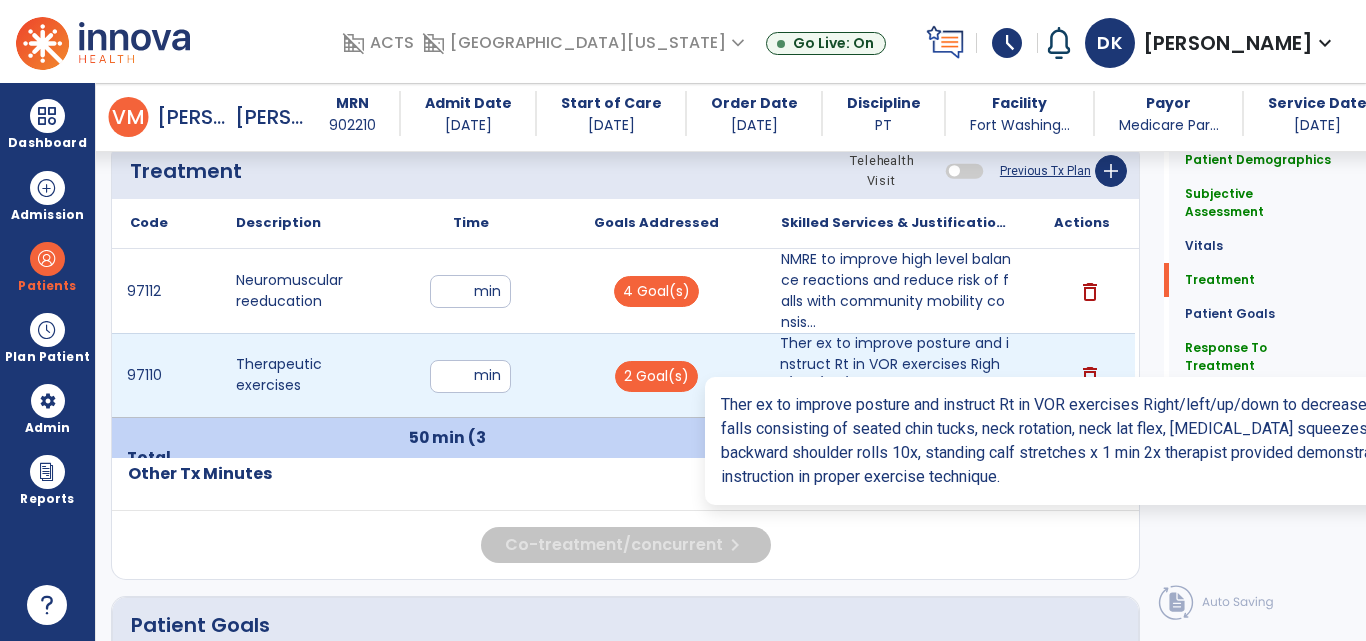 click on "Ther ex to improve posture and instruct Rt in VOR exercises Right/left/up/down to decrease risk of f..." at bounding box center [896, 375] 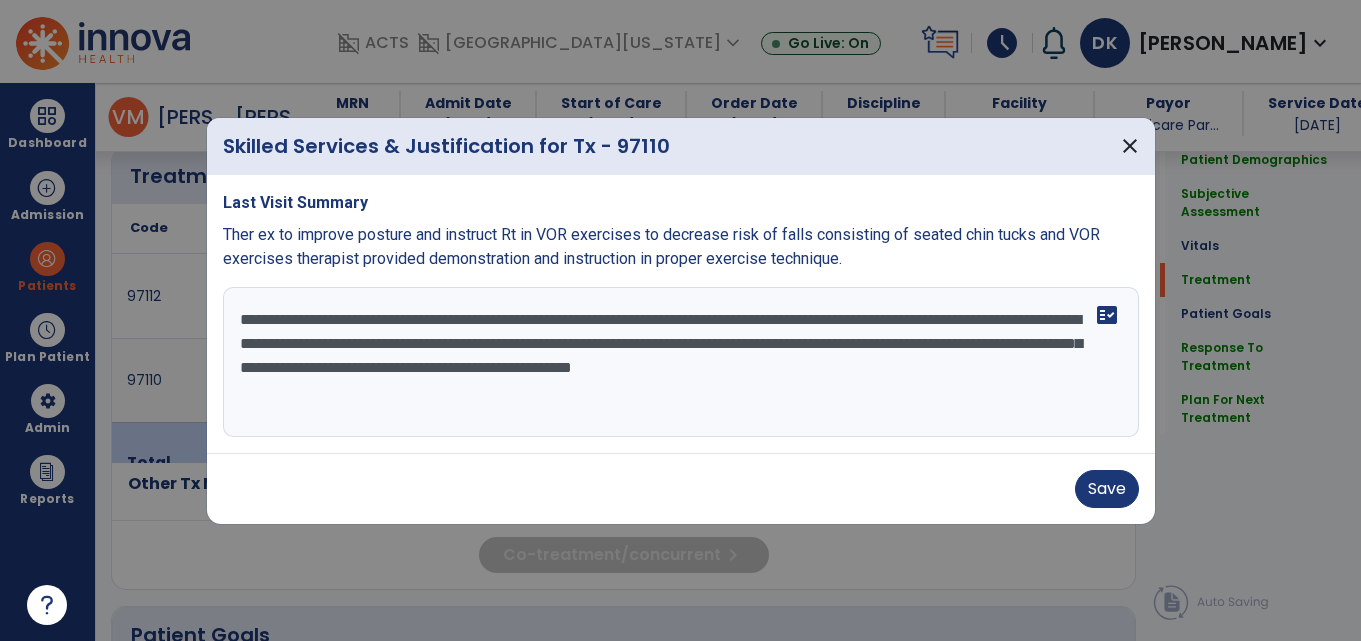 scroll, scrollTop: 1387, scrollLeft: 0, axis: vertical 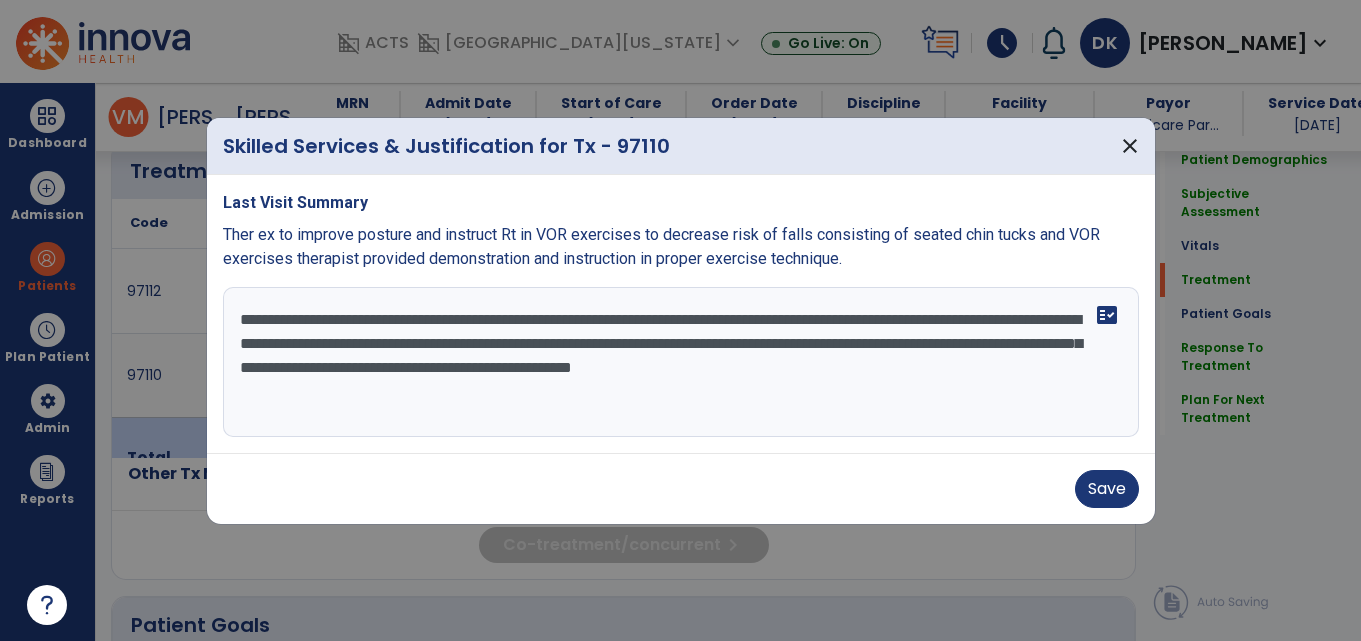 click on "**********" at bounding box center [681, 362] 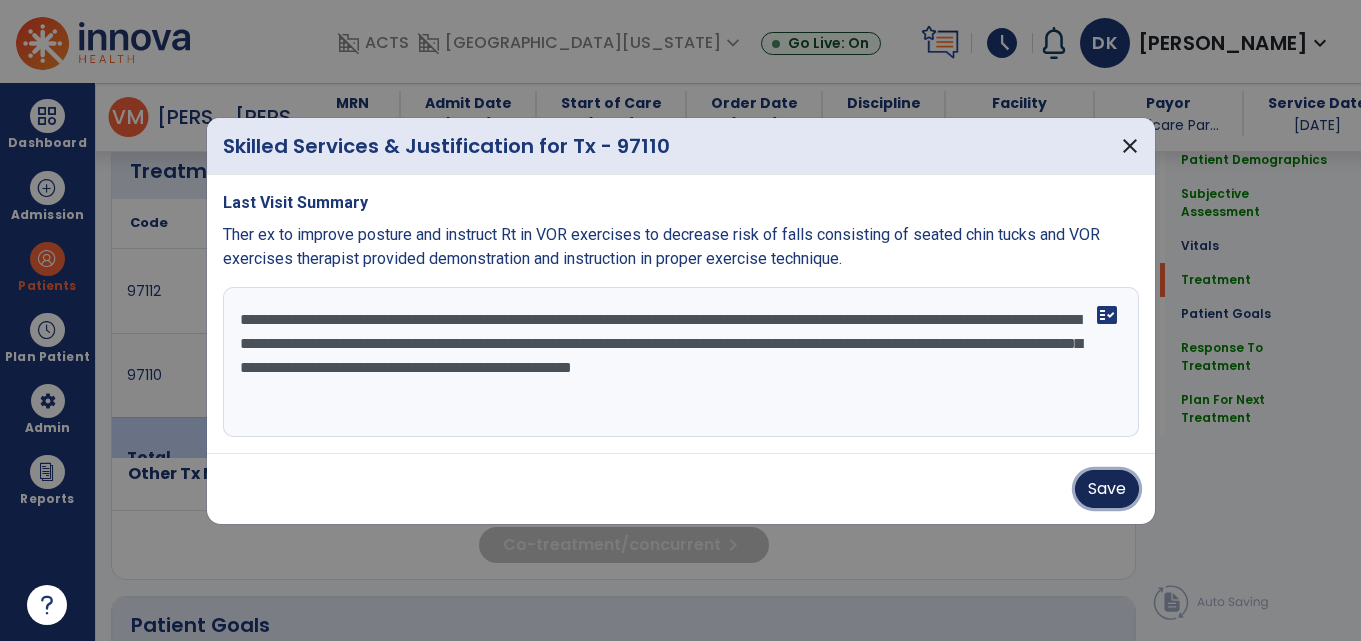 click on "Save" at bounding box center [1107, 489] 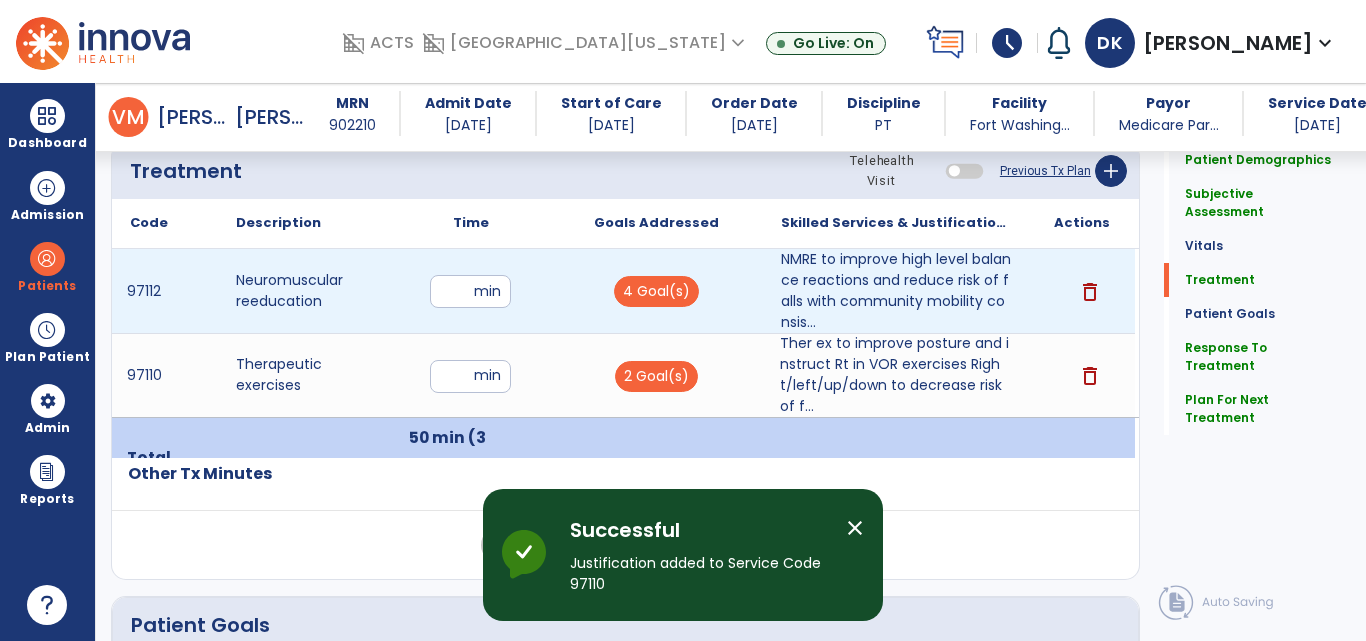 click on "**" at bounding box center [470, 291] 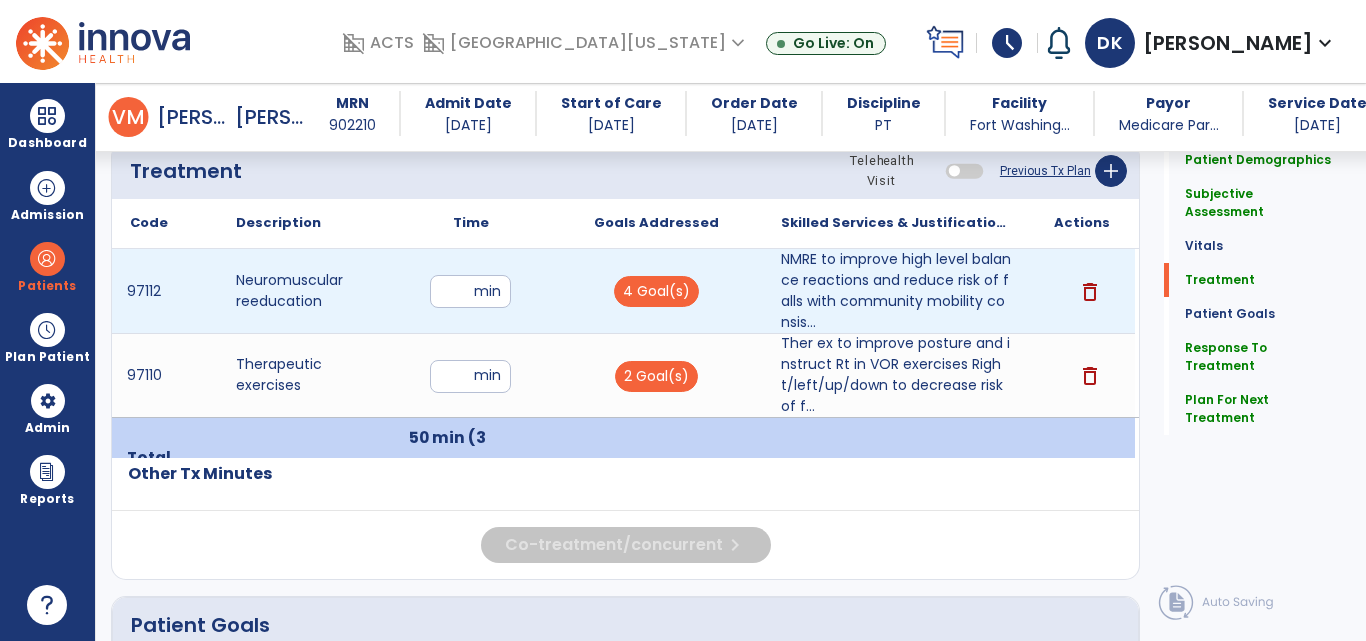 type on "*" 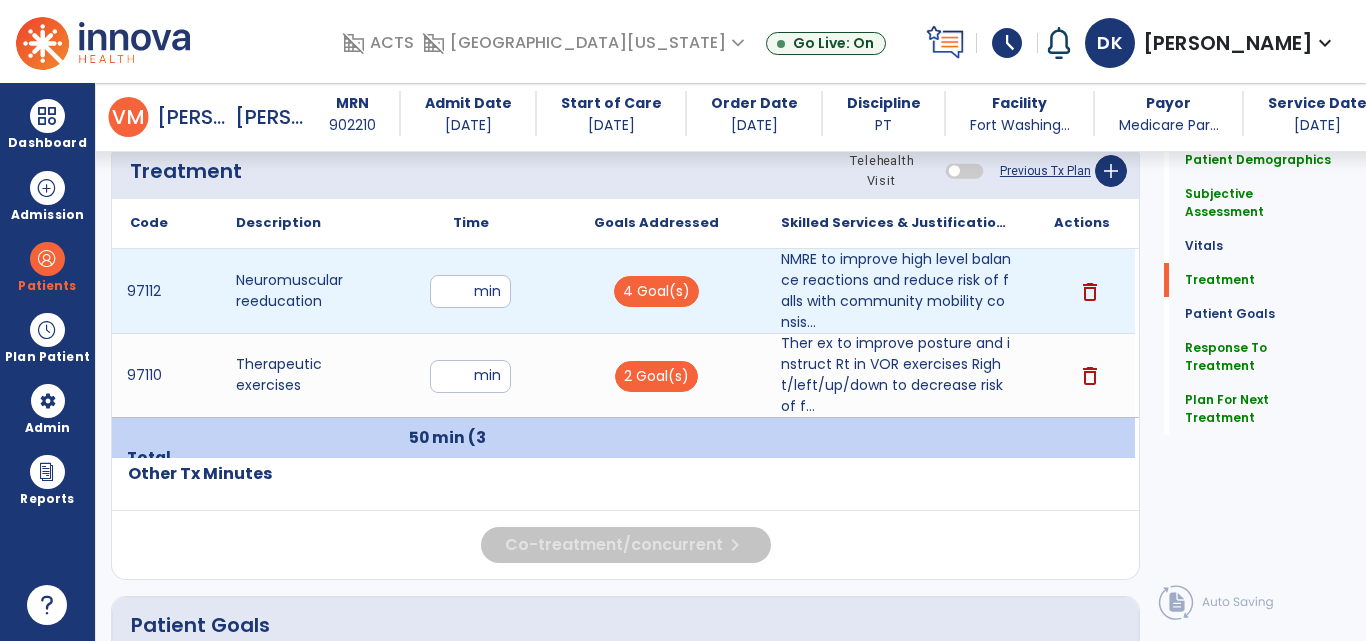 type on "**" 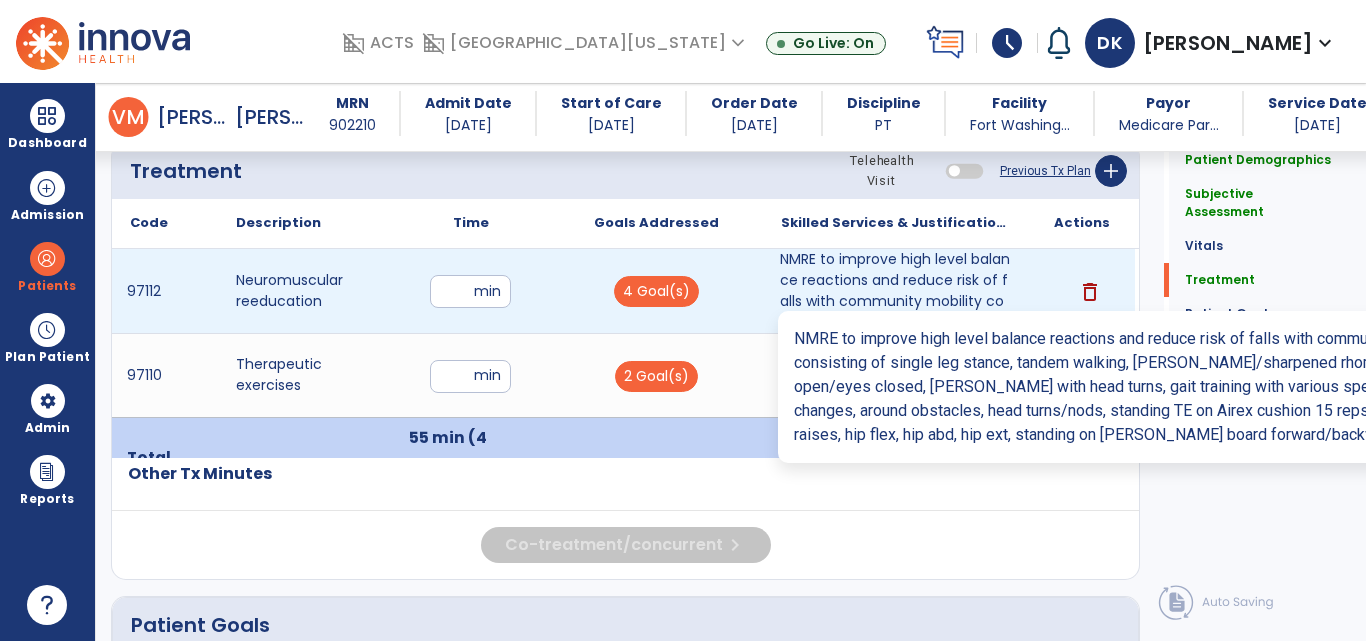 click on "NMRE to improve high level balance reactions and reduce risk of falls with community mobility consis..." at bounding box center [896, 291] 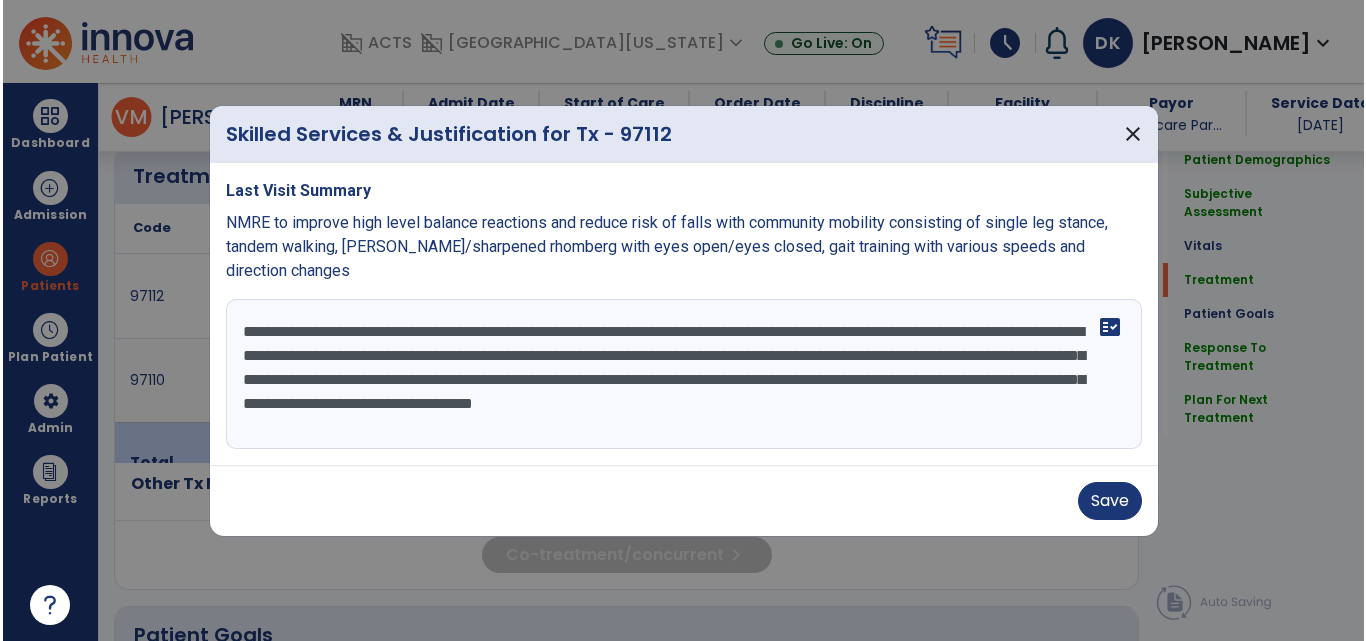 scroll, scrollTop: 1387, scrollLeft: 0, axis: vertical 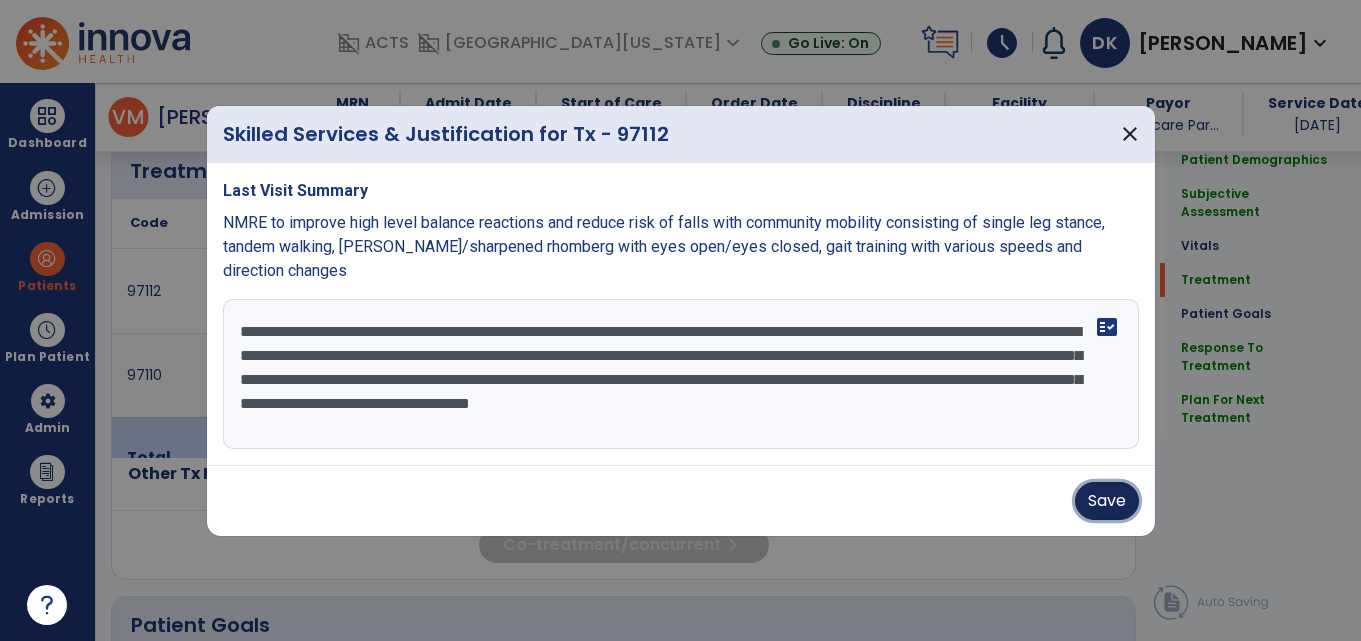 click on "Save" at bounding box center (1107, 501) 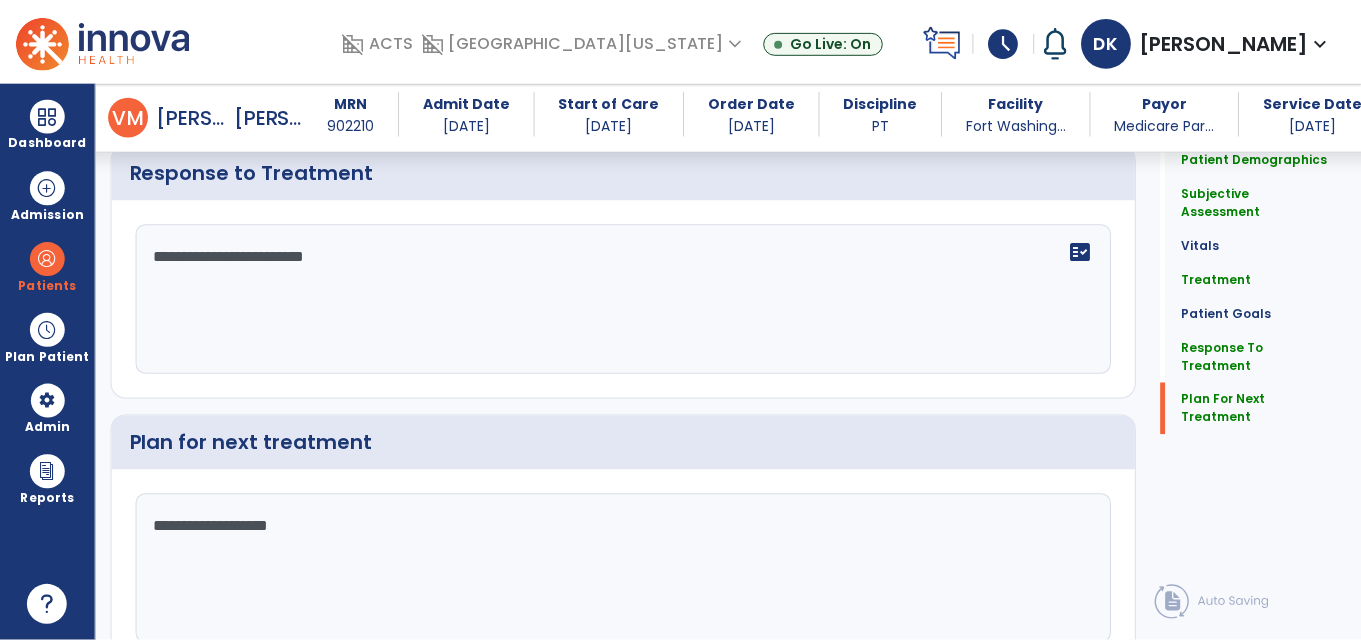 scroll, scrollTop: 3214, scrollLeft: 0, axis: vertical 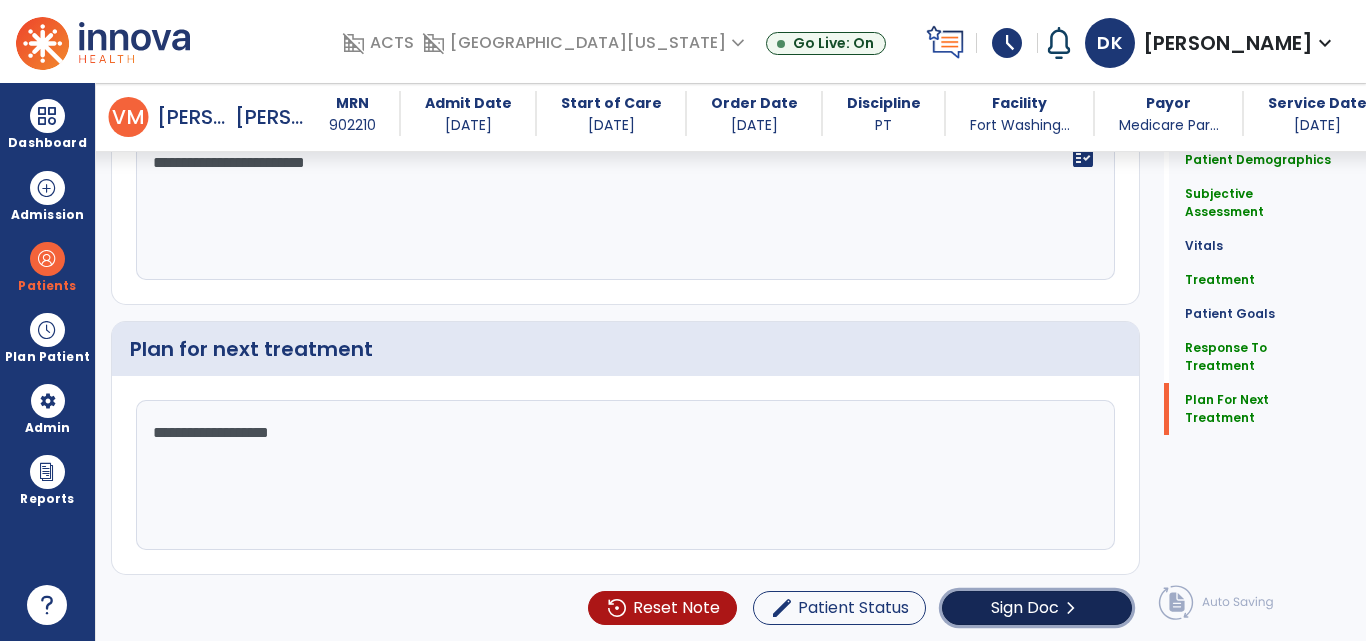 click on "Sign Doc" 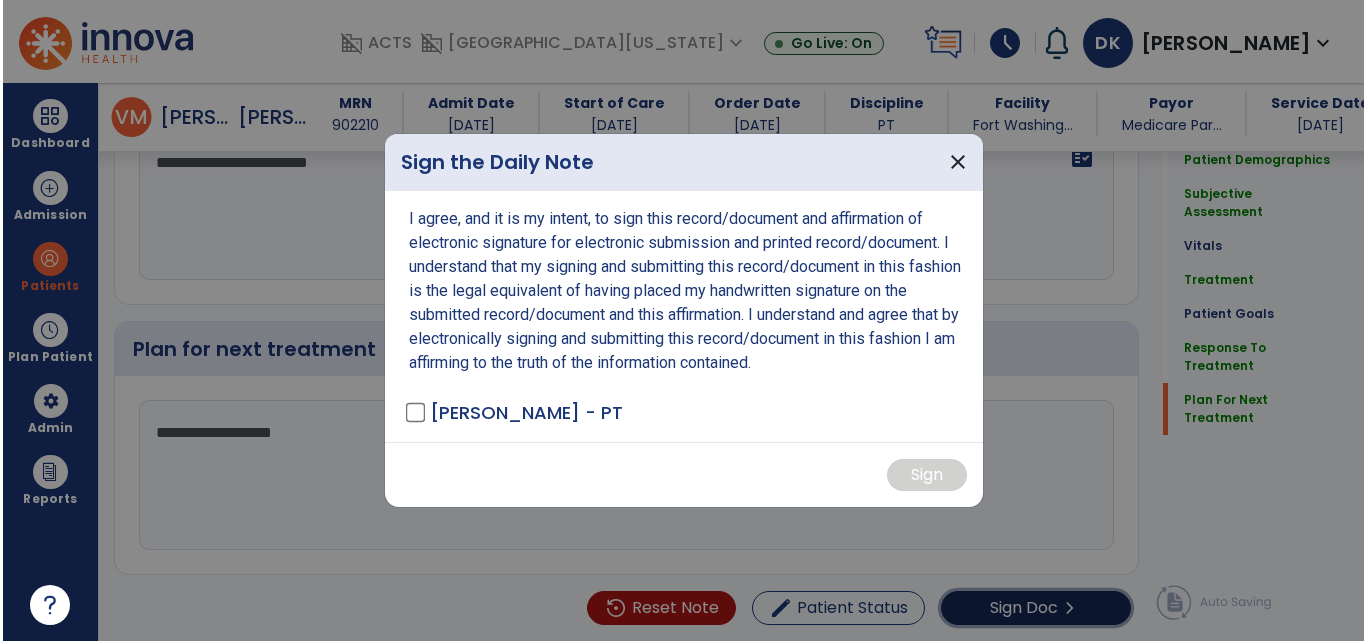 scroll, scrollTop: 3214, scrollLeft: 0, axis: vertical 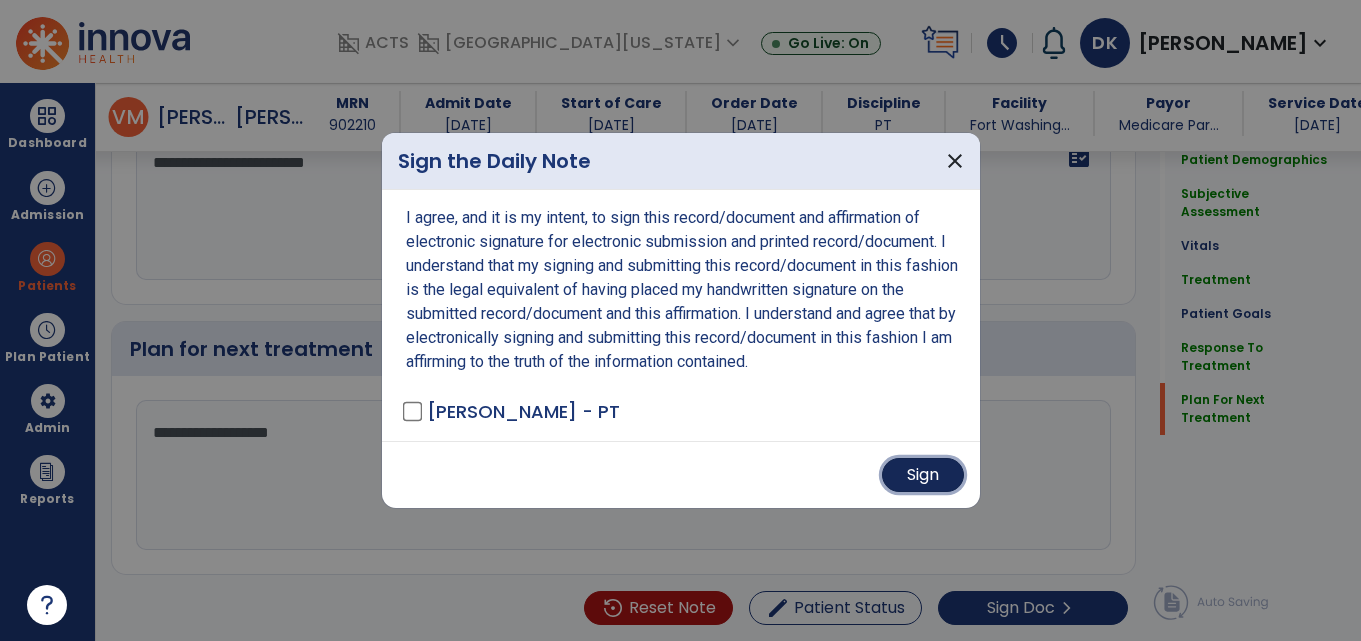 click on "Sign" at bounding box center [923, 475] 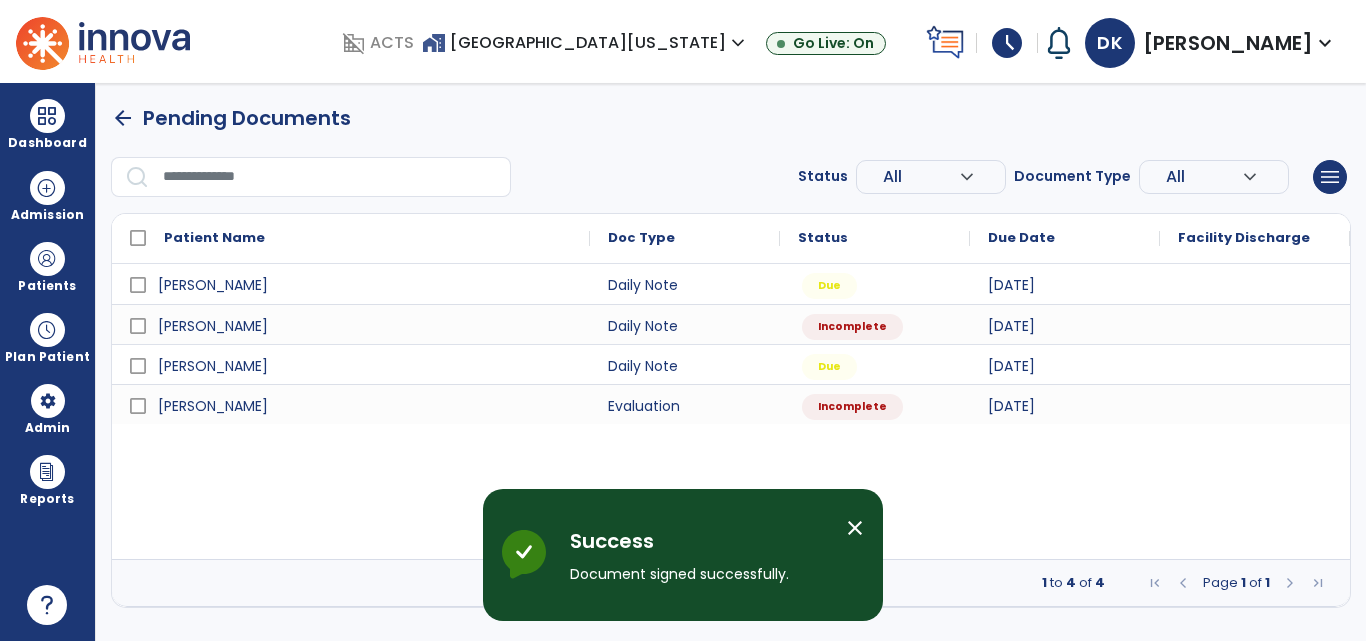 scroll, scrollTop: 0, scrollLeft: 0, axis: both 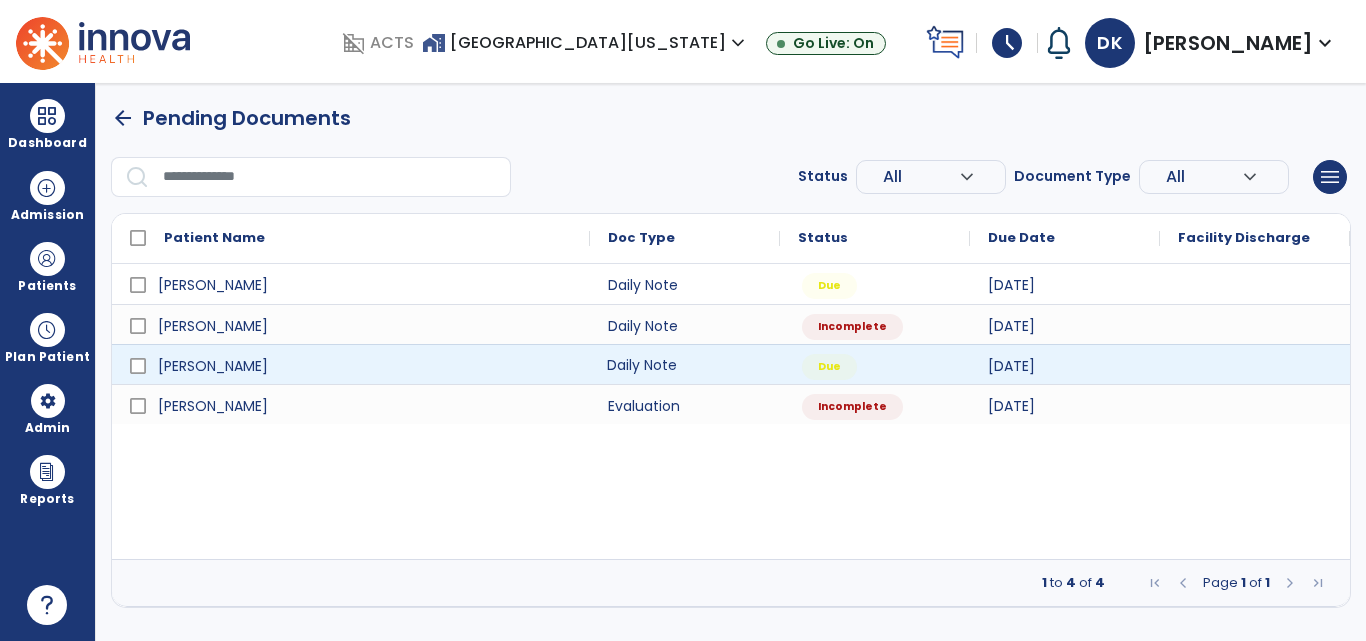 click on "Daily Note" at bounding box center (685, 364) 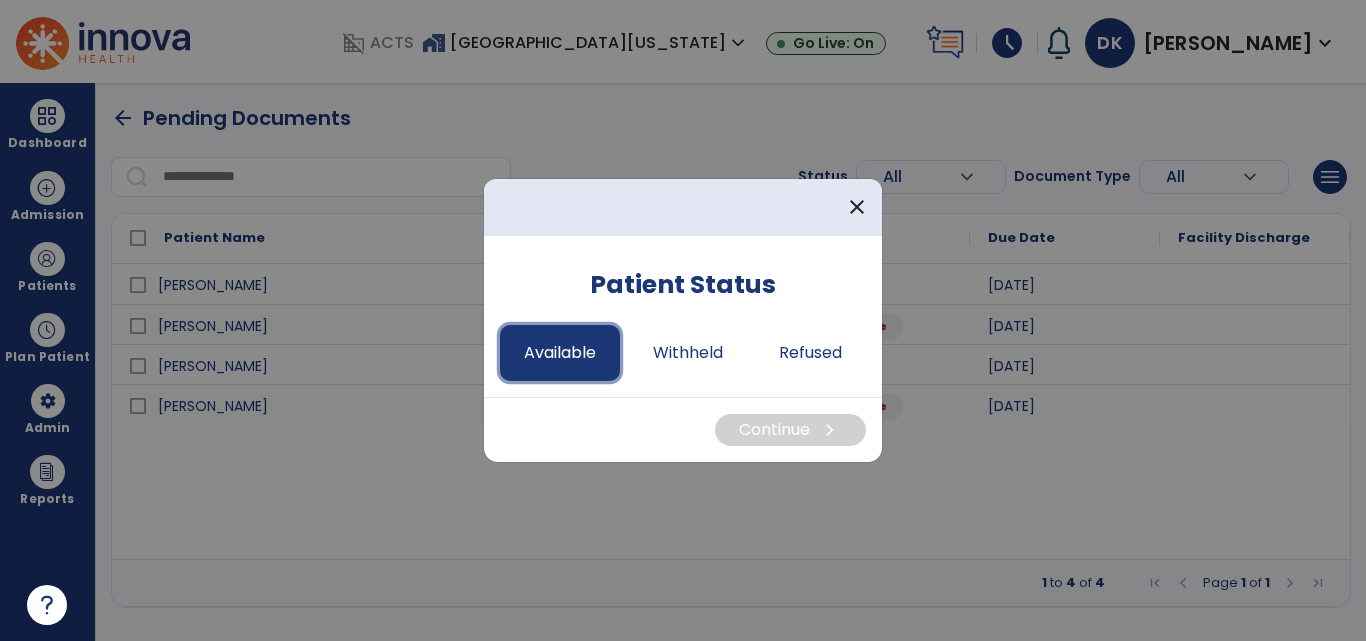 click on "Available" at bounding box center (560, 353) 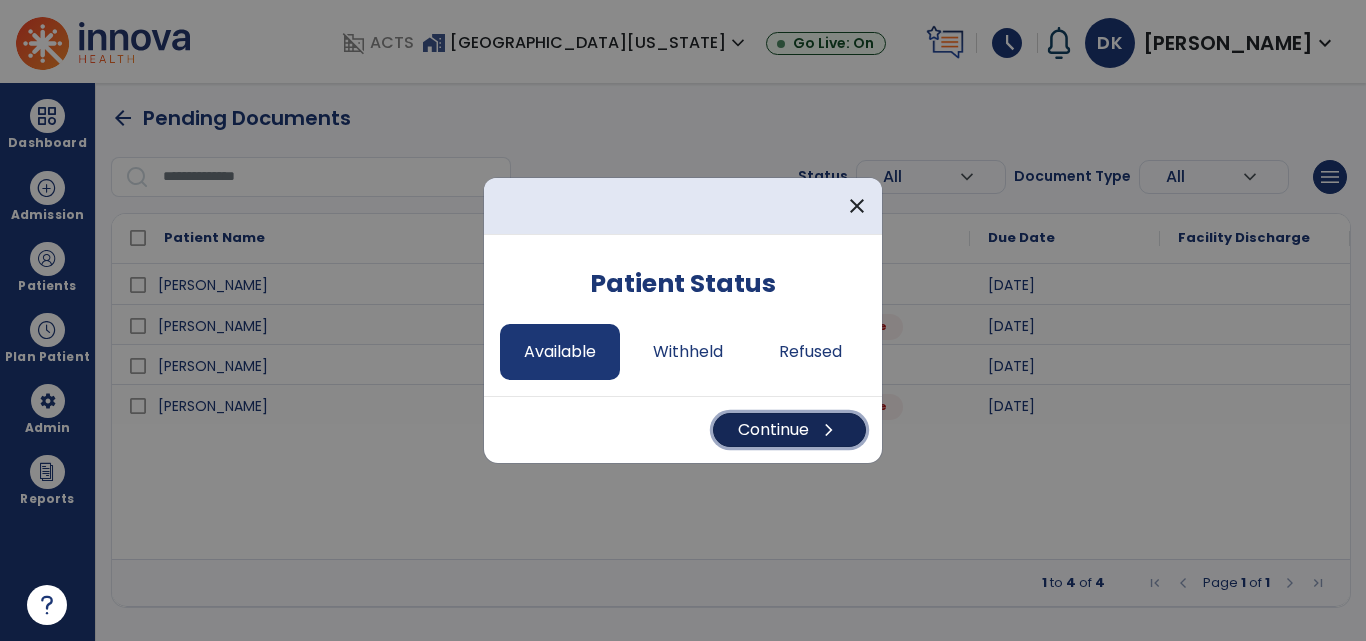 click on "Continue   chevron_right" at bounding box center [789, 430] 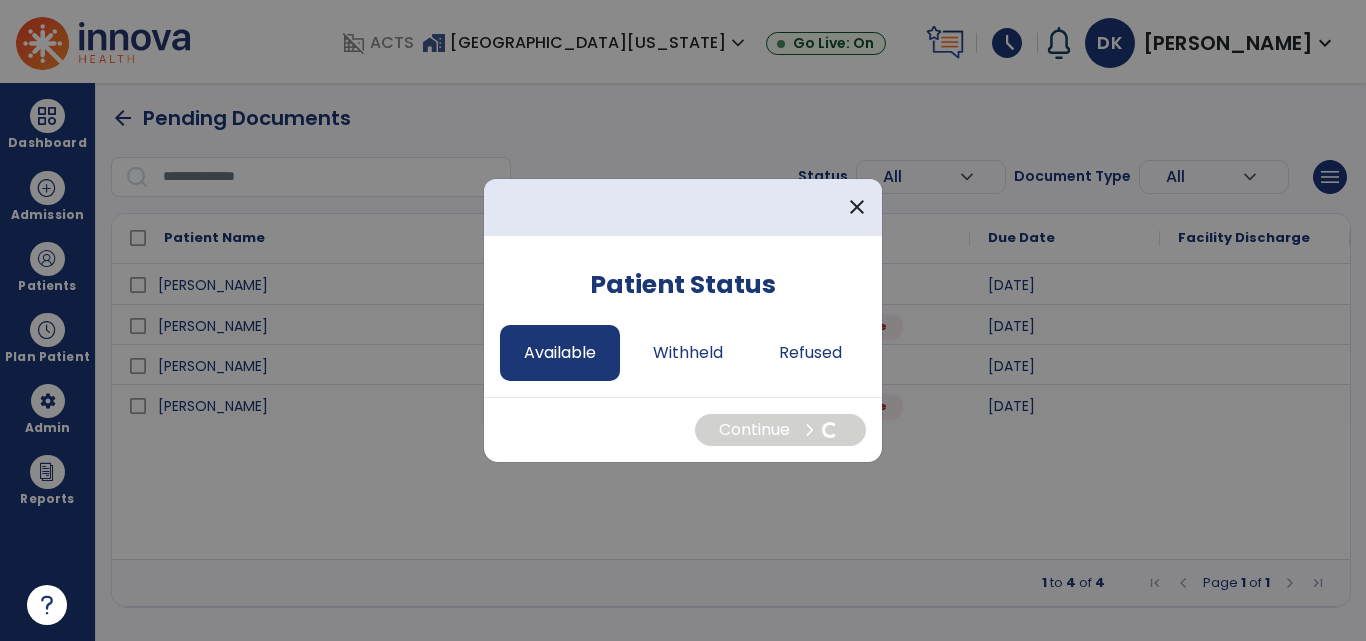select on "*" 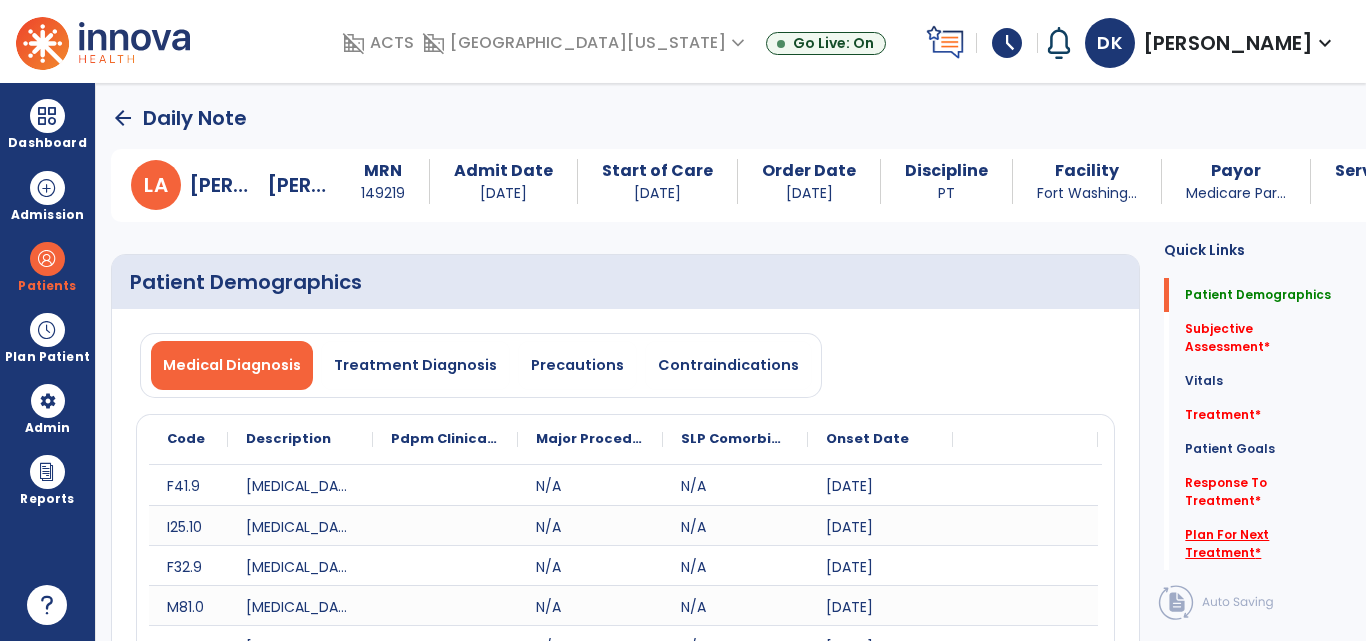 click on "Plan For Next Treatment   *" 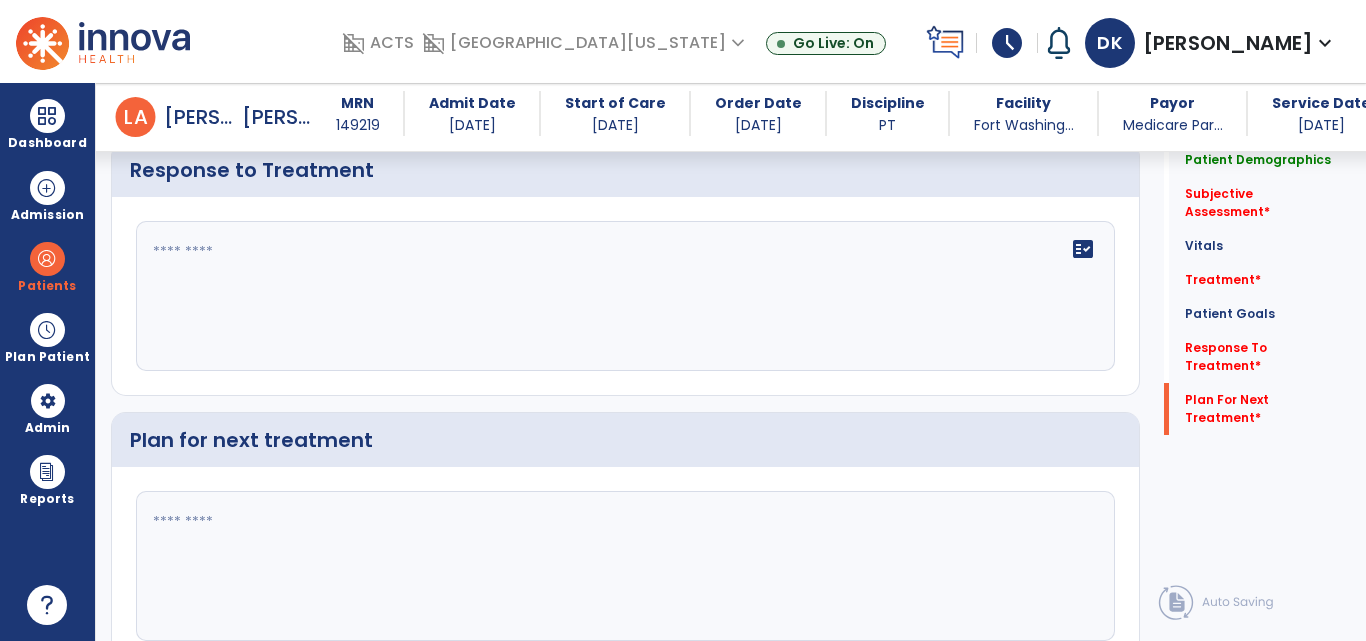 scroll, scrollTop: 3960, scrollLeft: 0, axis: vertical 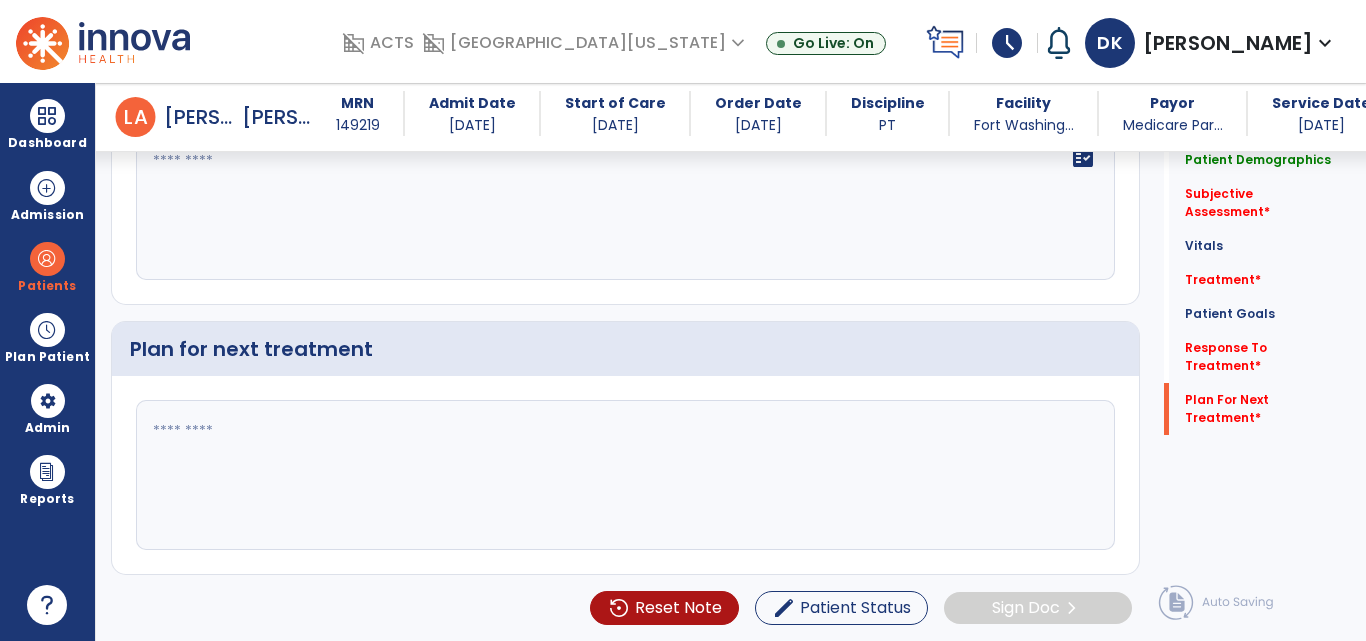 click 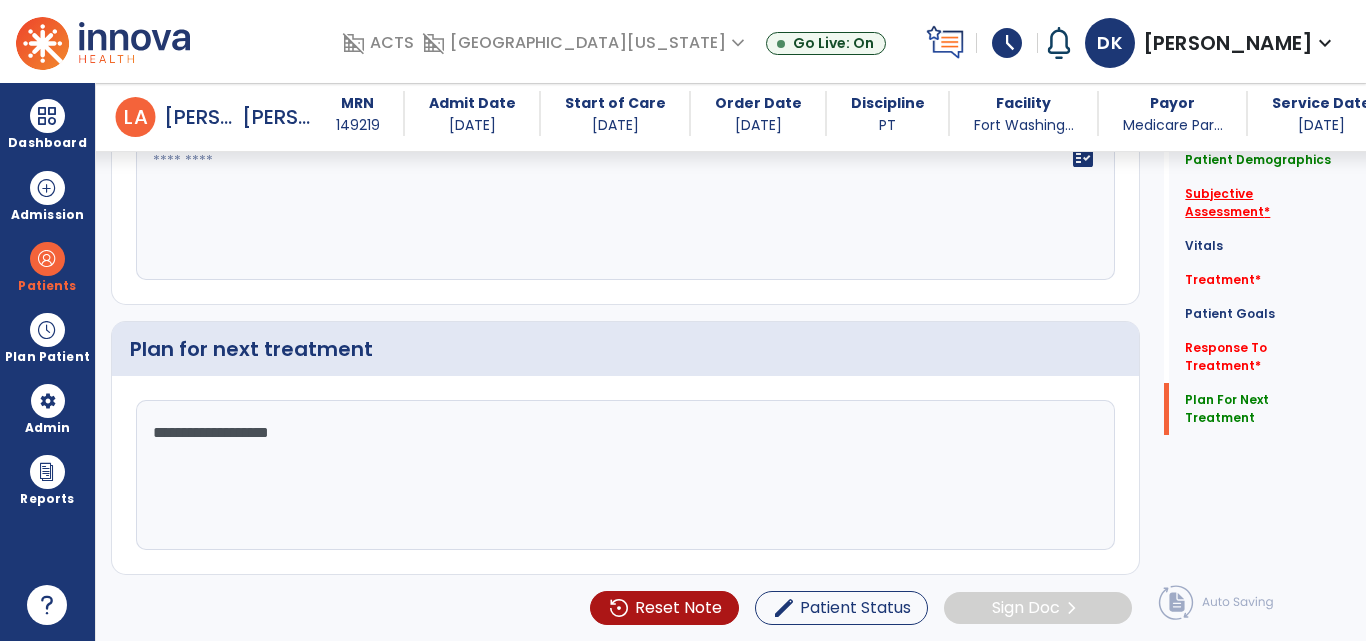 type on "**********" 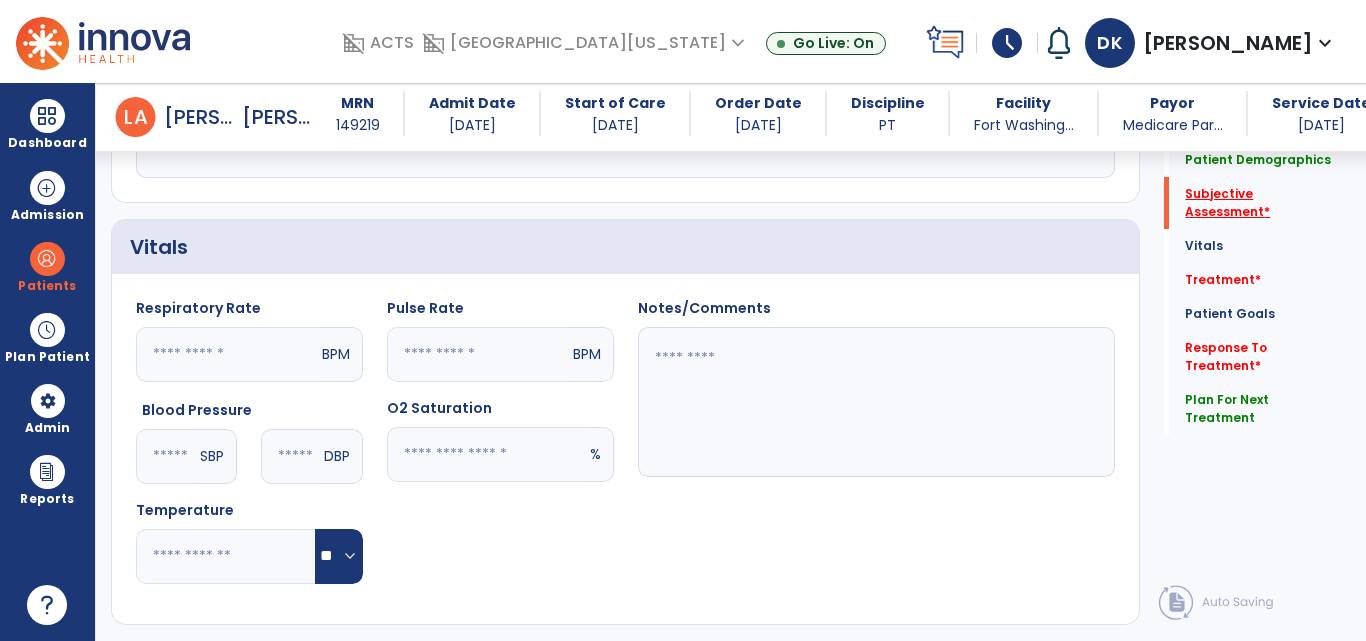 scroll, scrollTop: 747, scrollLeft: 0, axis: vertical 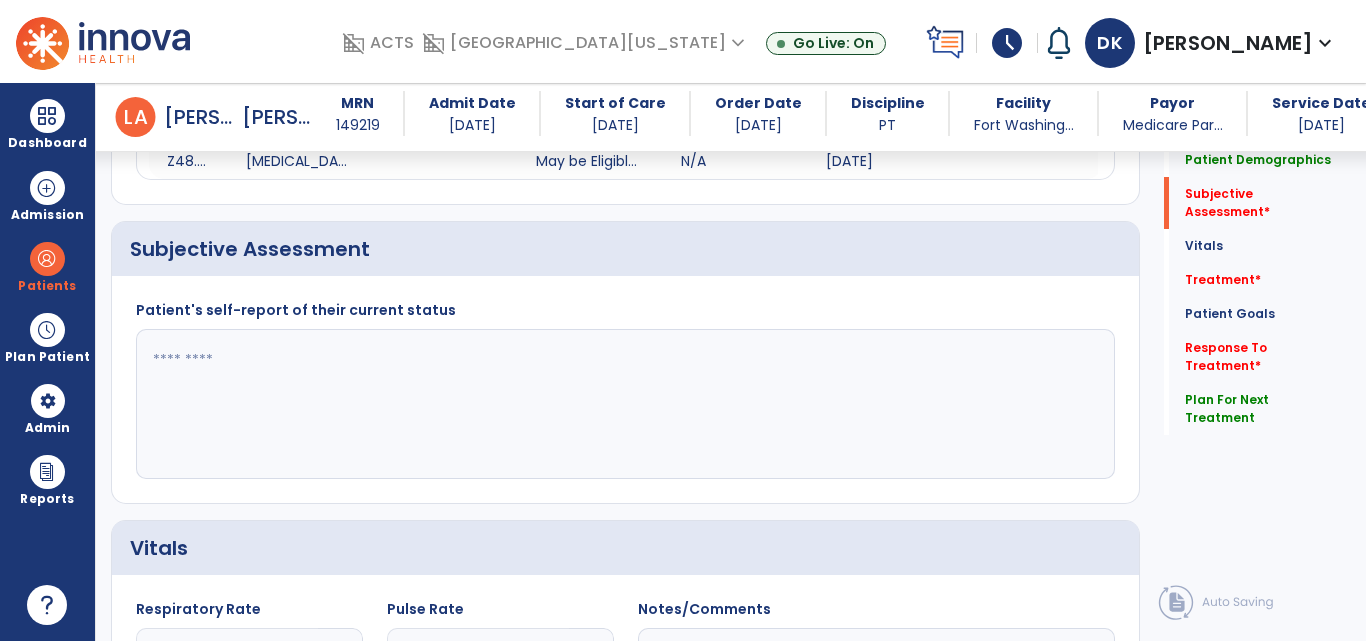 click 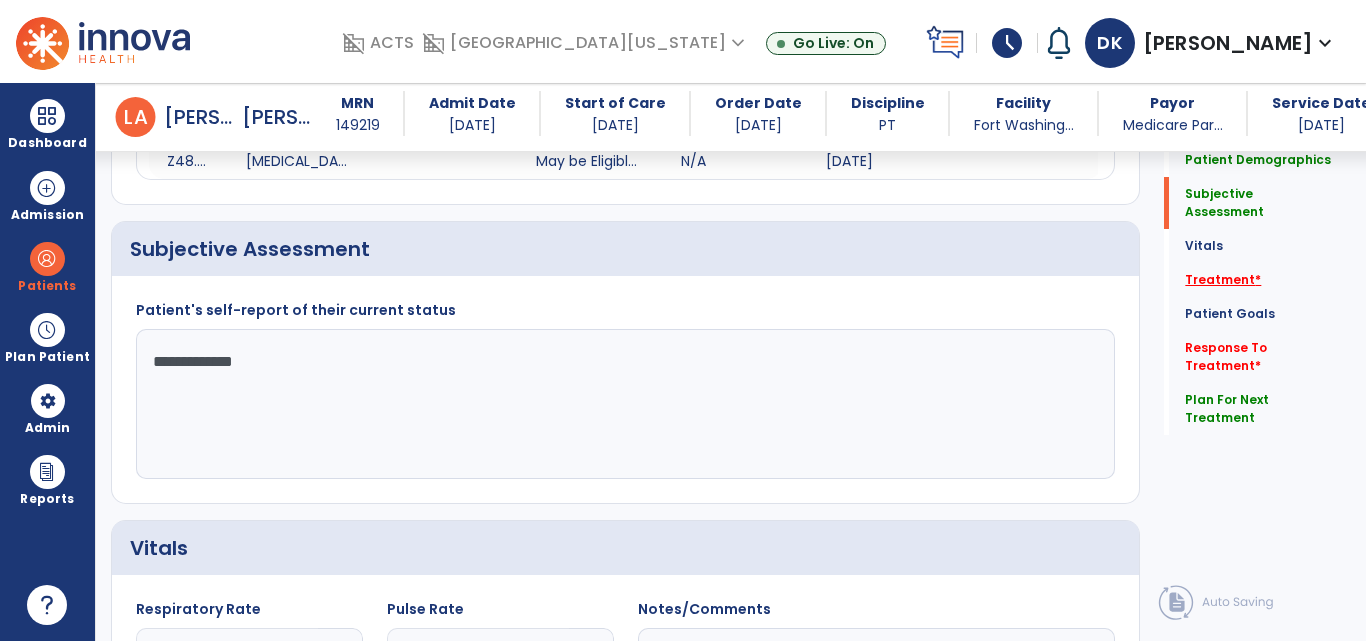 type on "**********" 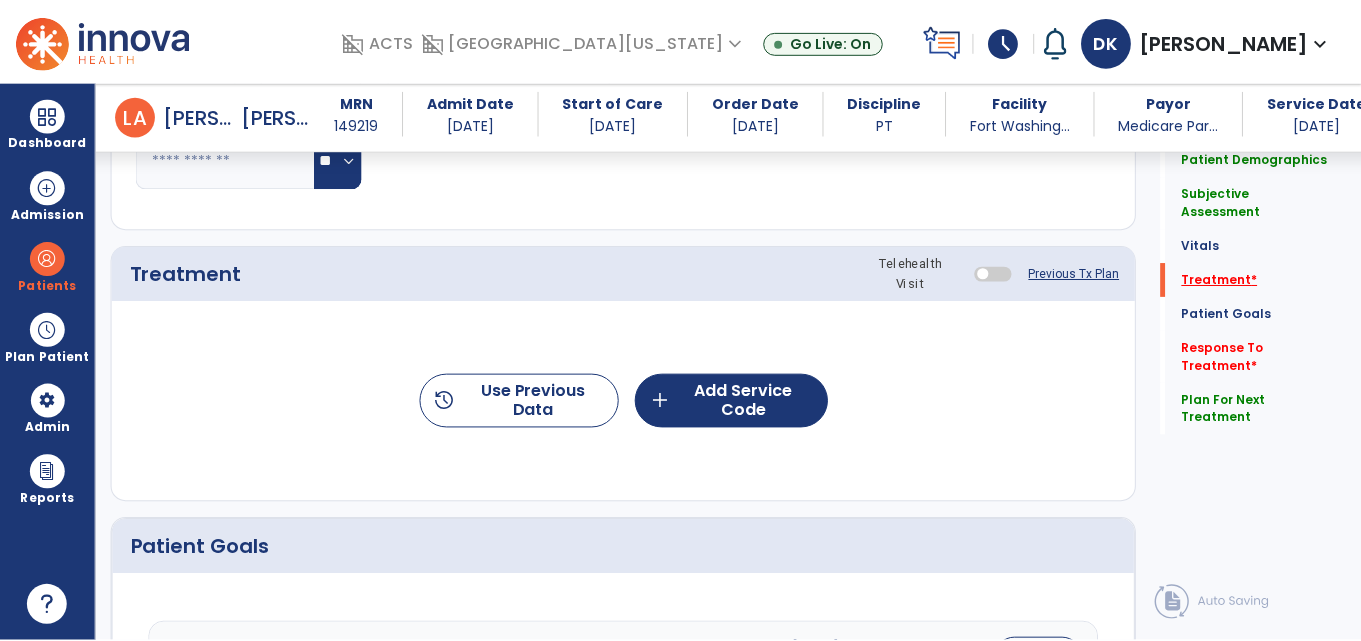 scroll, scrollTop: 1456, scrollLeft: 0, axis: vertical 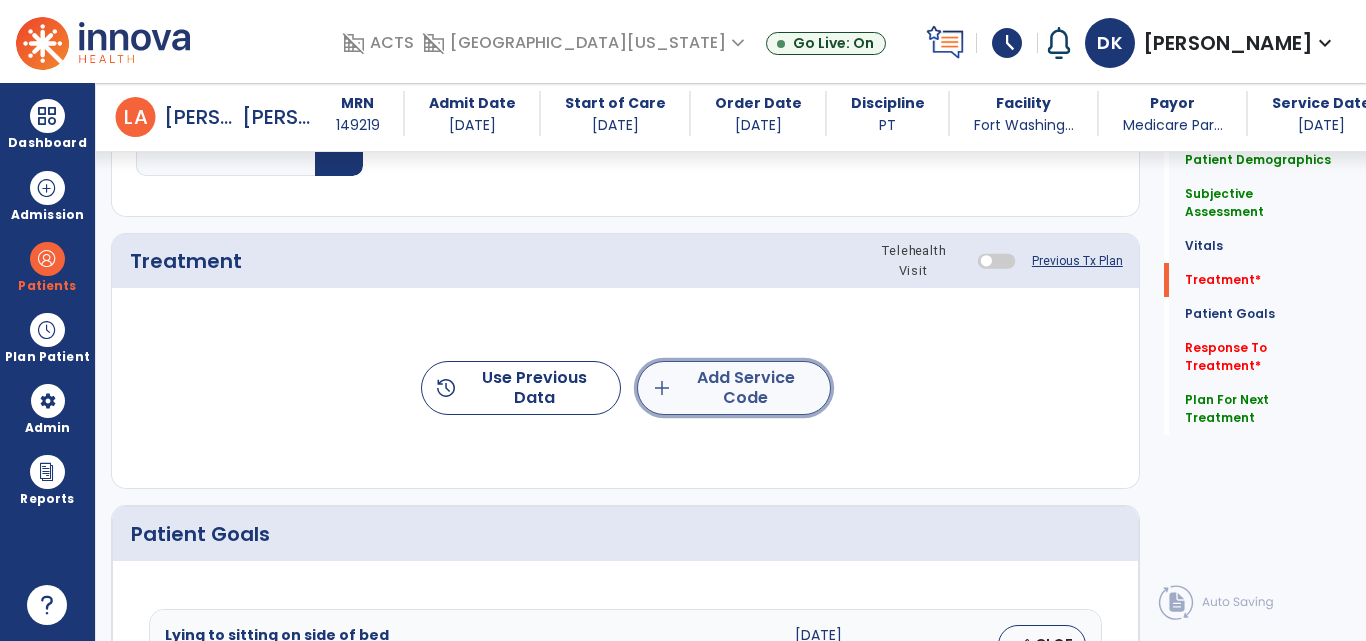click on "add  Add Service Code" 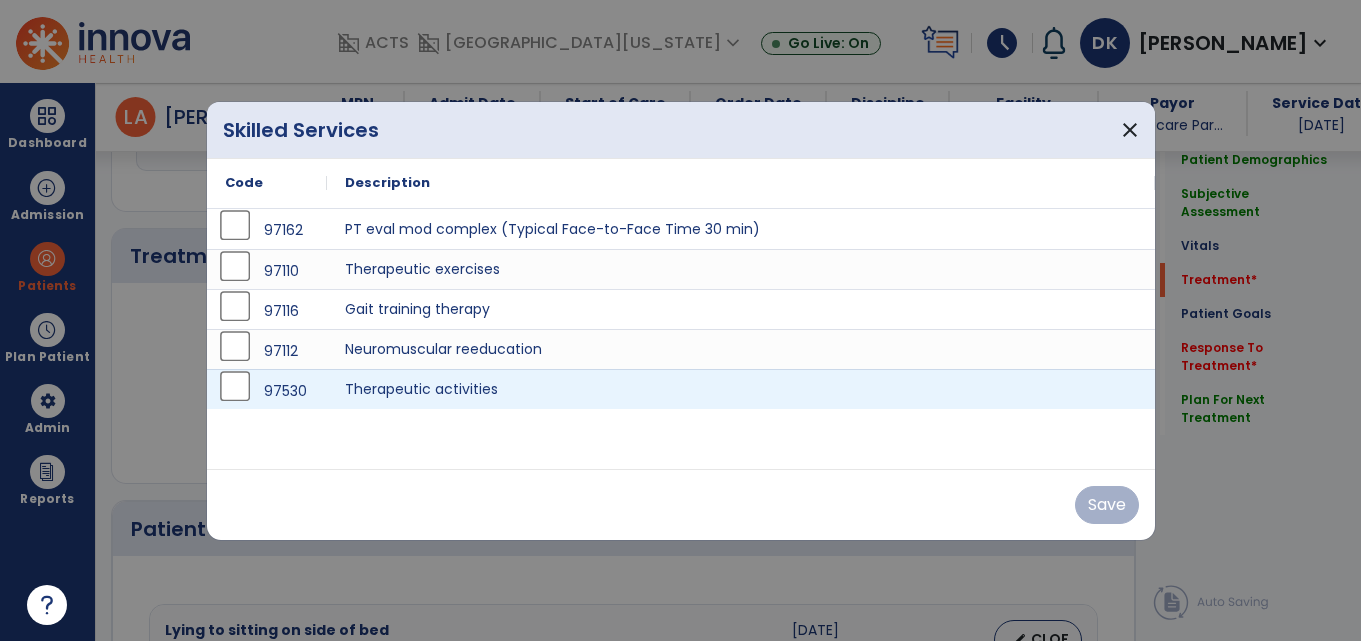scroll, scrollTop: 1456, scrollLeft: 0, axis: vertical 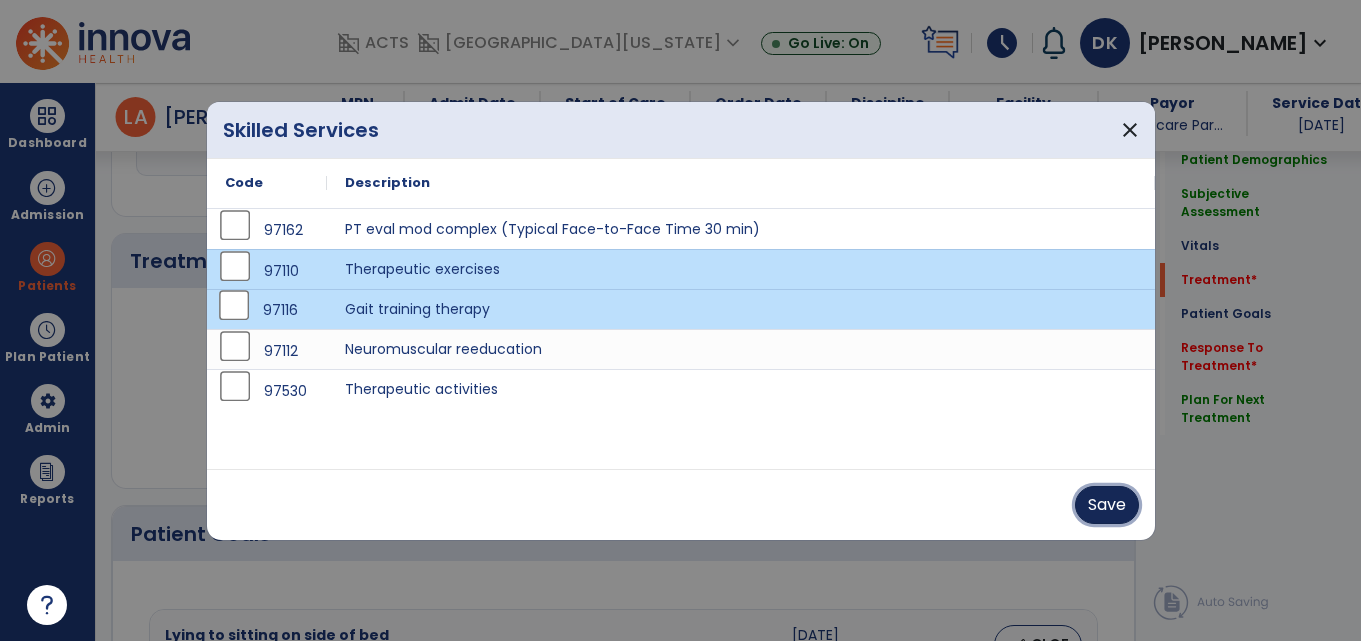 click on "Save" at bounding box center (1107, 505) 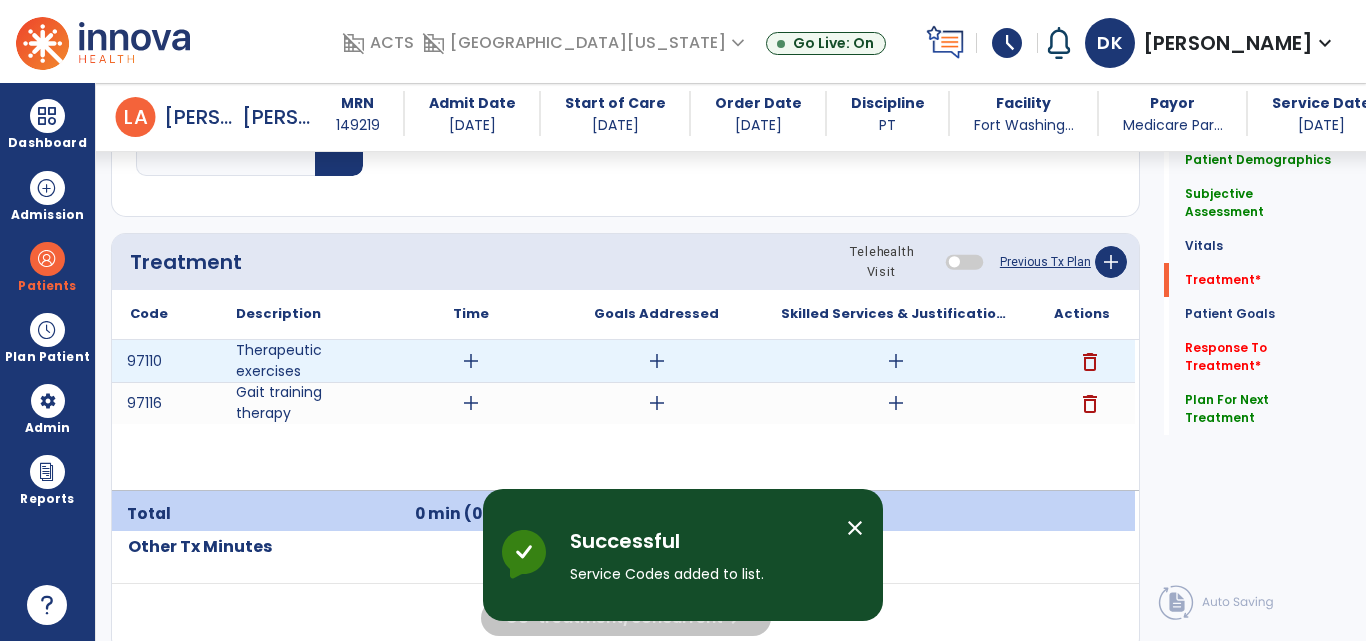 click on "add" at bounding box center [657, 361] 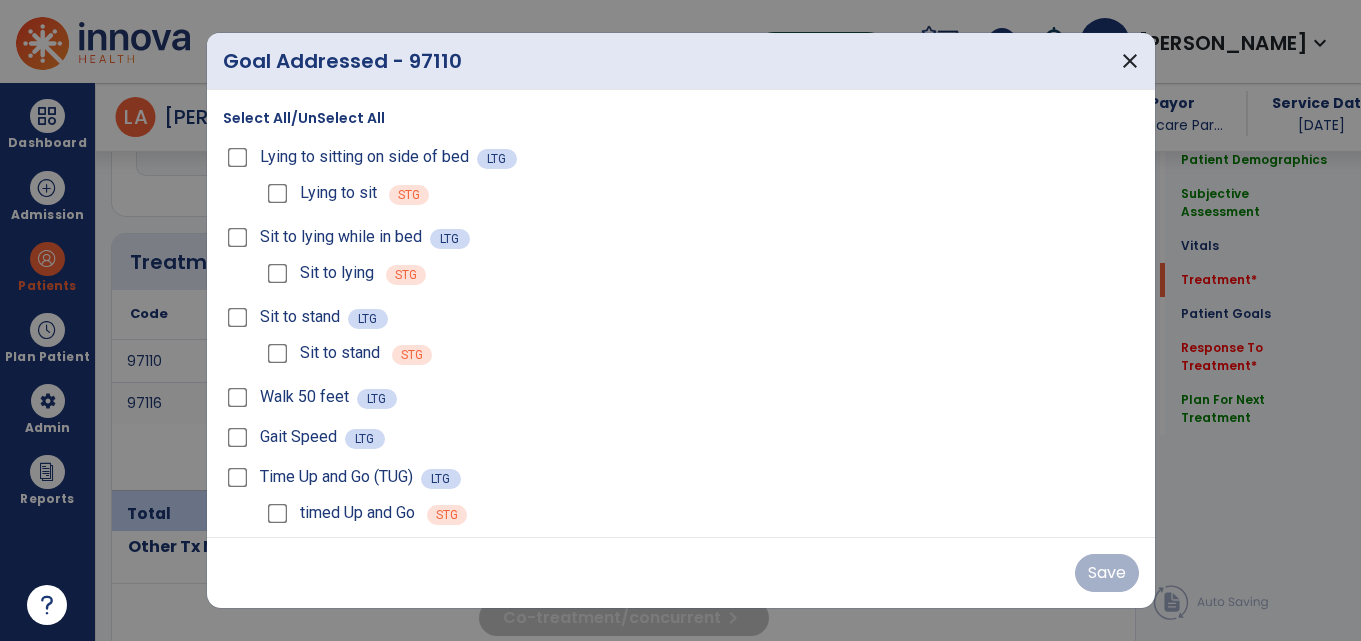 scroll, scrollTop: 1456, scrollLeft: 0, axis: vertical 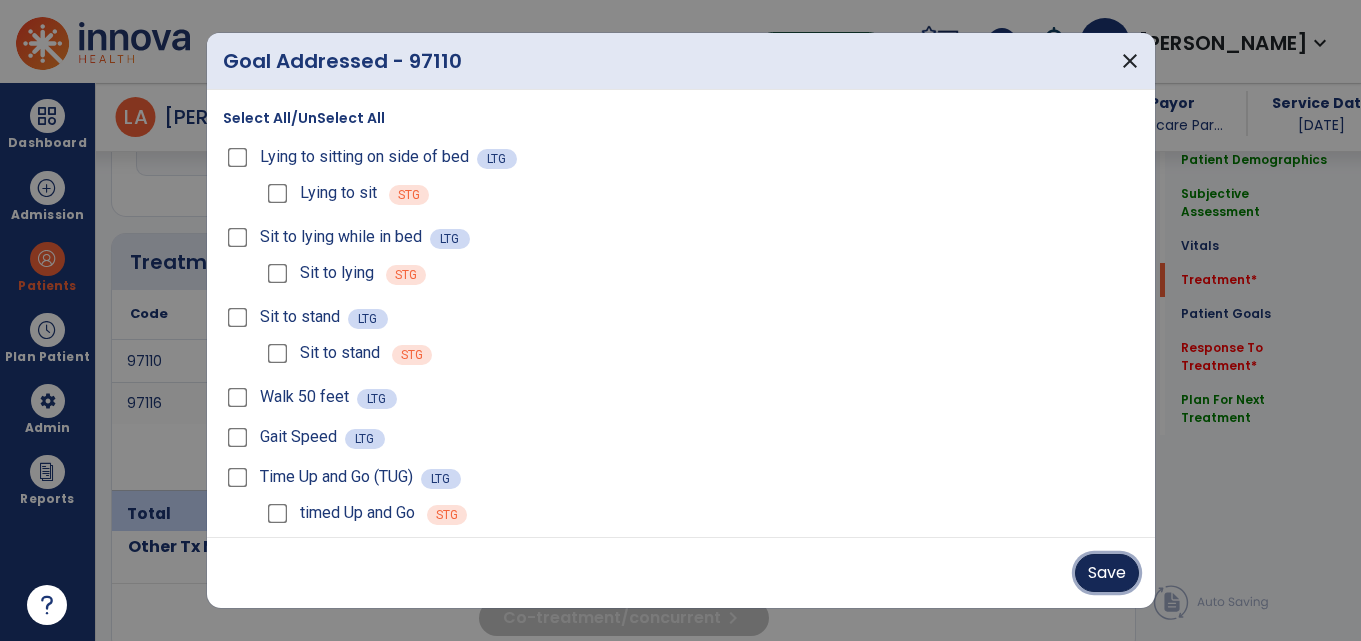 click on "Save" at bounding box center (1107, 573) 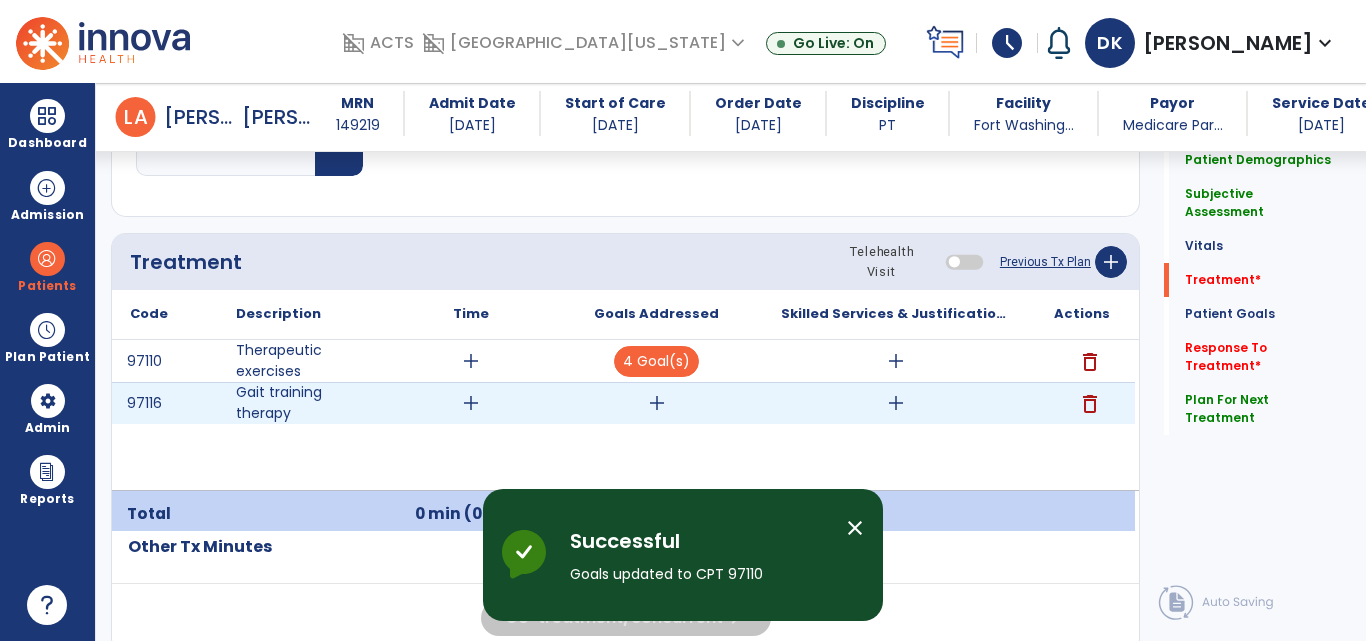 click on "add" at bounding box center [657, 403] 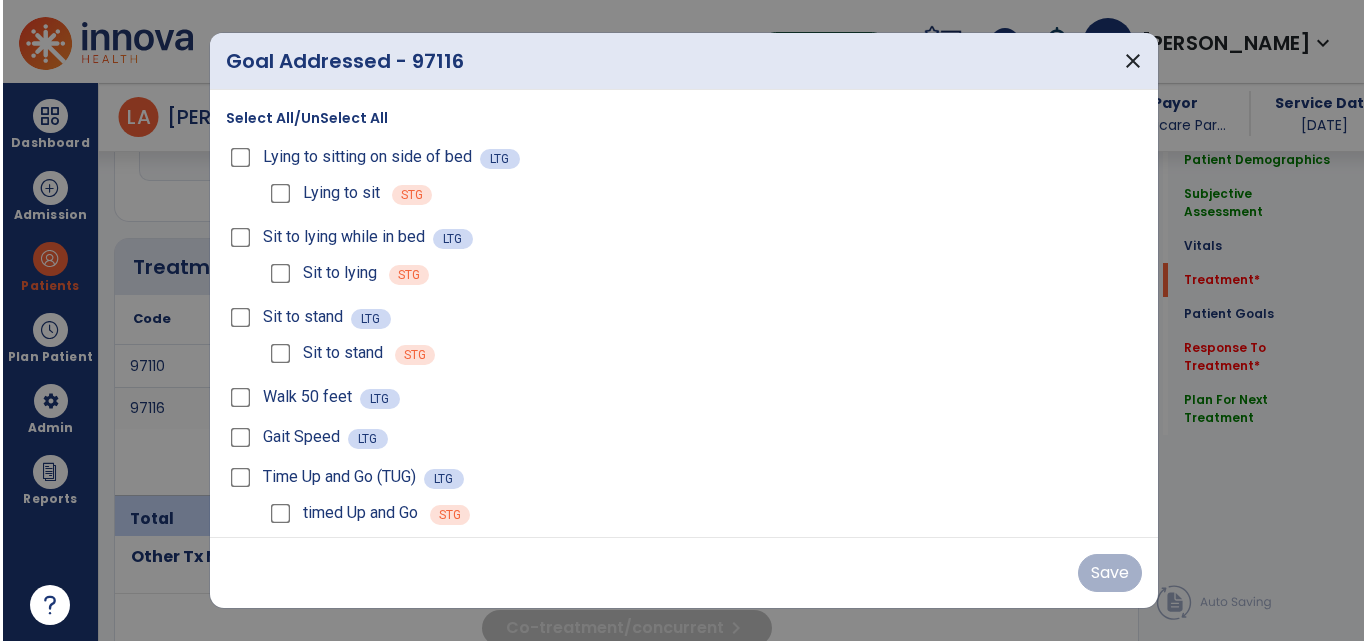 scroll, scrollTop: 1456, scrollLeft: 0, axis: vertical 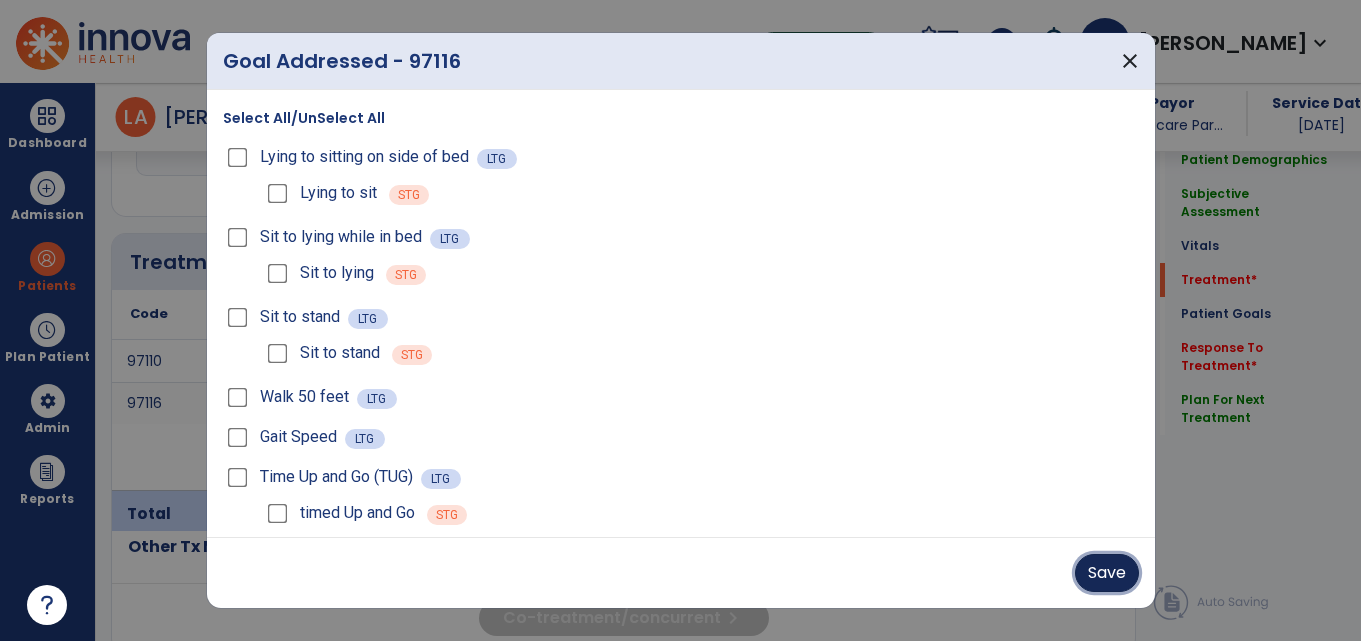 click on "Save" at bounding box center (1107, 573) 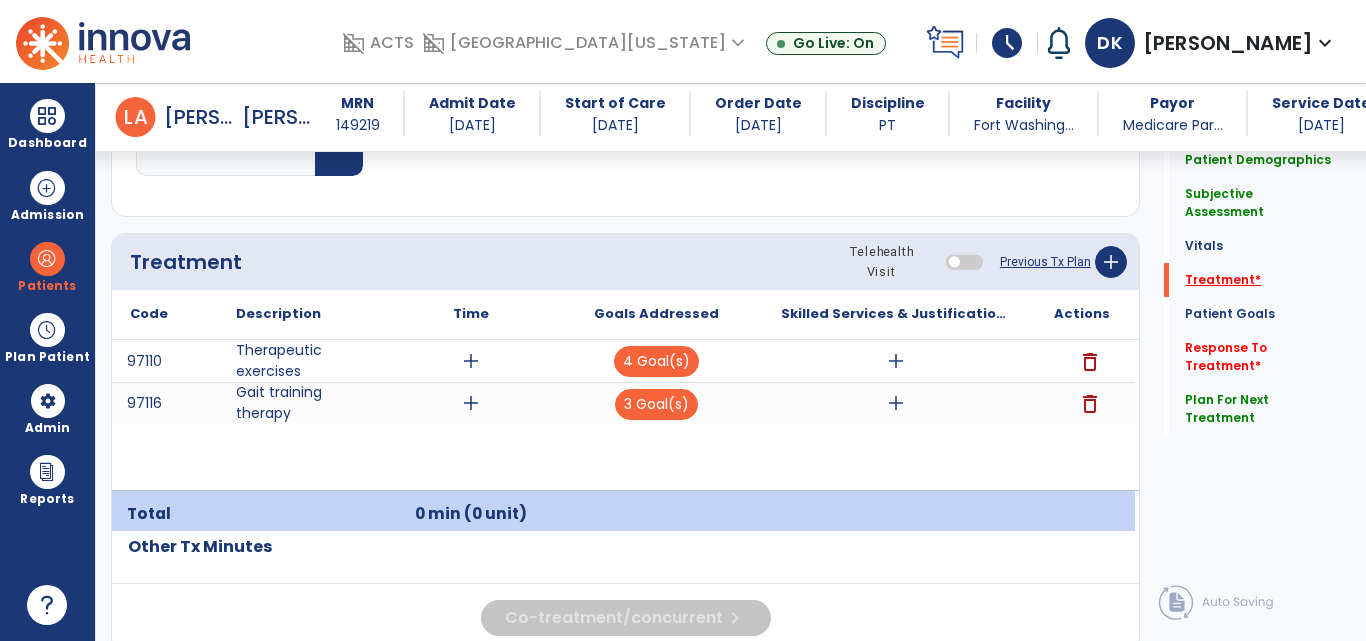 click on "Treatment   *" 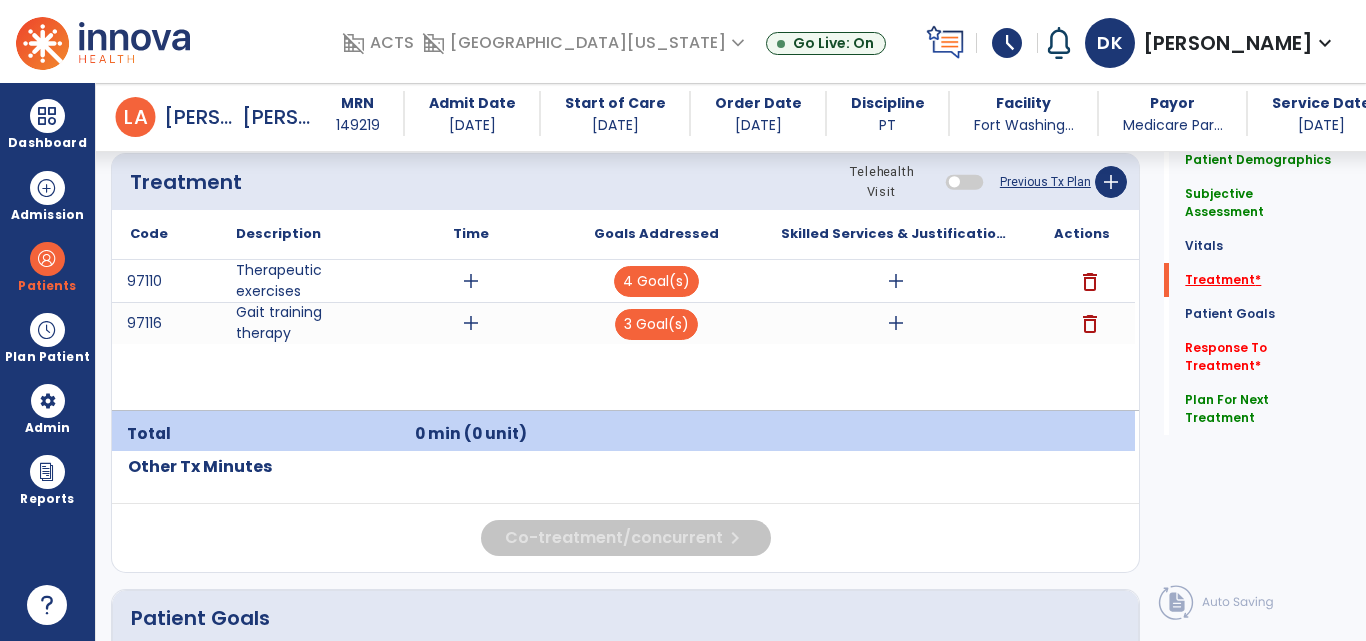 scroll, scrollTop: 1538, scrollLeft: 0, axis: vertical 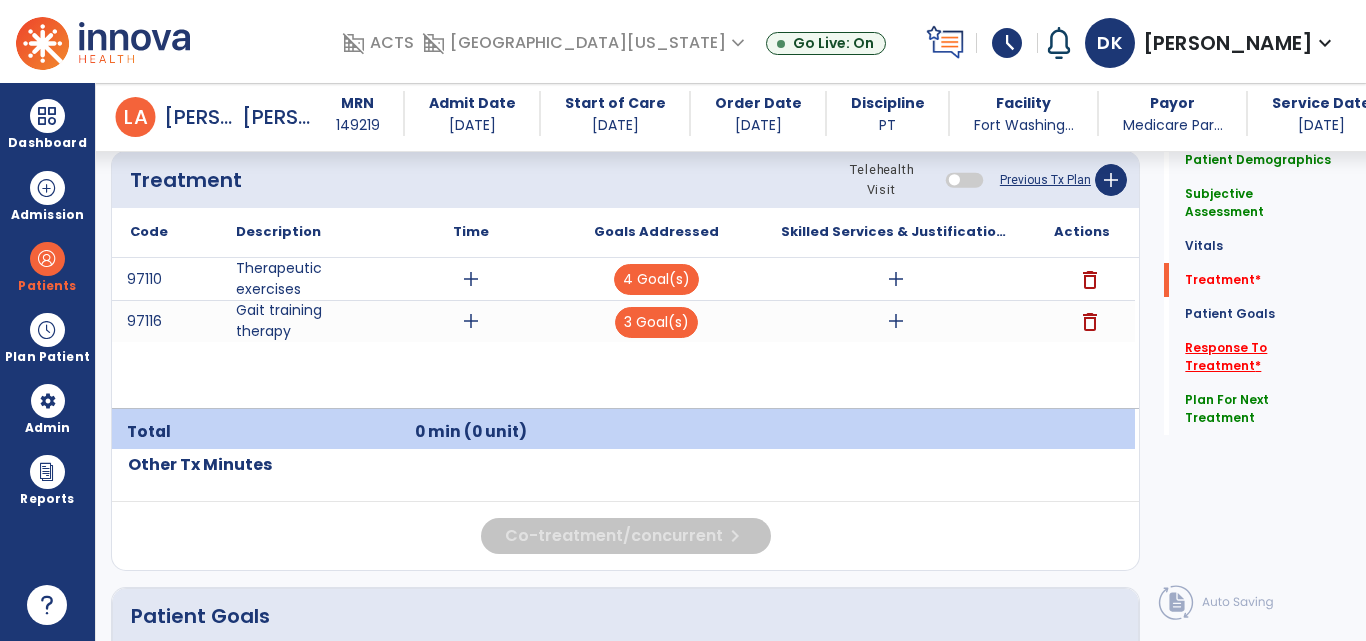 click on "Response To Treatment   *" 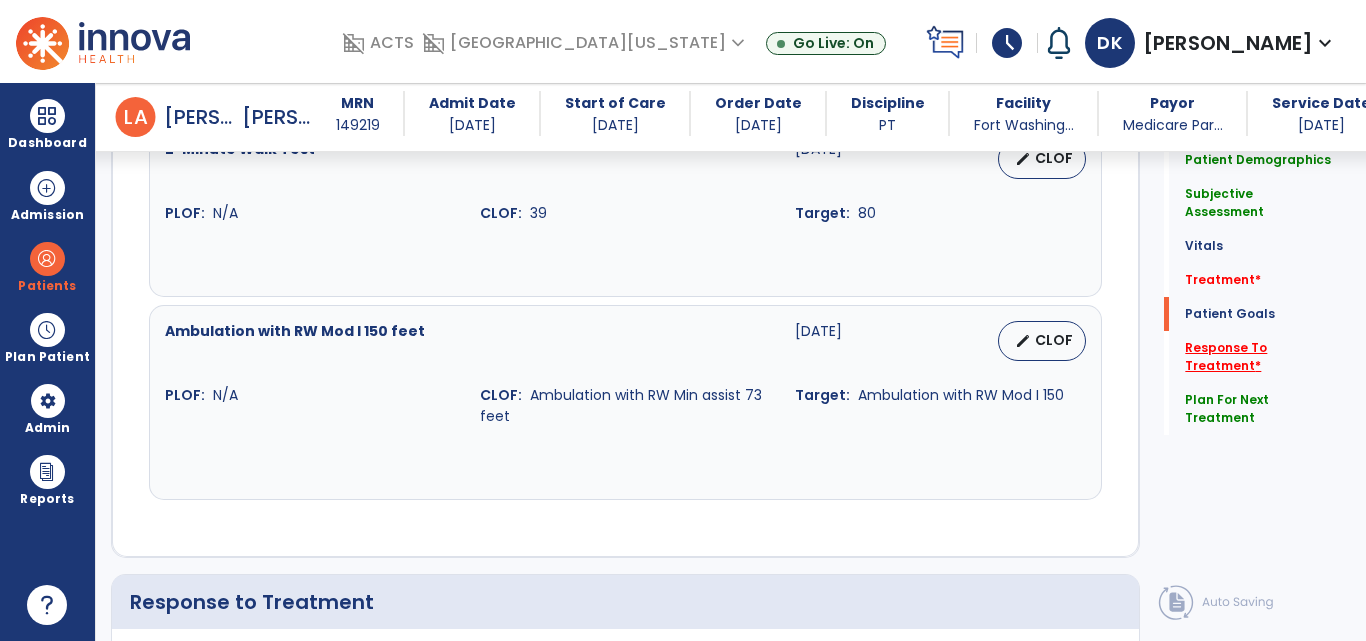 scroll, scrollTop: 3940, scrollLeft: 0, axis: vertical 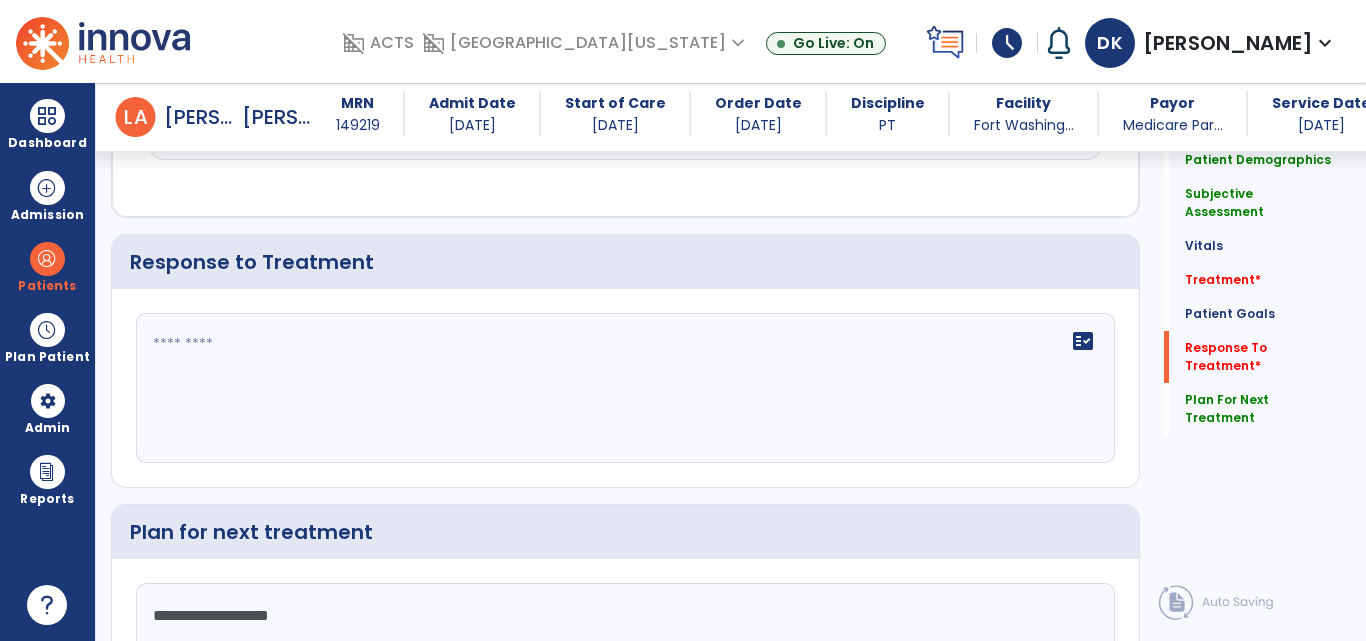 click on "fact_check" 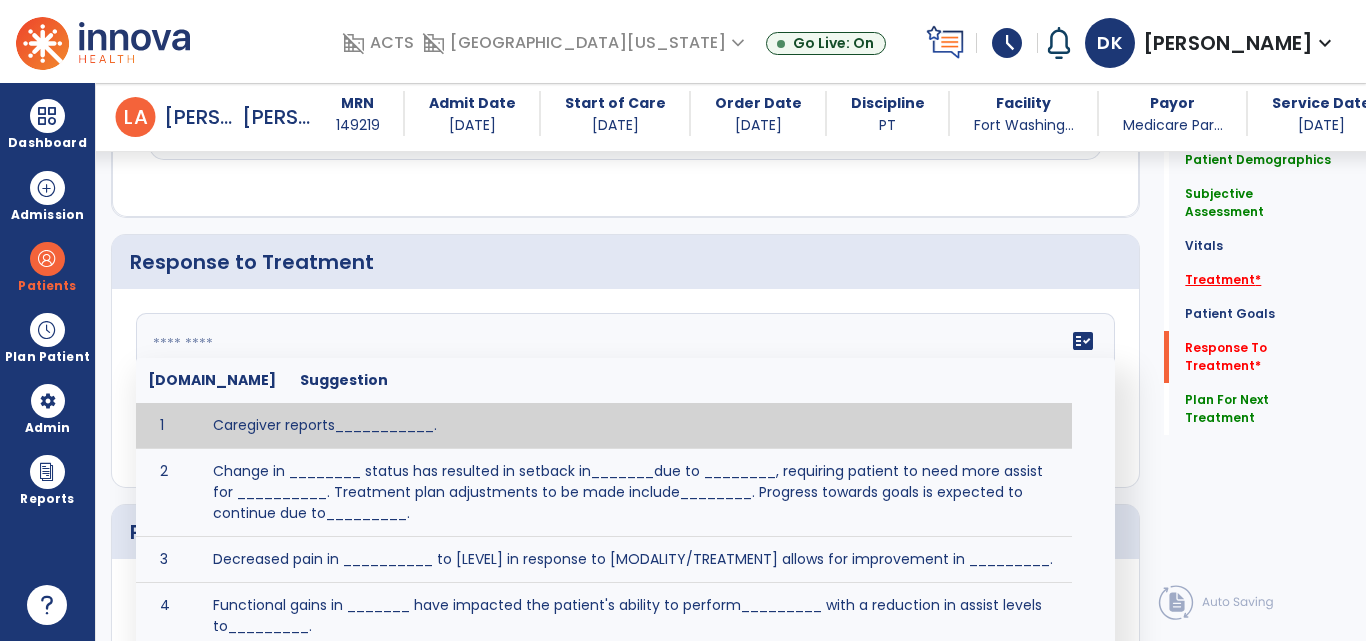 click on "Treatment   *" 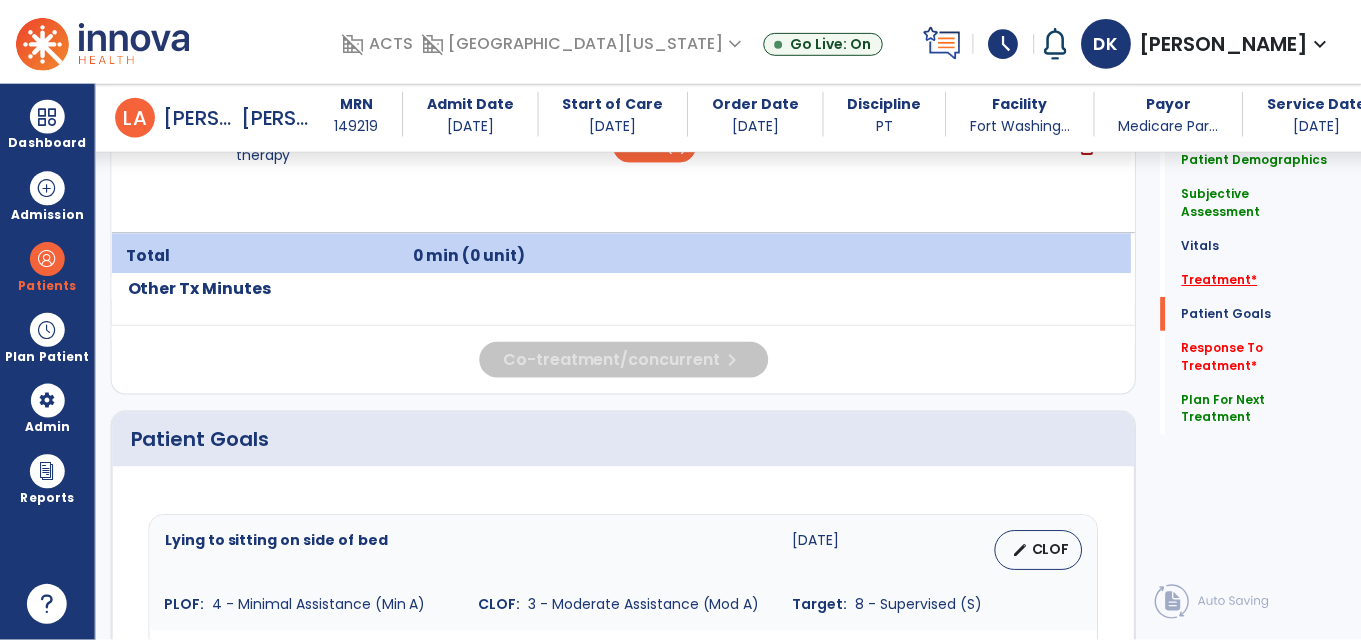 scroll, scrollTop: 1538, scrollLeft: 0, axis: vertical 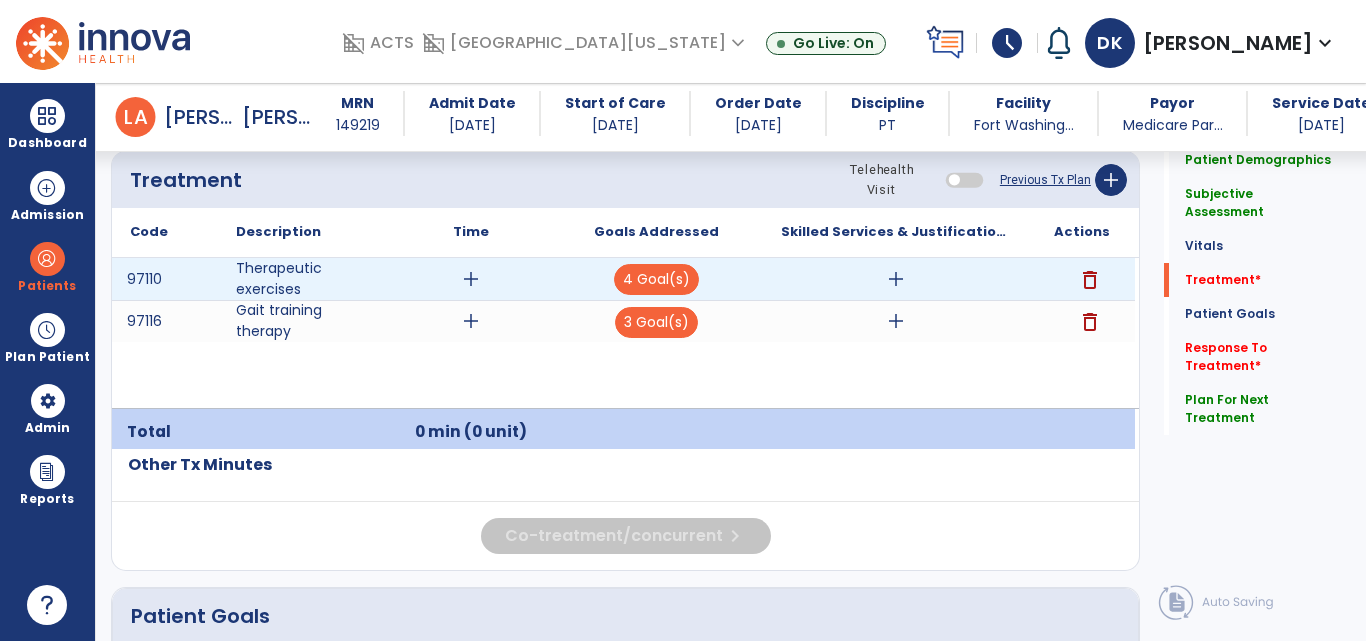 click on "add" at bounding box center [896, 279] 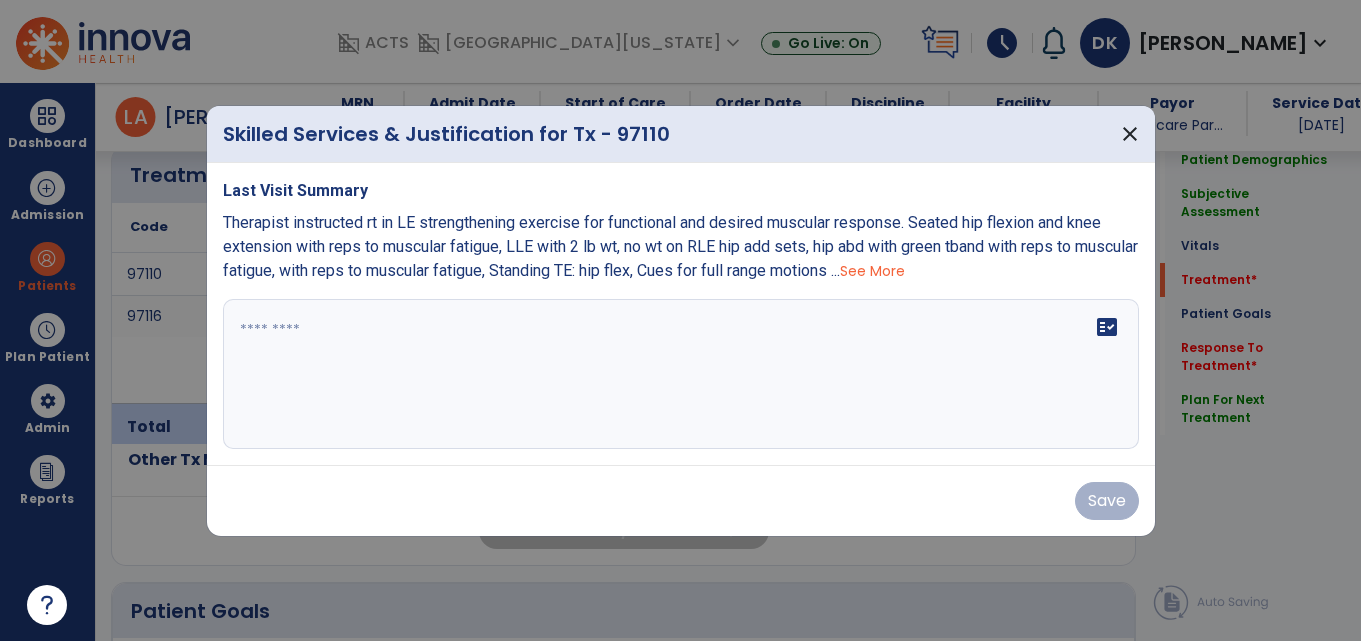 scroll, scrollTop: 1538, scrollLeft: 0, axis: vertical 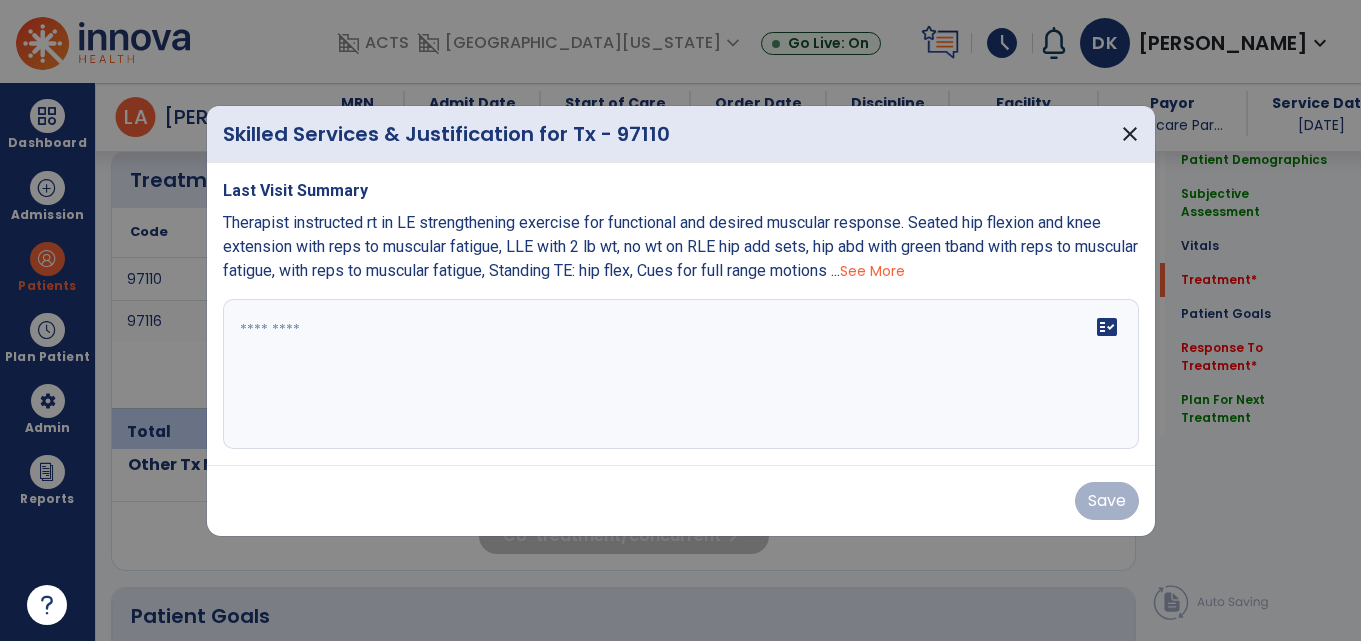 click on "See More" at bounding box center [872, 271] 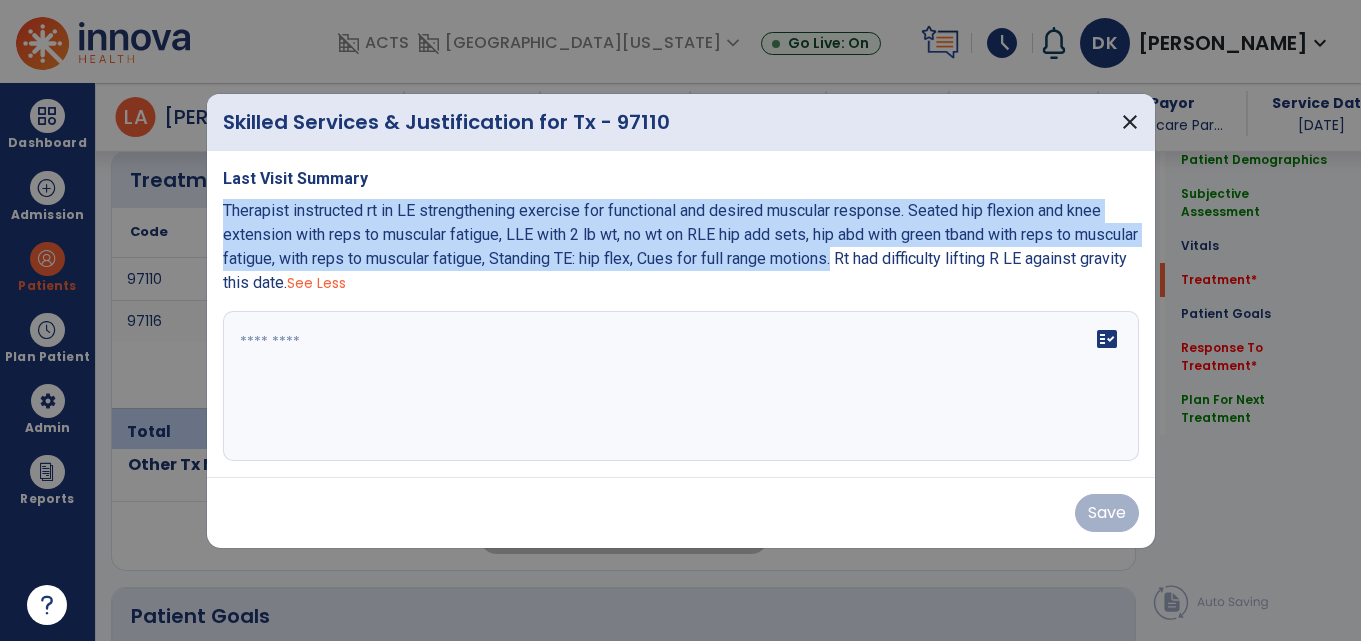 drag, startPoint x: 906, startPoint y: 257, endPoint x: 207, endPoint y: 215, distance: 700.2607 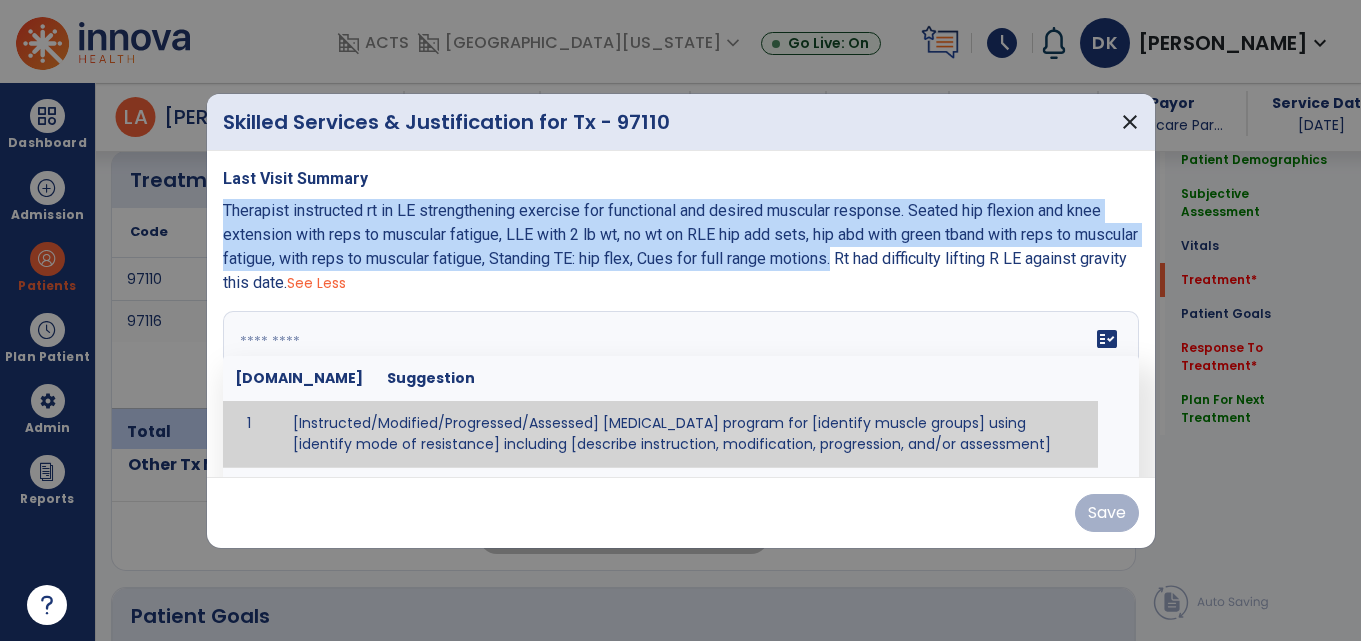 click at bounding box center (681, 386) 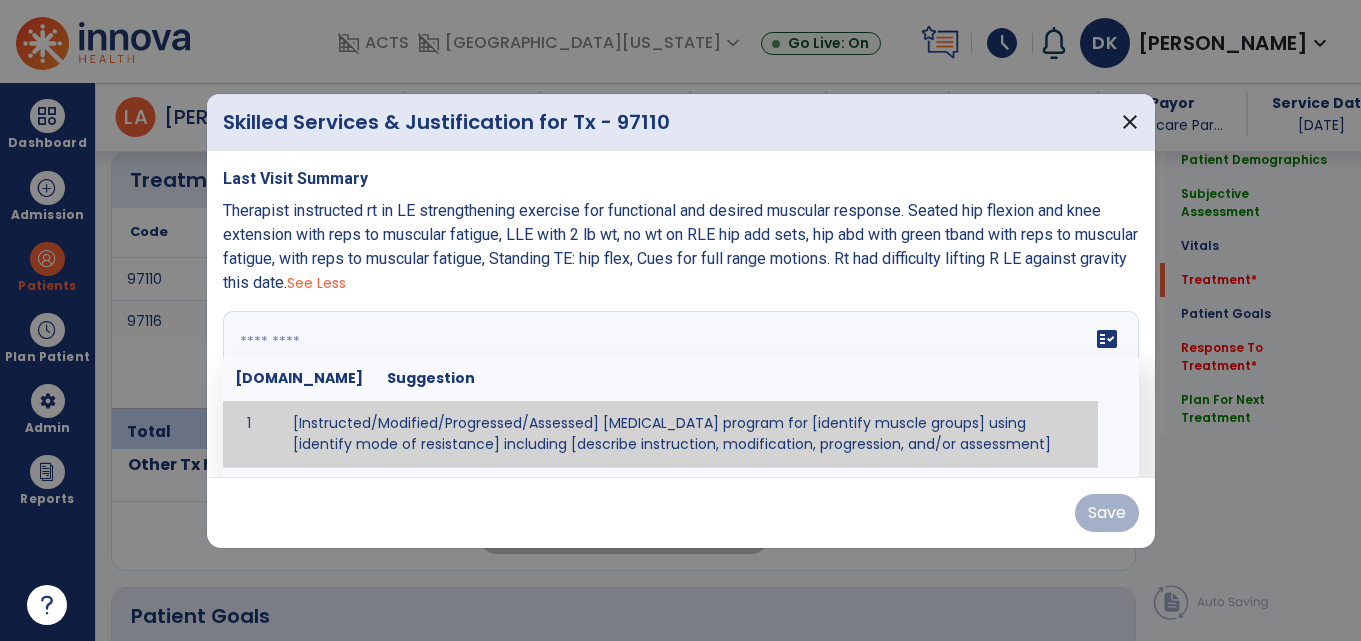 paste on "**********" 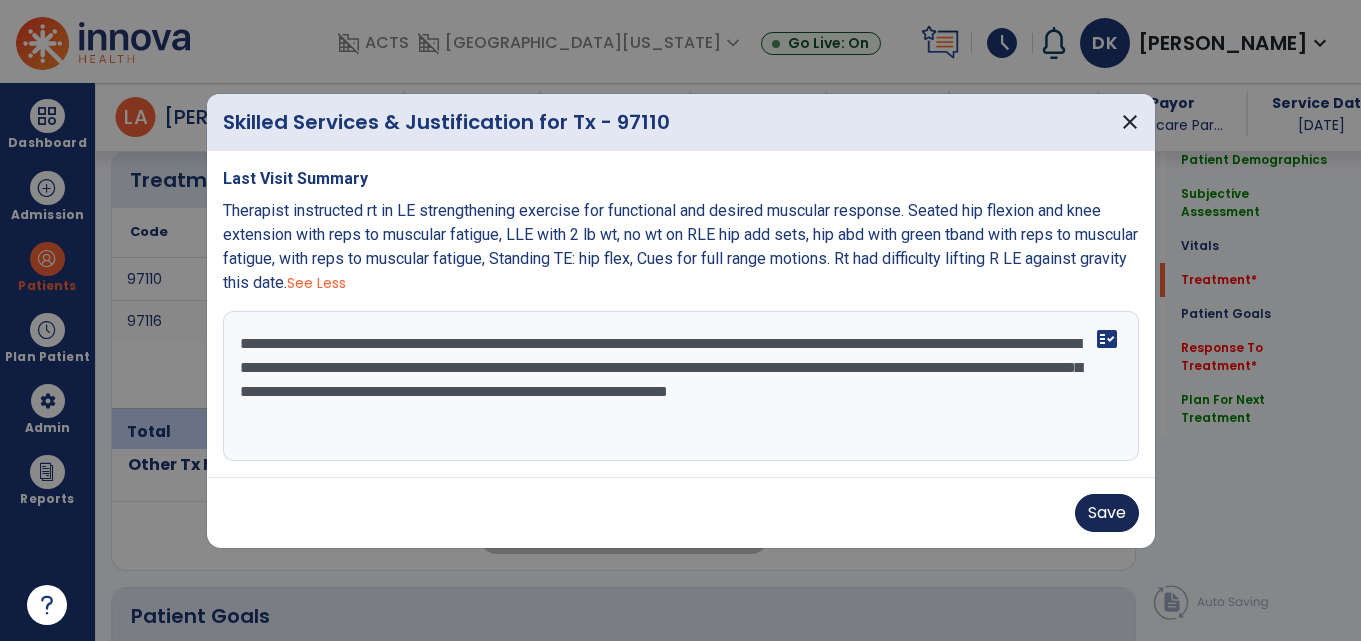 type on "**********" 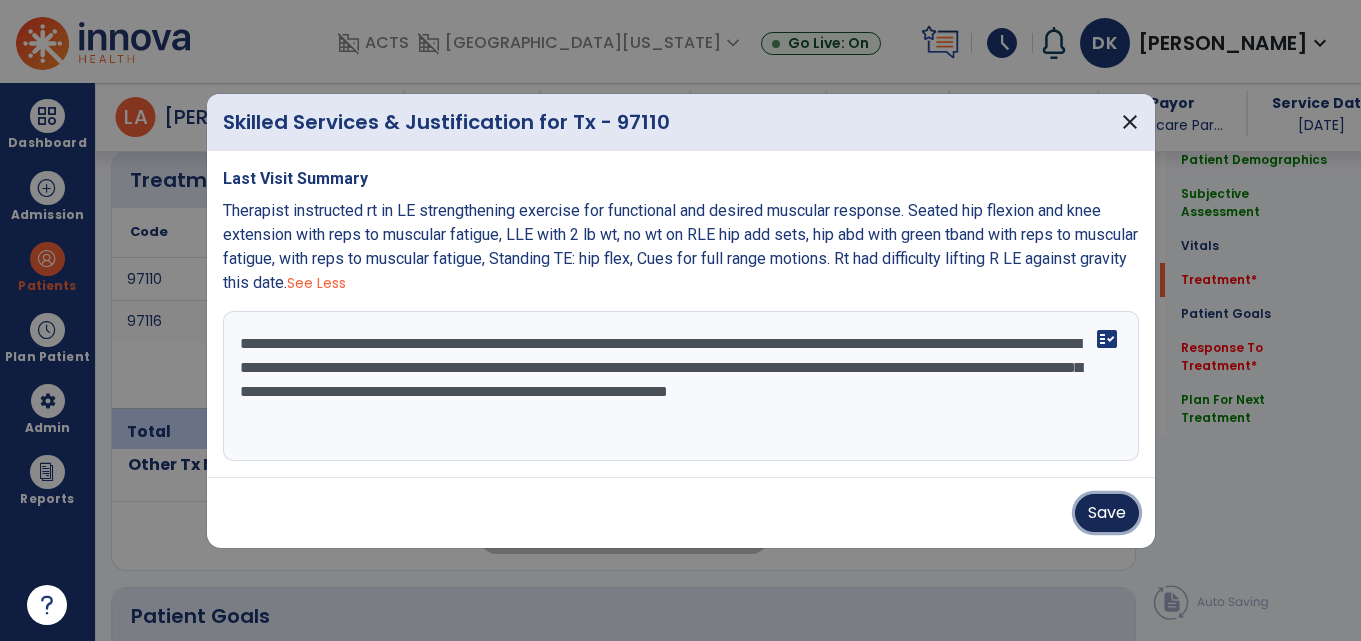 click on "Save" at bounding box center (1107, 513) 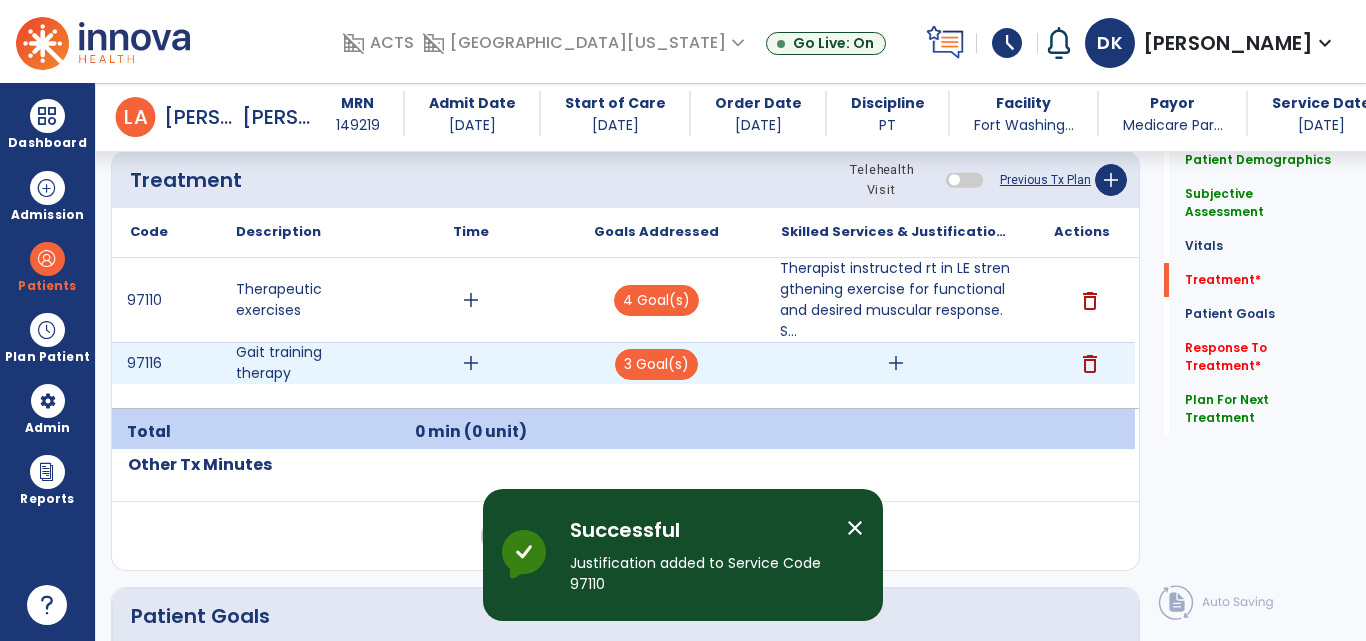 click on "add" at bounding box center (896, 363) 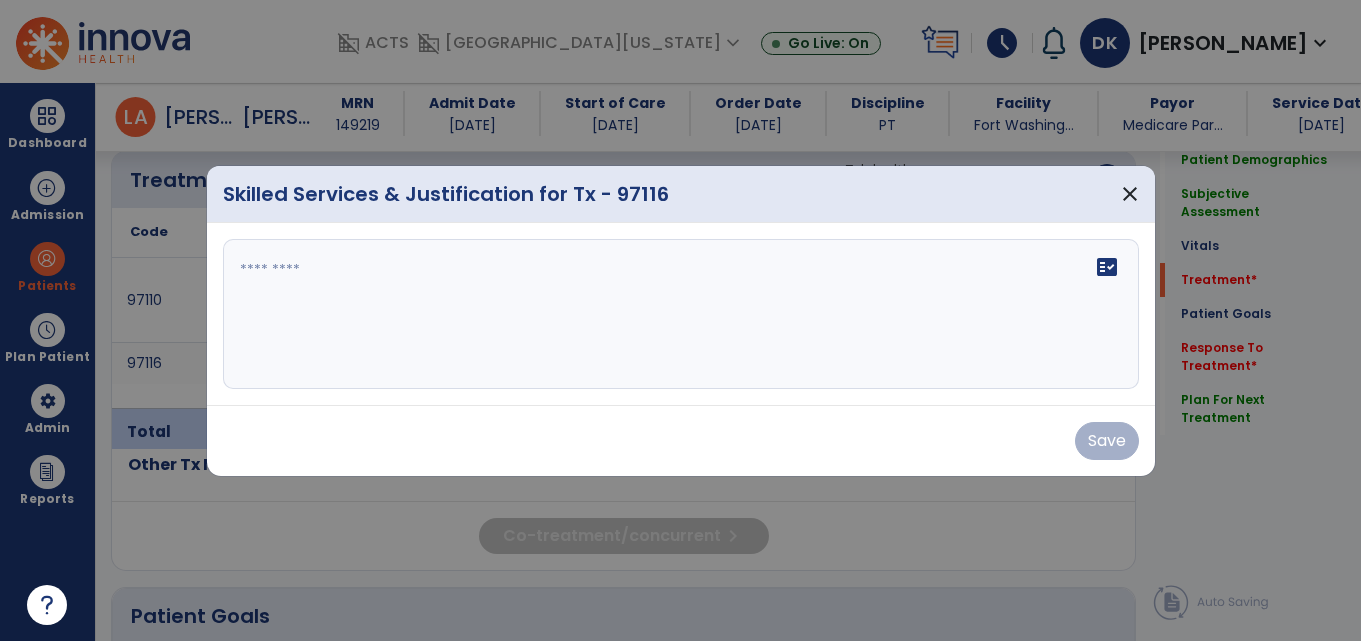 scroll, scrollTop: 1538, scrollLeft: 0, axis: vertical 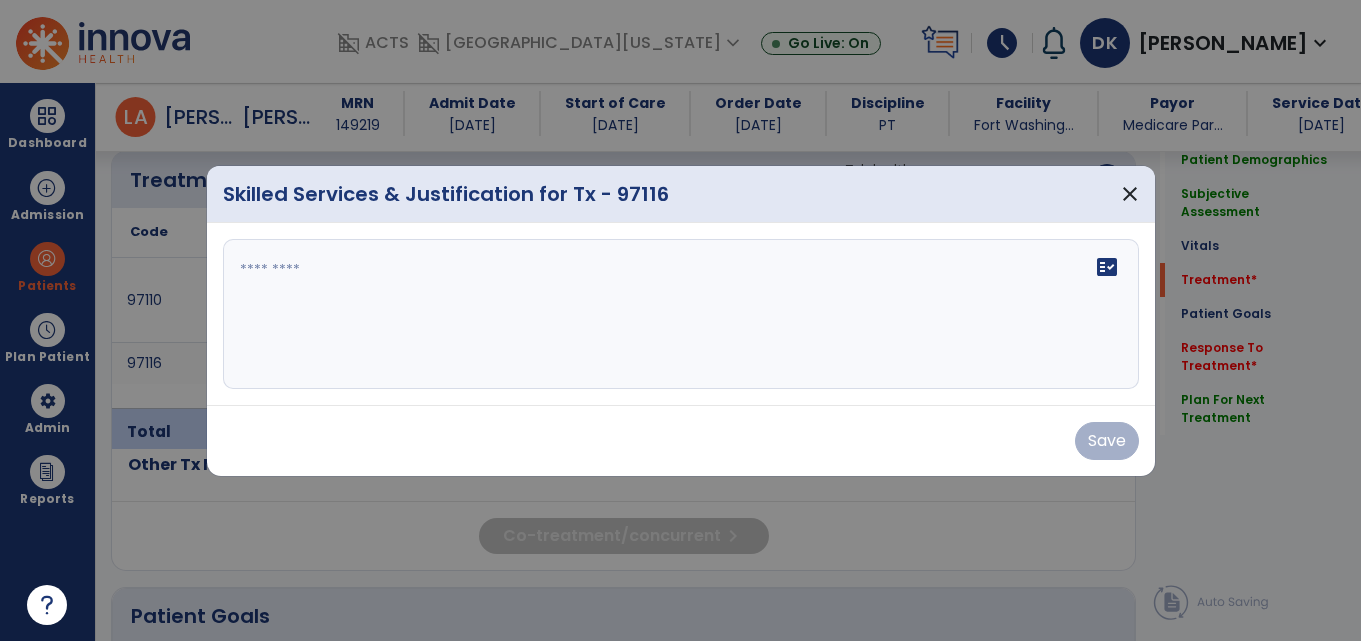 click on "fact_check" at bounding box center [681, 314] 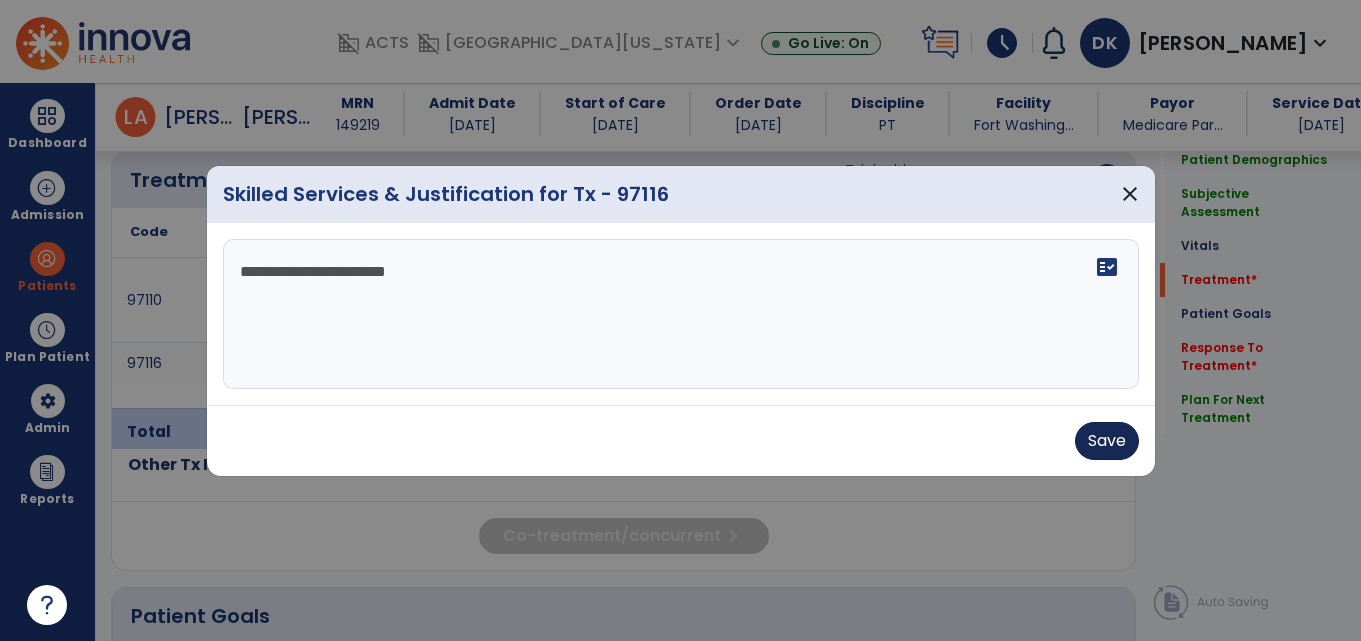type on "**********" 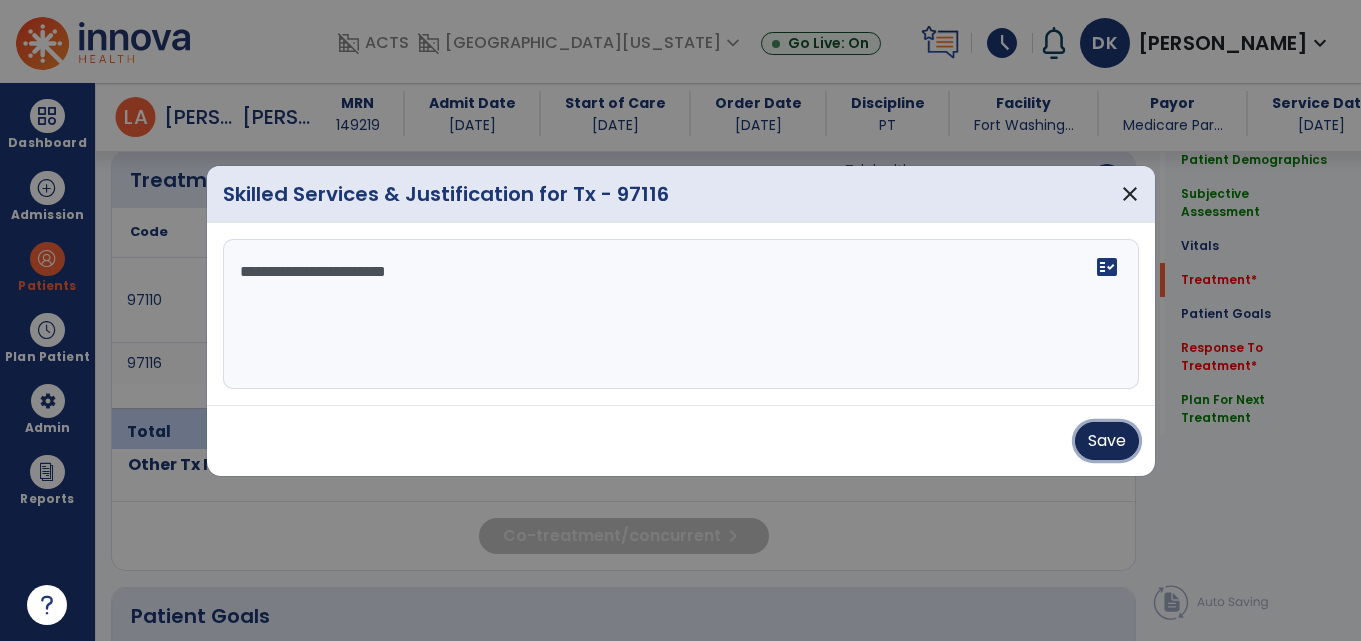click on "Save" at bounding box center [1107, 441] 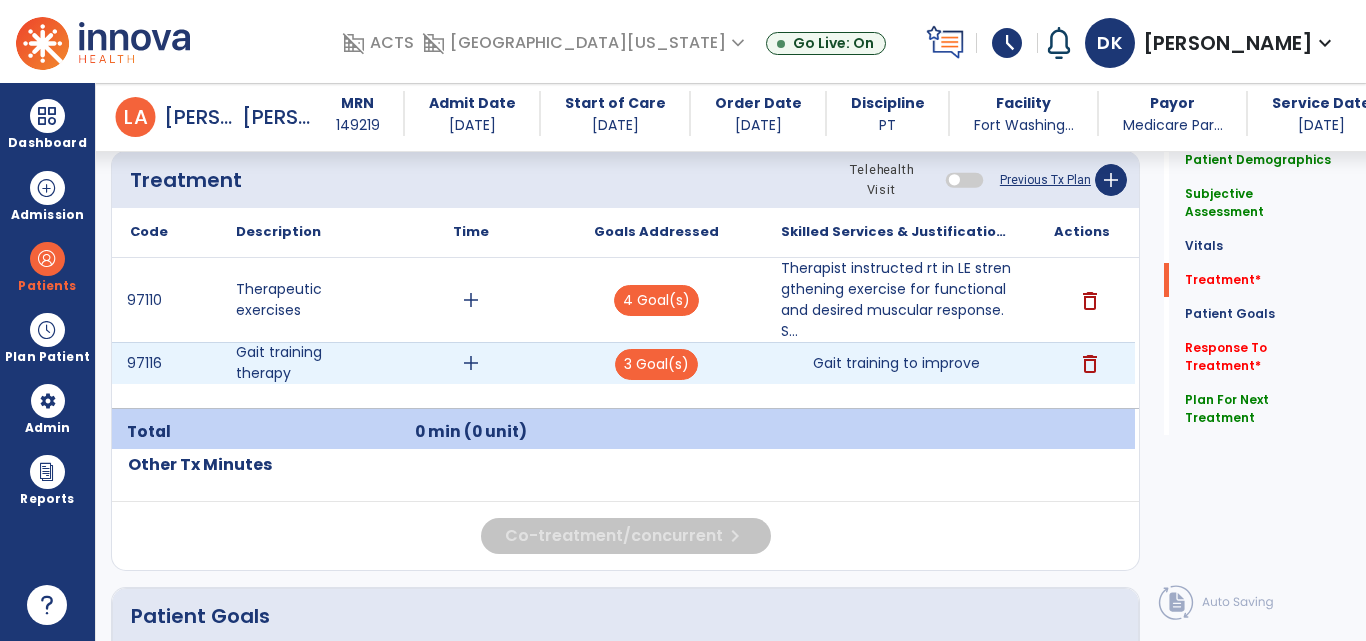 drag, startPoint x: 819, startPoint y: 382, endPoint x: 865, endPoint y: 367, distance: 48.38388 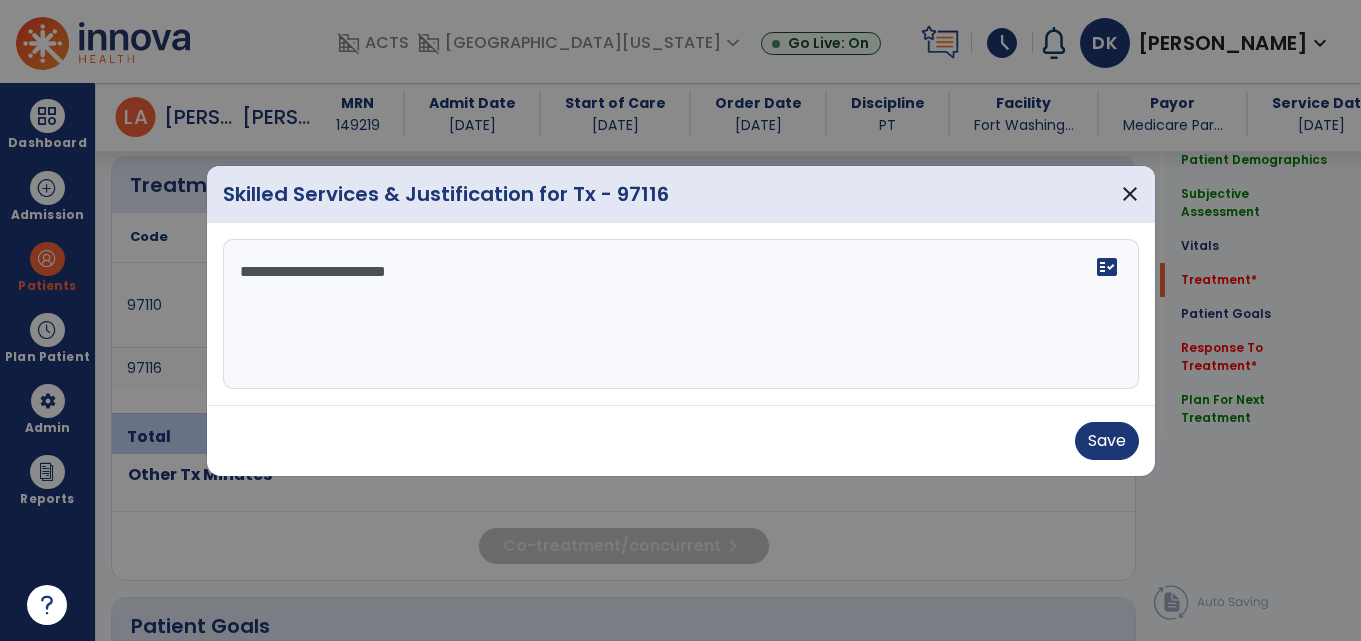 scroll, scrollTop: 1538, scrollLeft: 0, axis: vertical 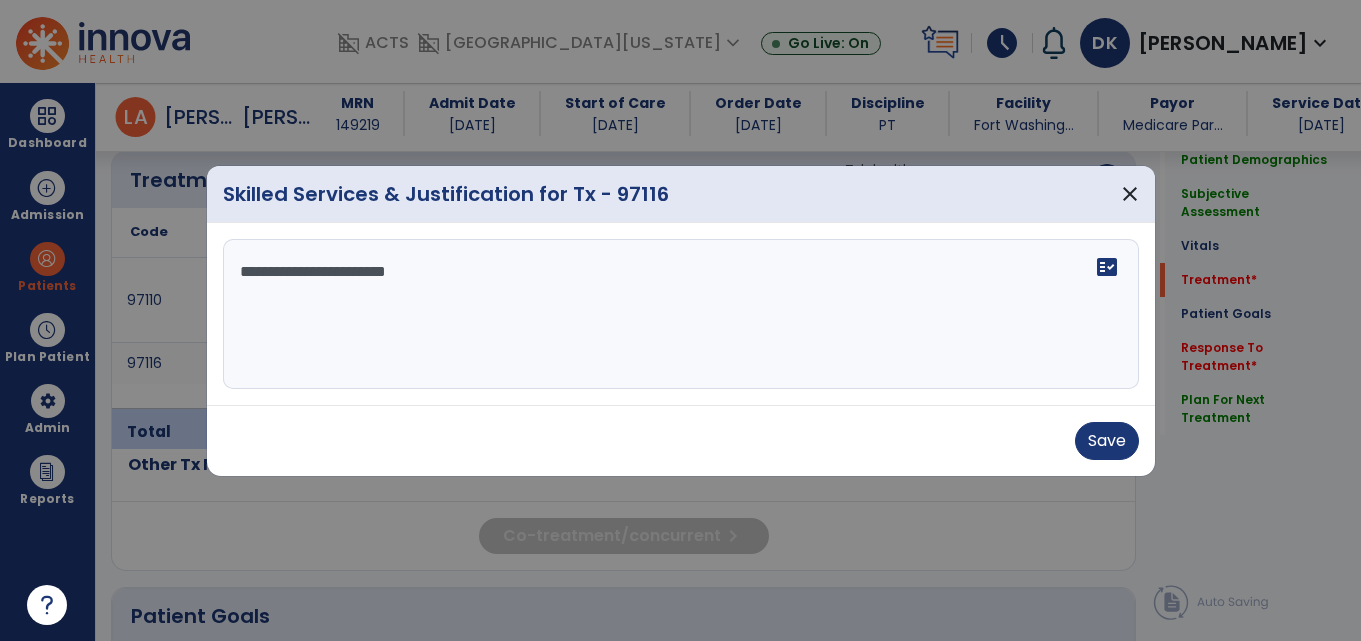 click on "**********" at bounding box center [681, 314] 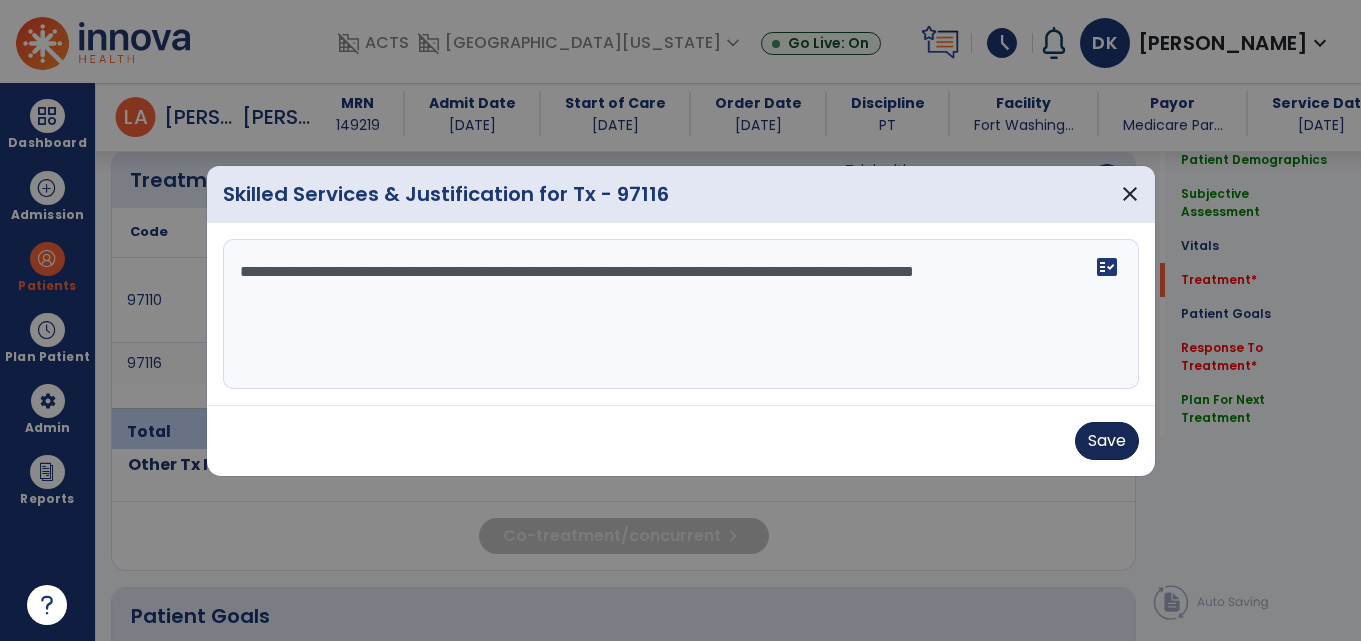 type on "**********" 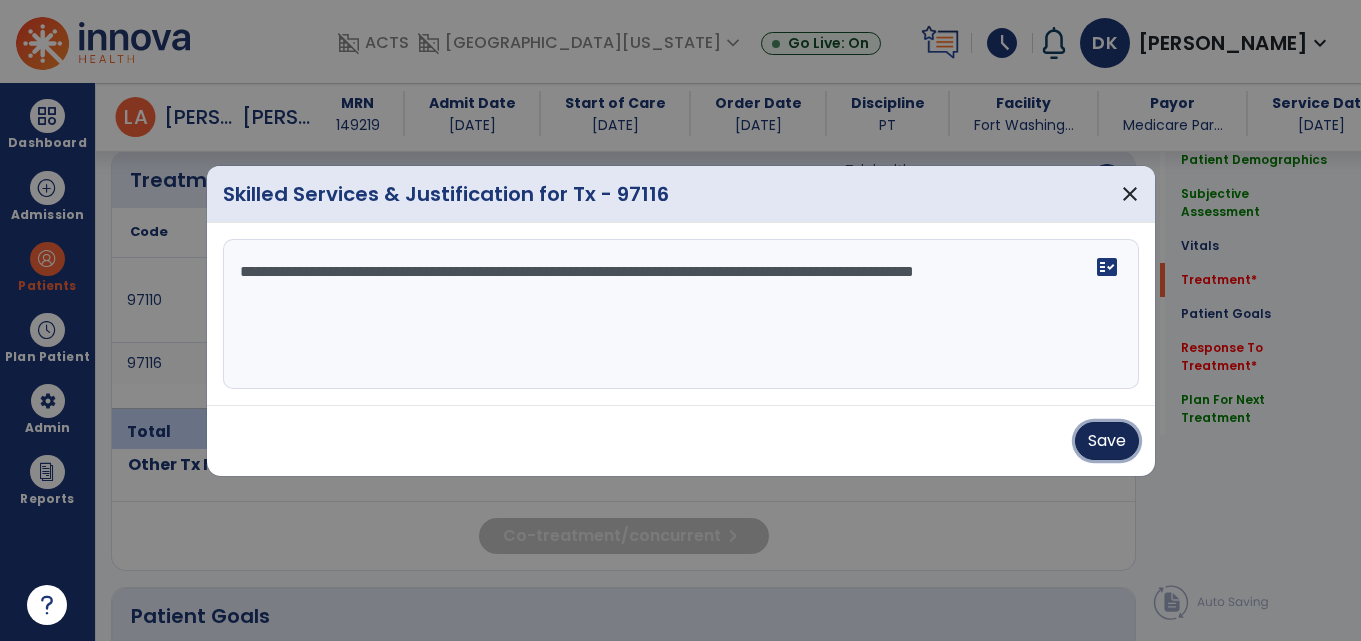 click on "Save" at bounding box center [1107, 441] 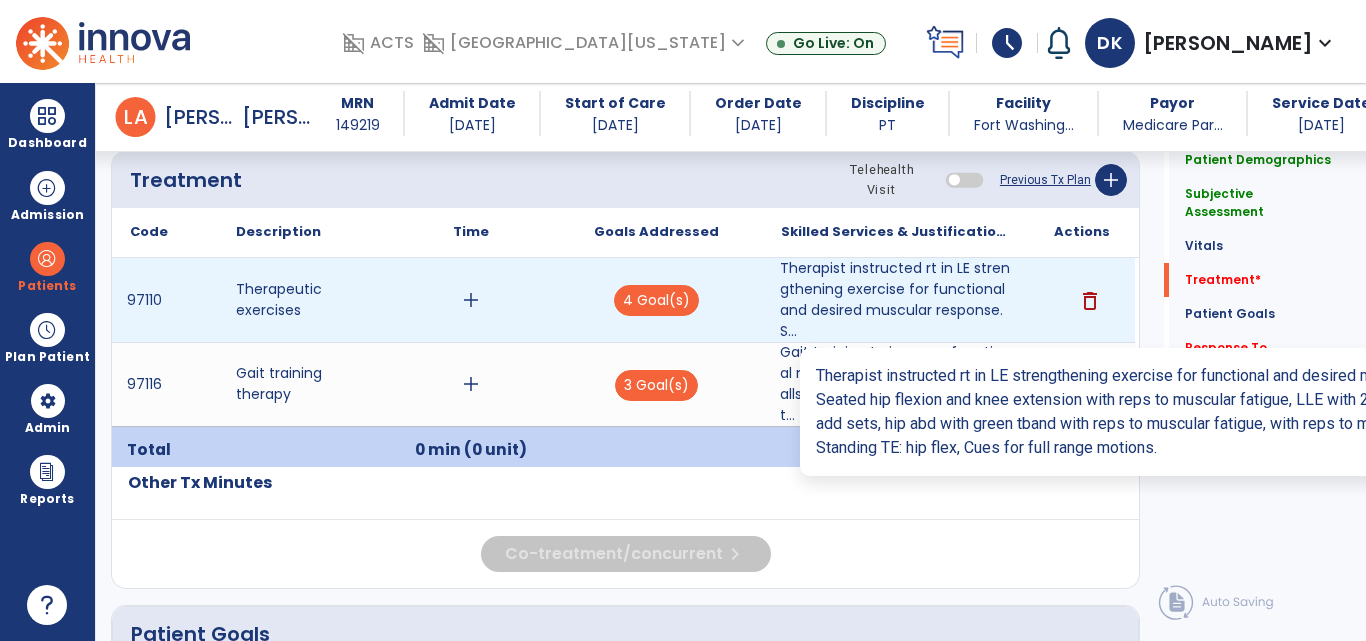 click on "Therapist instructed rt in LE strengthening exercise for functional and desired muscular response. S..." at bounding box center (896, 300) 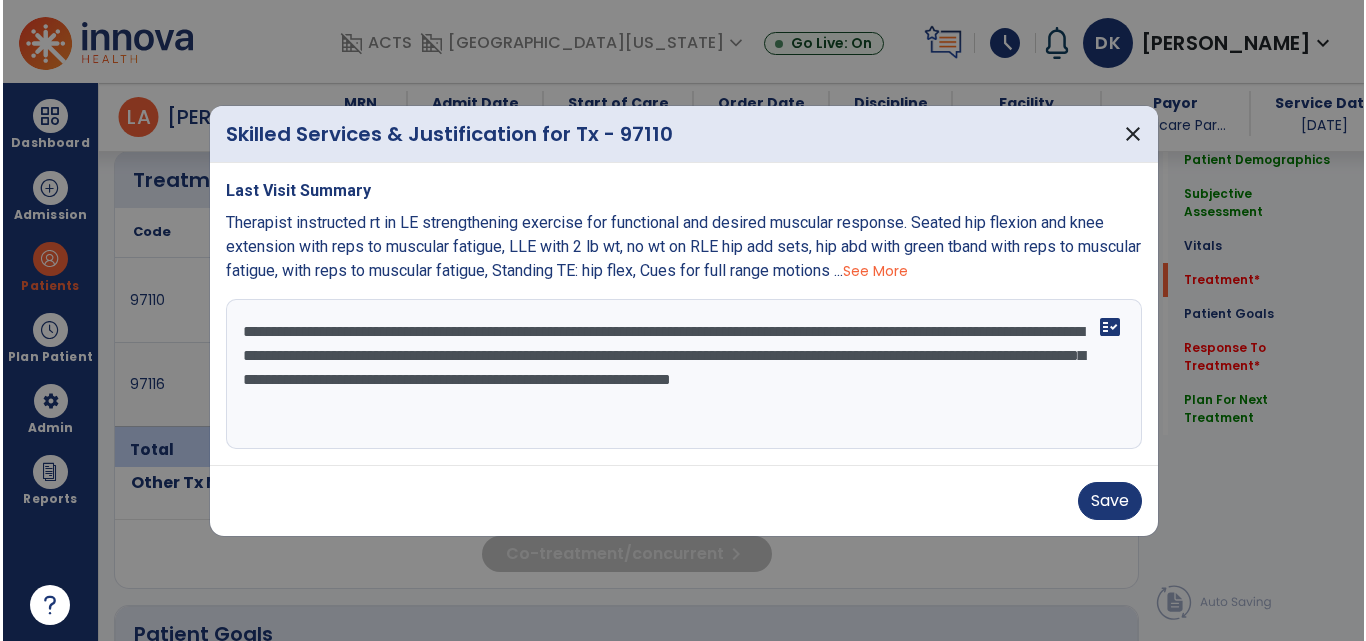 scroll, scrollTop: 1538, scrollLeft: 0, axis: vertical 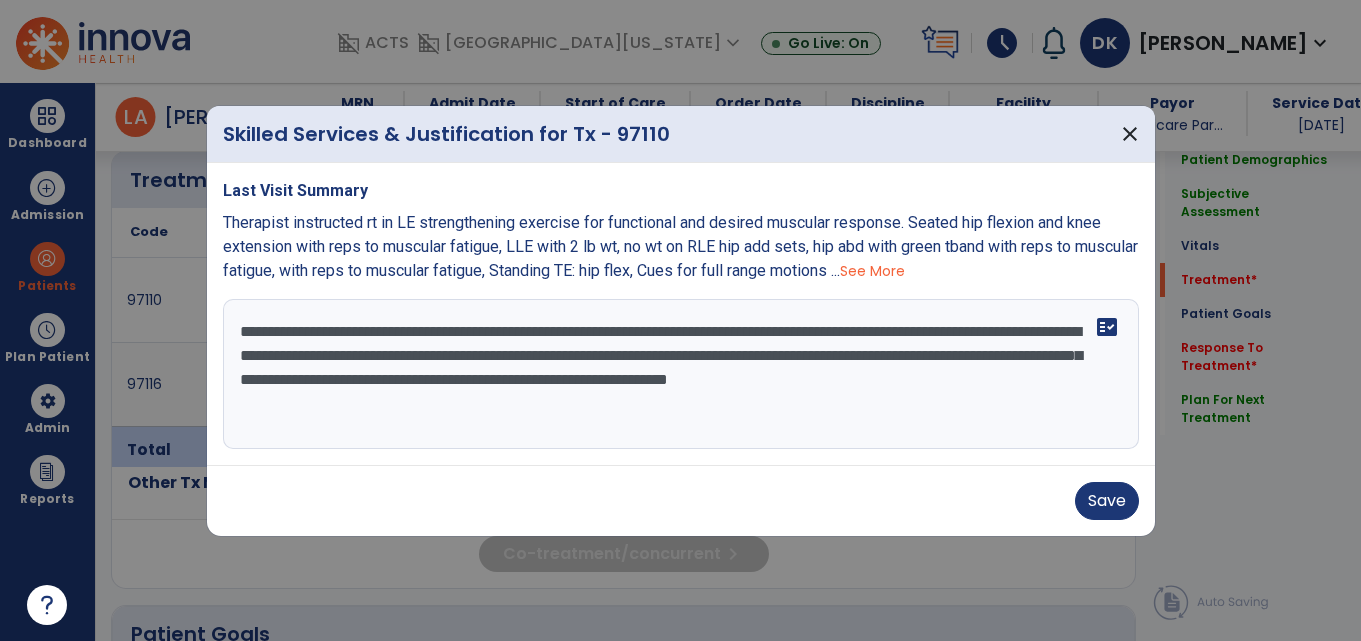click on "**********" at bounding box center (681, 374) 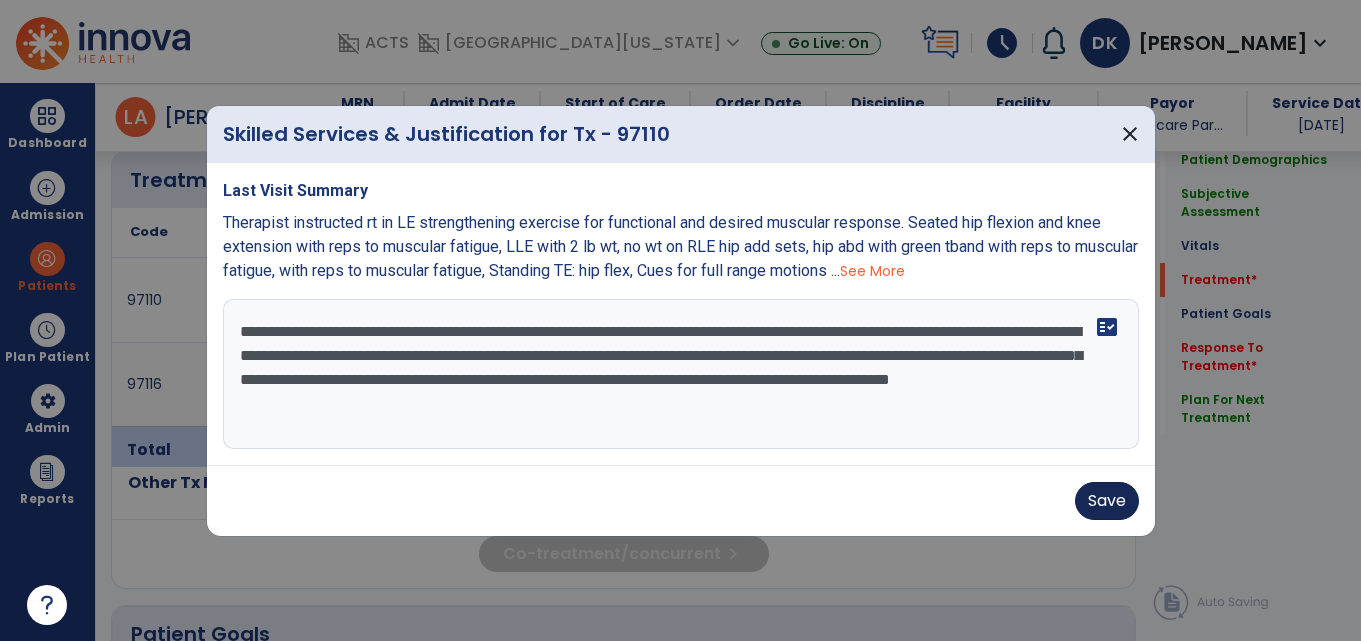 type on "**********" 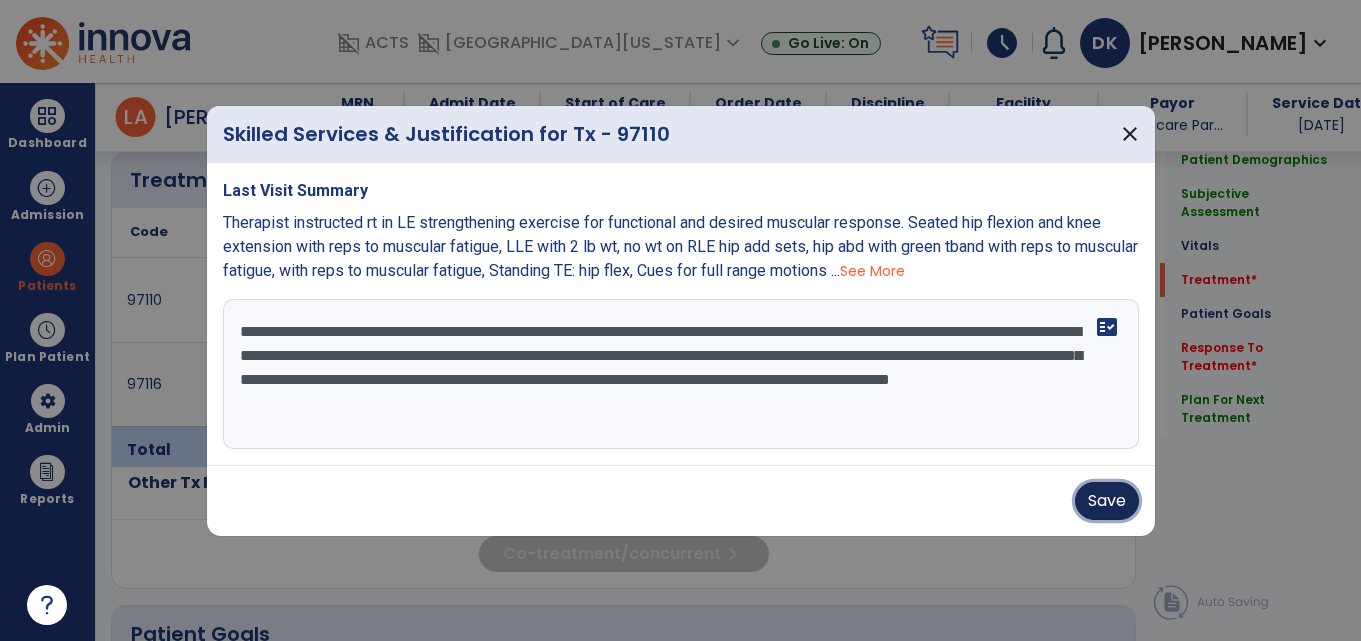 click on "Save" at bounding box center (1107, 501) 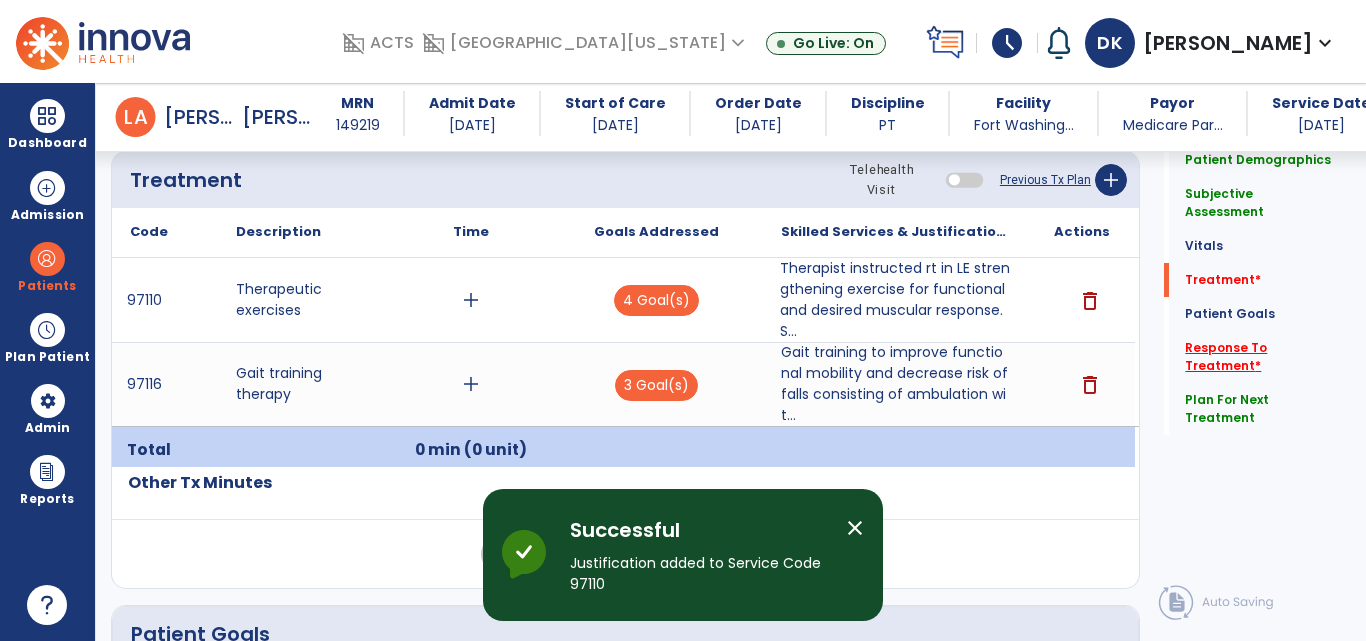 click on "Response To Treatment   *" 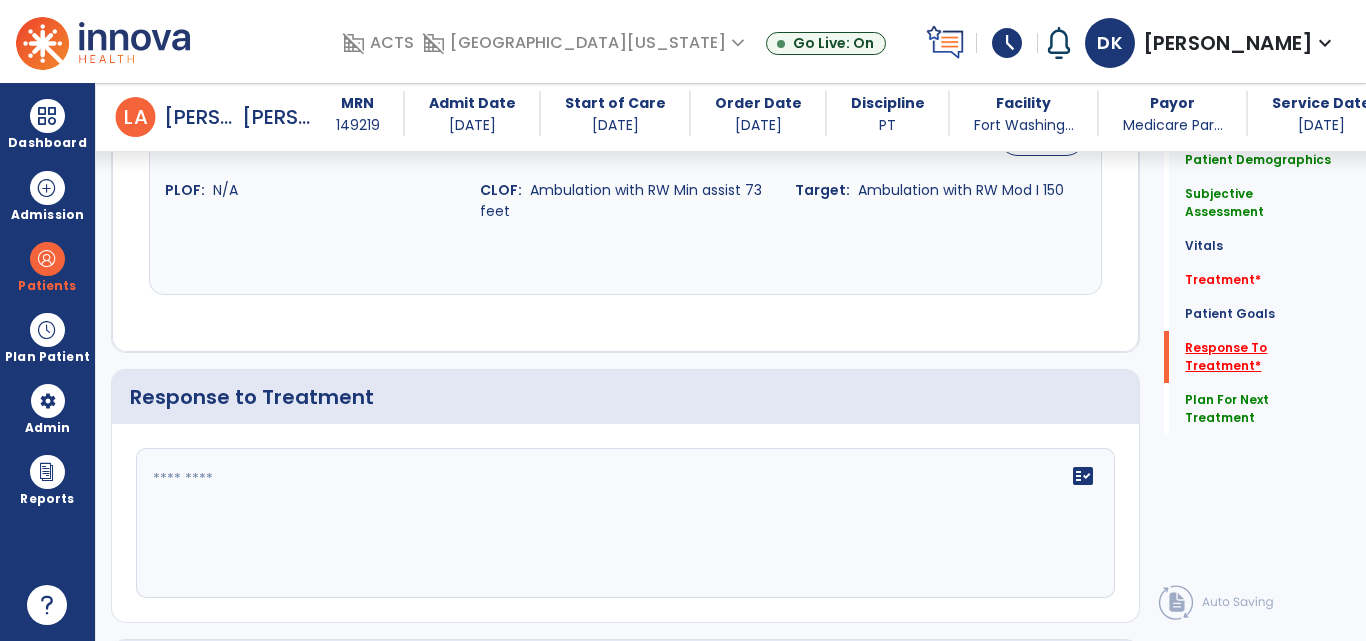 scroll, scrollTop: 3958, scrollLeft: 0, axis: vertical 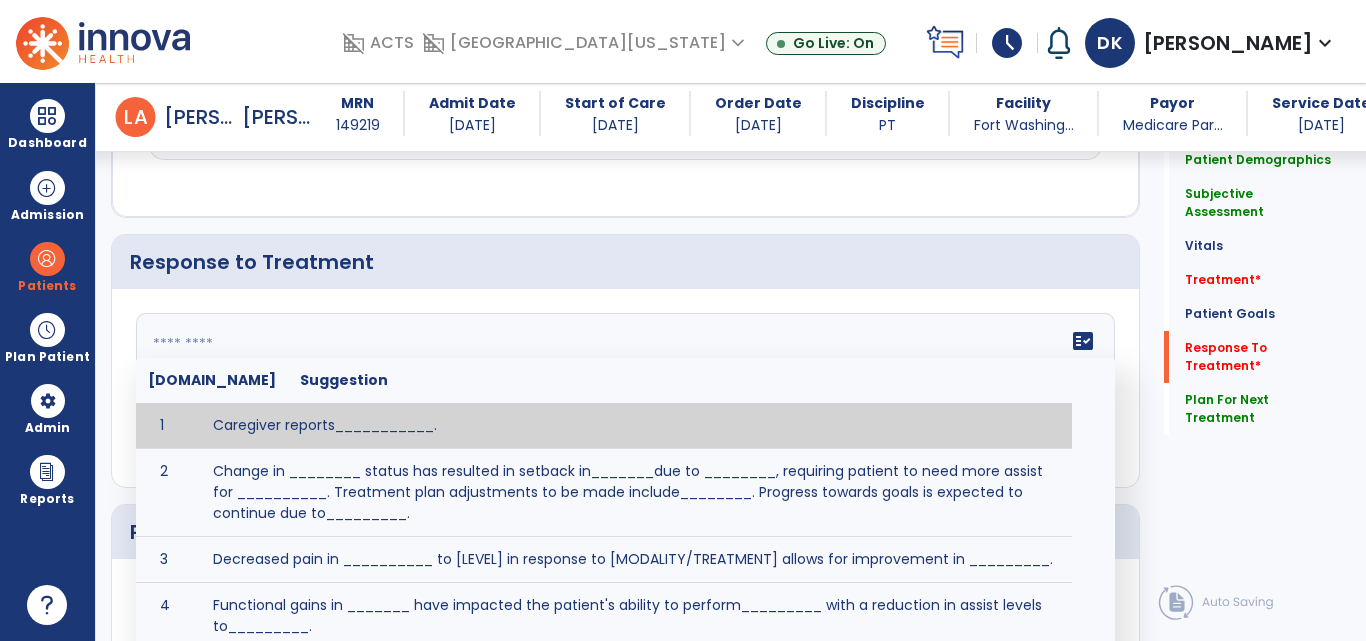 click on "fact_check  [DOMAIN_NAME] Suggestion 1 Caregiver reports___________. 2 Change in ________ status has resulted in setback in_______due to ________, requiring patient to need more assist for __________.   Treatment plan adjustments to be made include________.  Progress towards goals is expected to continue due to_________. 3 Decreased pain in __________ to [LEVEL] in response to [MODALITY/TREATMENT] allows for improvement in _________. 4 Functional gains in _______ have impacted the patient's ability to perform_________ with a reduction in assist levels to_________. 5 Functional progress this week has been significant due to__________. 6 Gains in ________ have improved the patient's ability to perform ______with decreased levels of assist to___________. 7 Improvement in ________allows patient to tolerate higher levels of challenges in_________. 8 Pain in [AREA] has decreased to [LEVEL] in response to [TREATMENT/MODALITY], allowing fore ease in completing__________. 9 10 11 12 13 14 15 16 17 18 19 20 21" 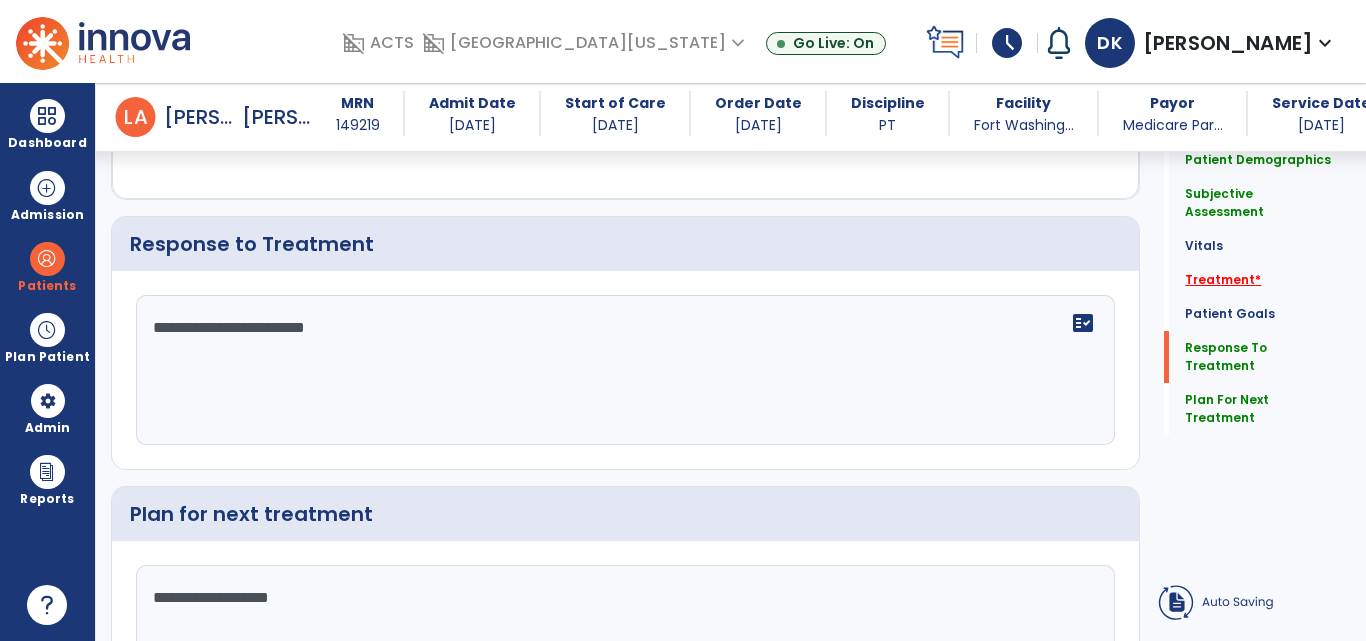 type on "**********" 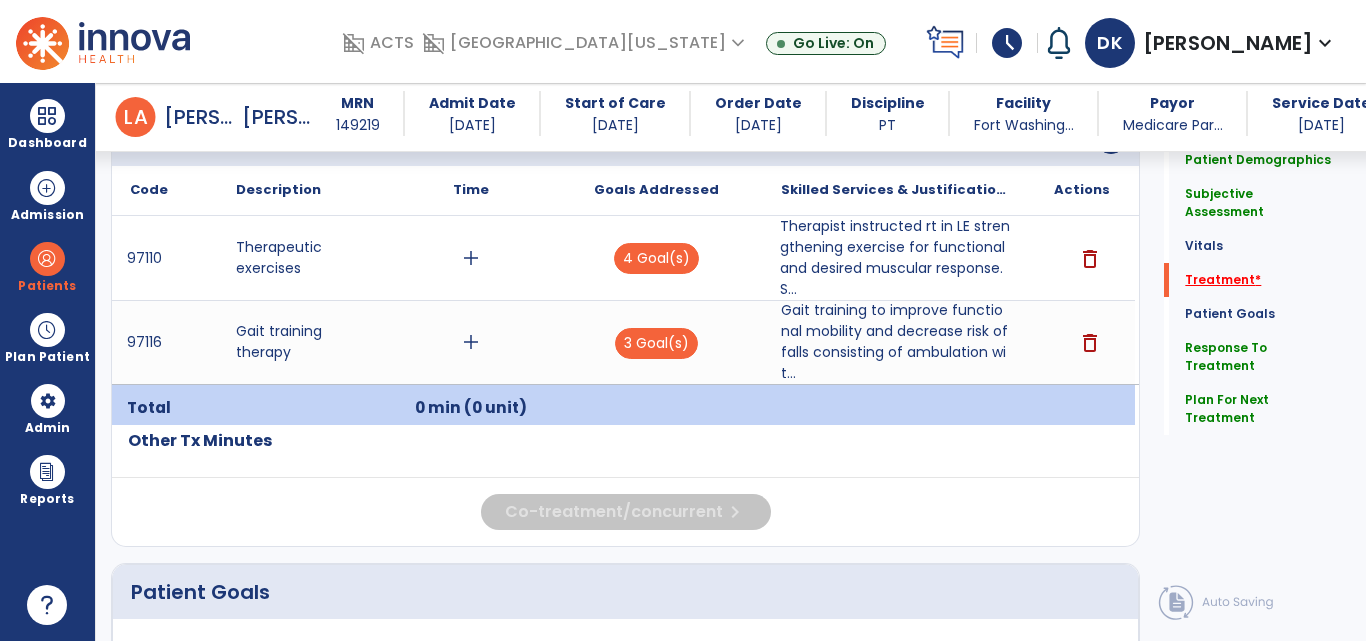 scroll, scrollTop: 1538, scrollLeft: 0, axis: vertical 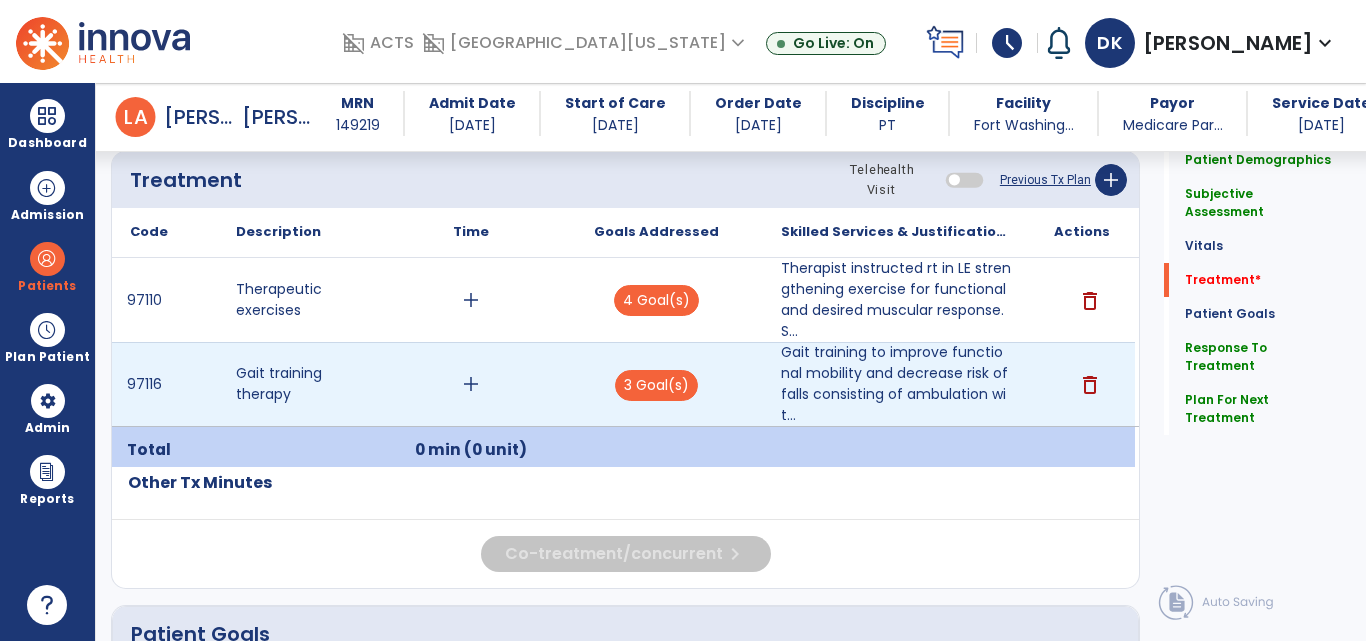 click on "add" at bounding box center [471, 384] 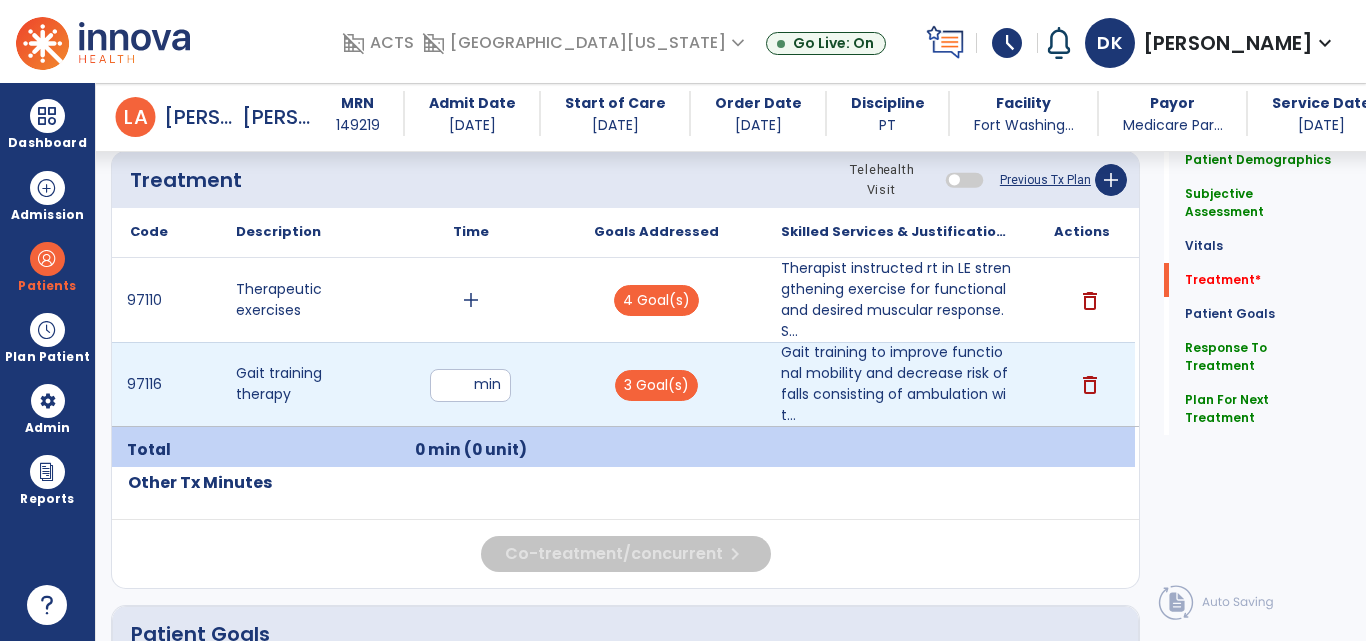 type on "**" 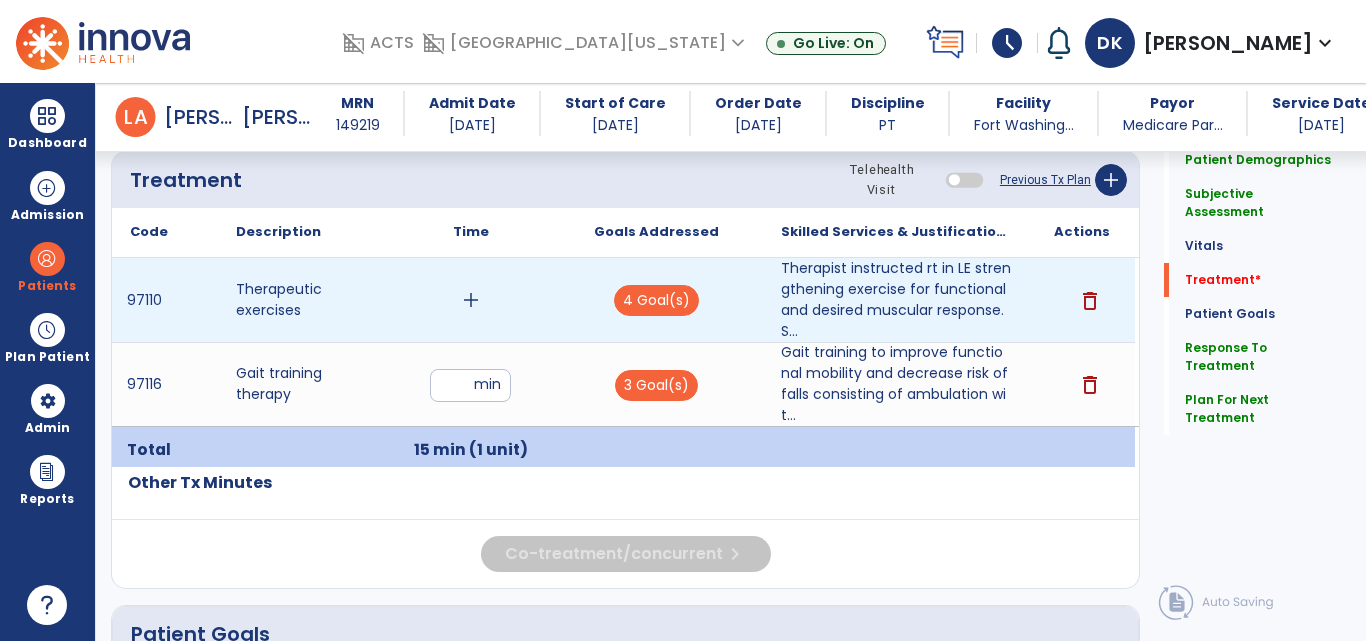 click on "add" at bounding box center [471, 300] 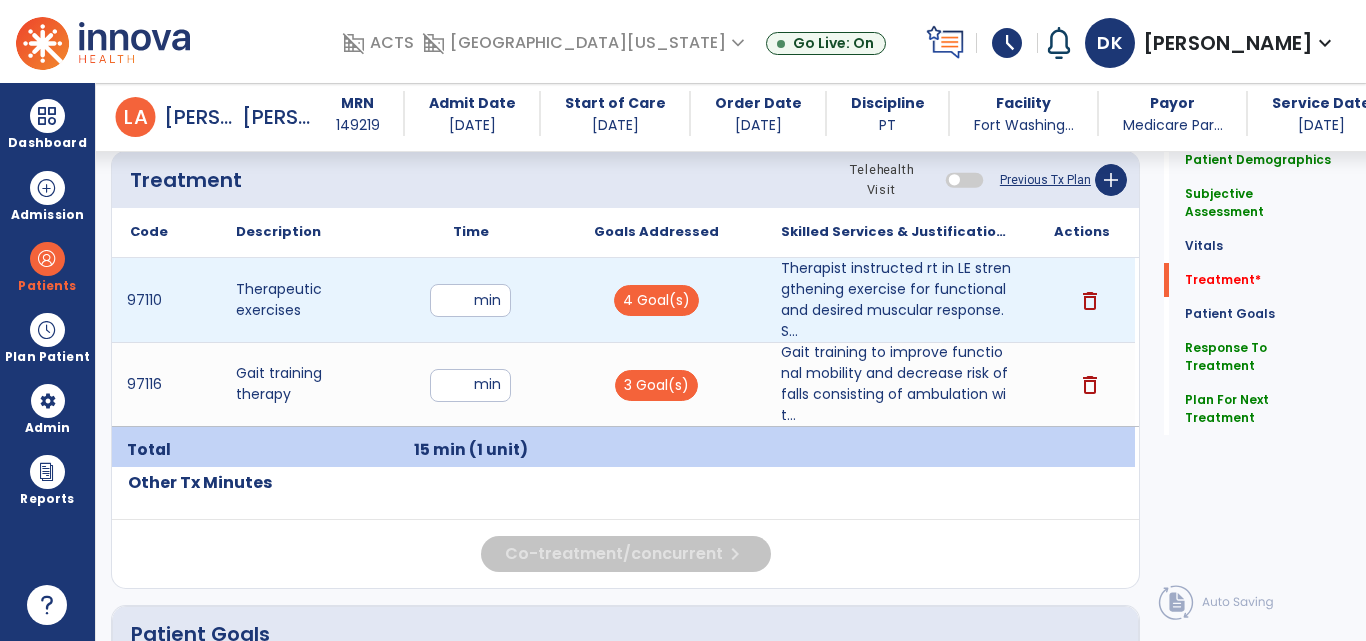 type on "**" 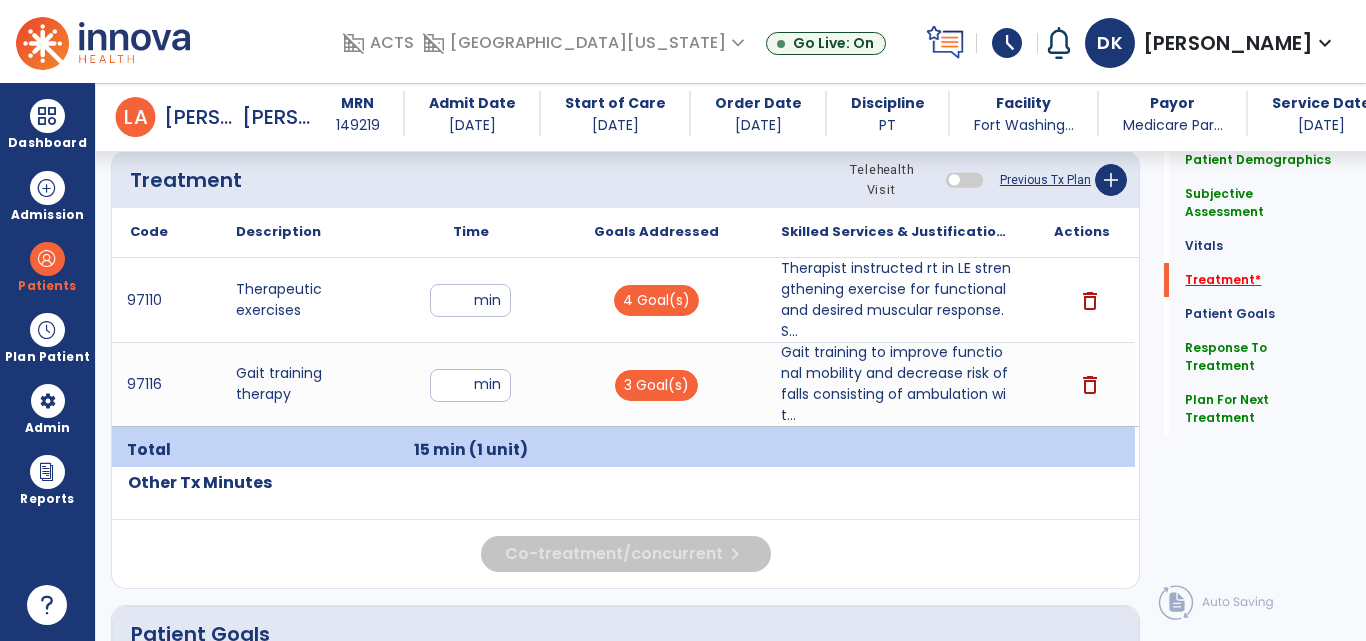 click on "Treatment   *" 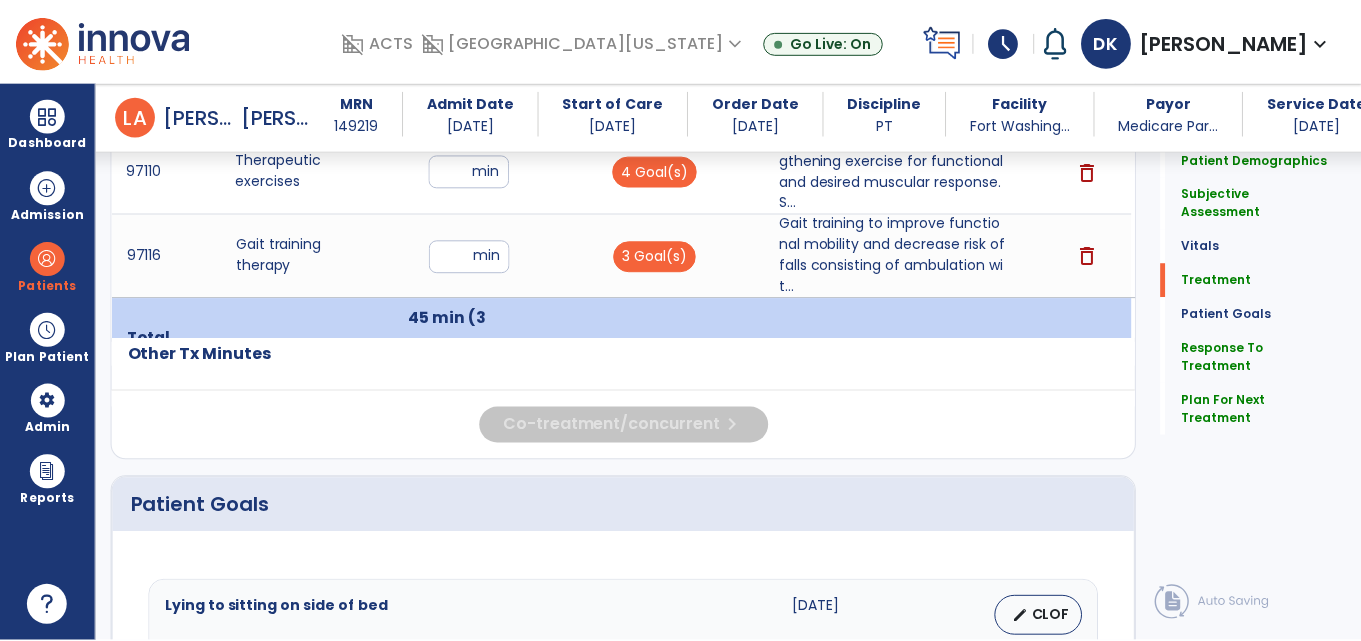 scroll, scrollTop: 1582, scrollLeft: 0, axis: vertical 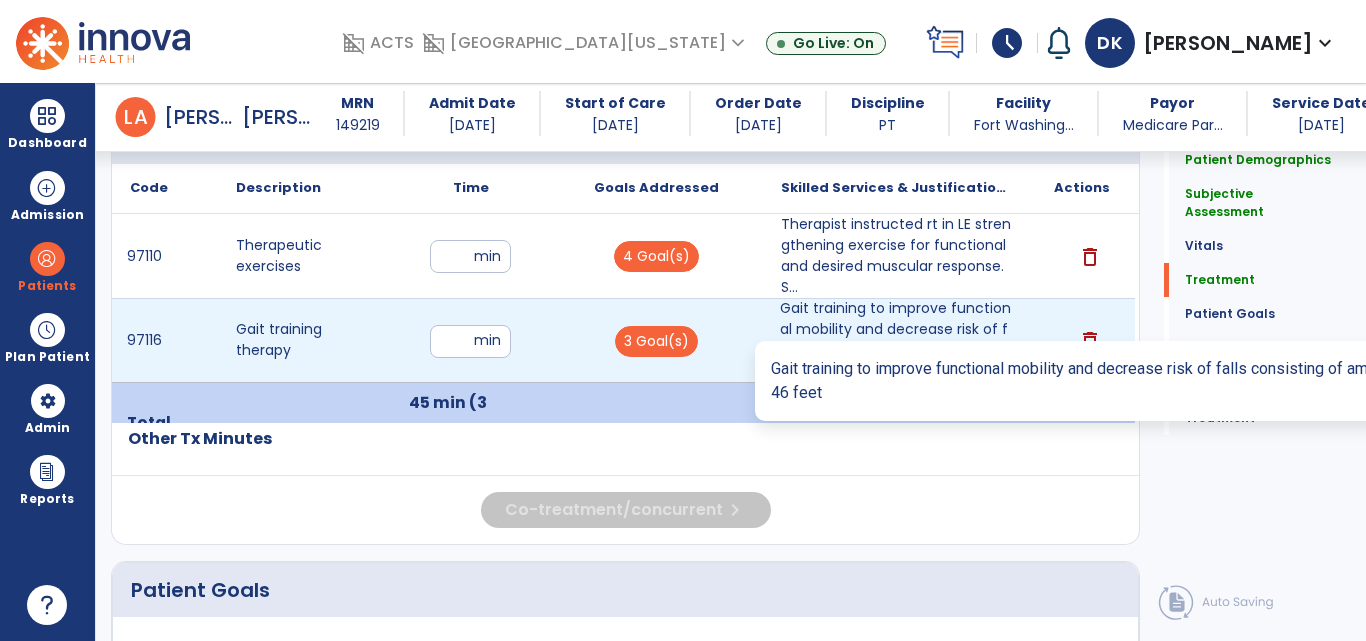 click on "Gait training to improve functional mobility and decrease risk of falls consisting of ambulation wit..." at bounding box center (896, 340) 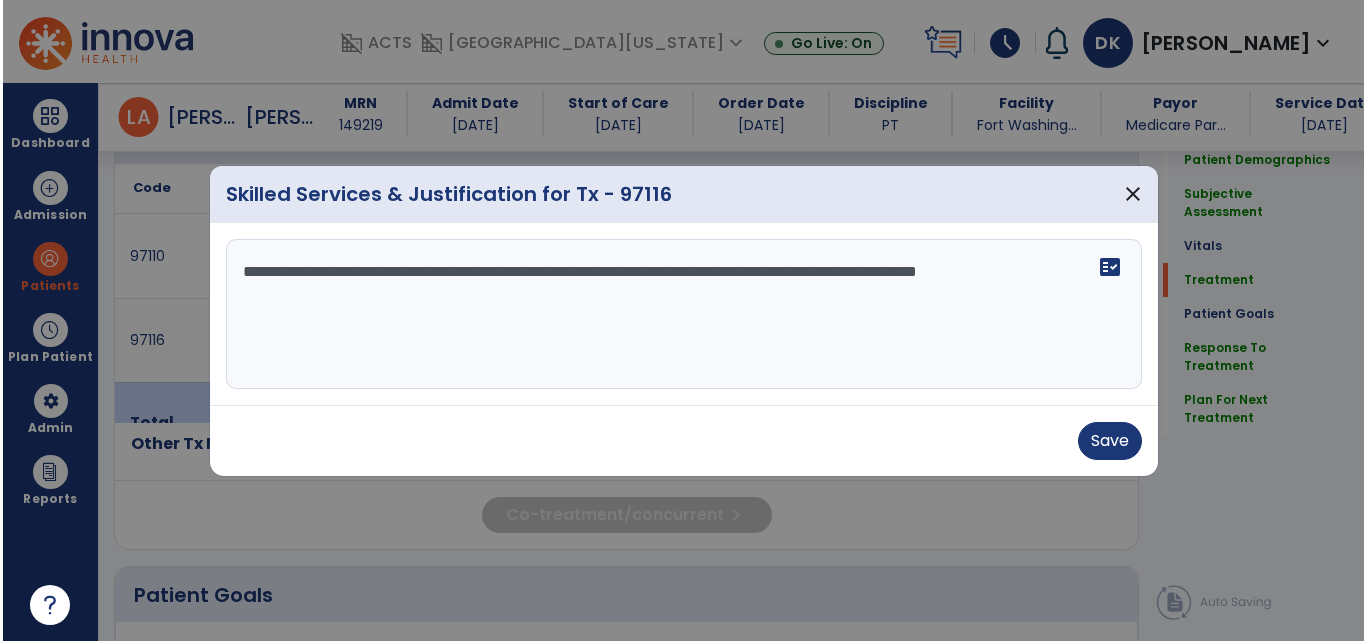 scroll, scrollTop: 1582, scrollLeft: 0, axis: vertical 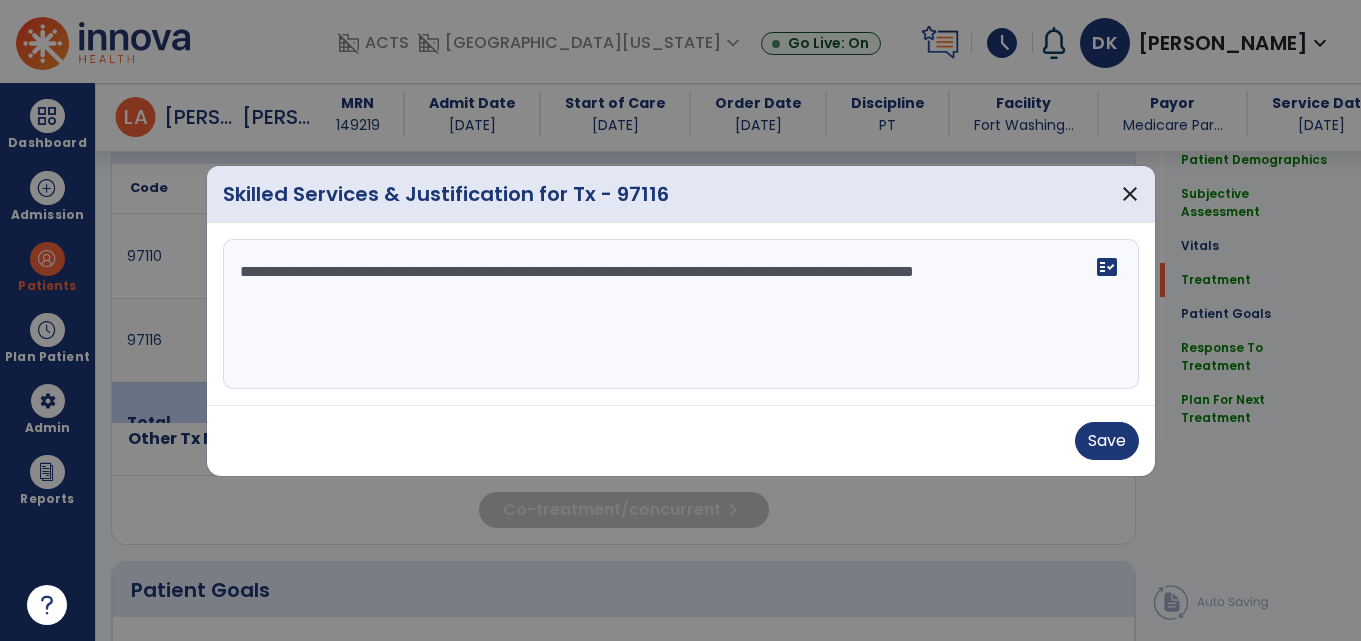 click on "**********" at bounding box center [681, 314] 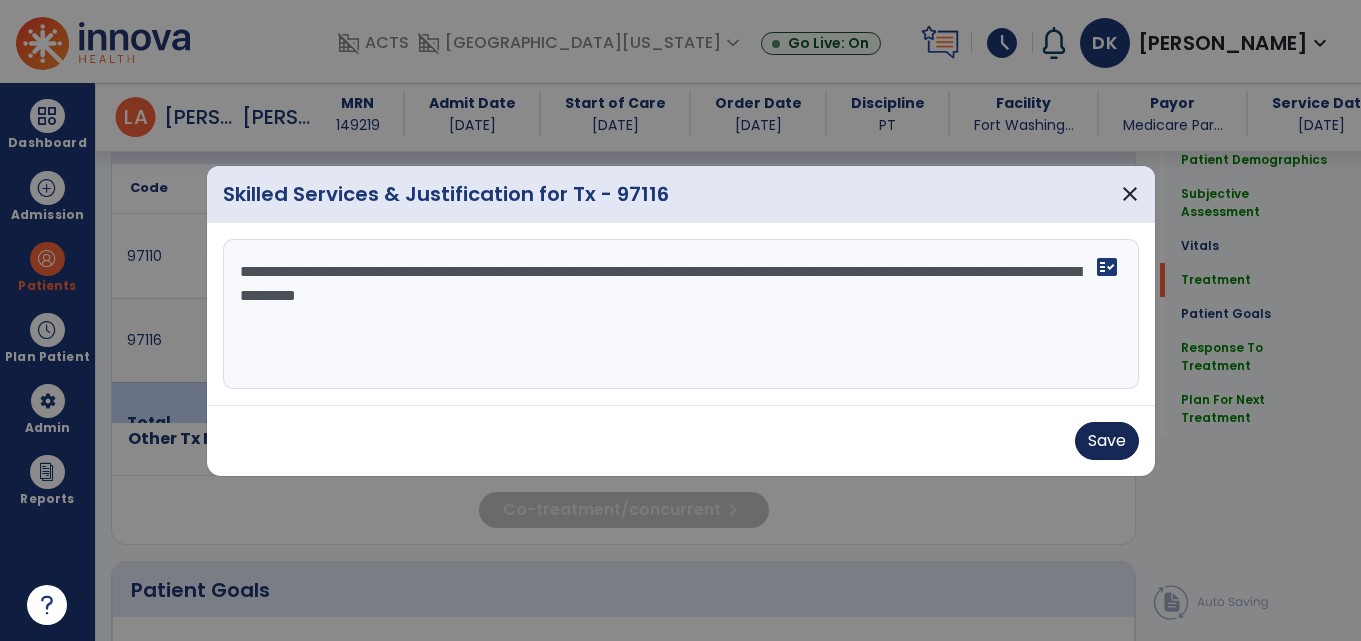 type on "**********" 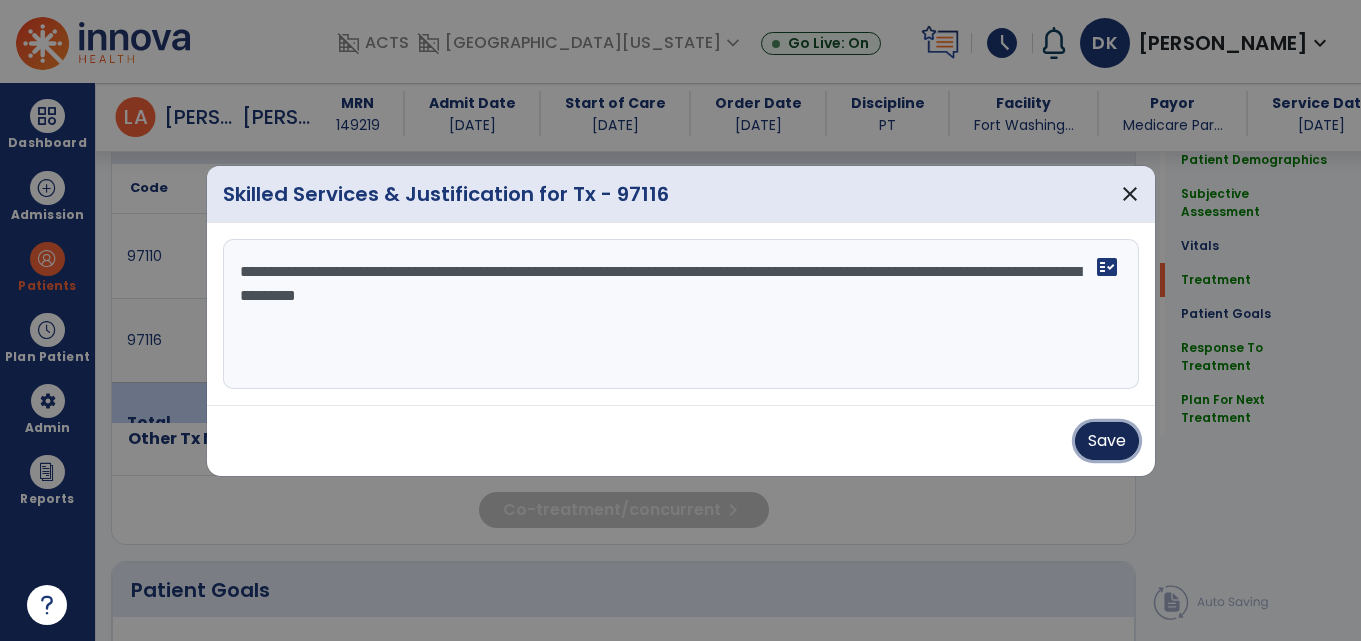 click on "Save" at bounding box center (1107, 441) 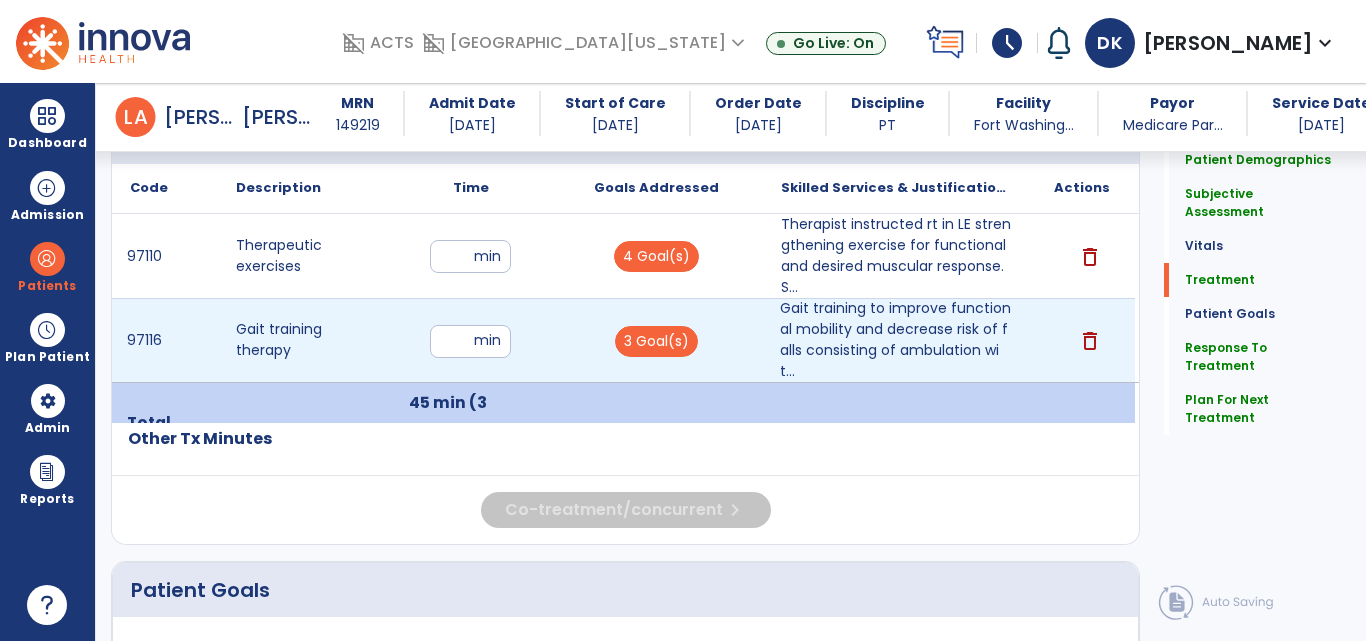 click on "**" at bounding box center [470, 341] 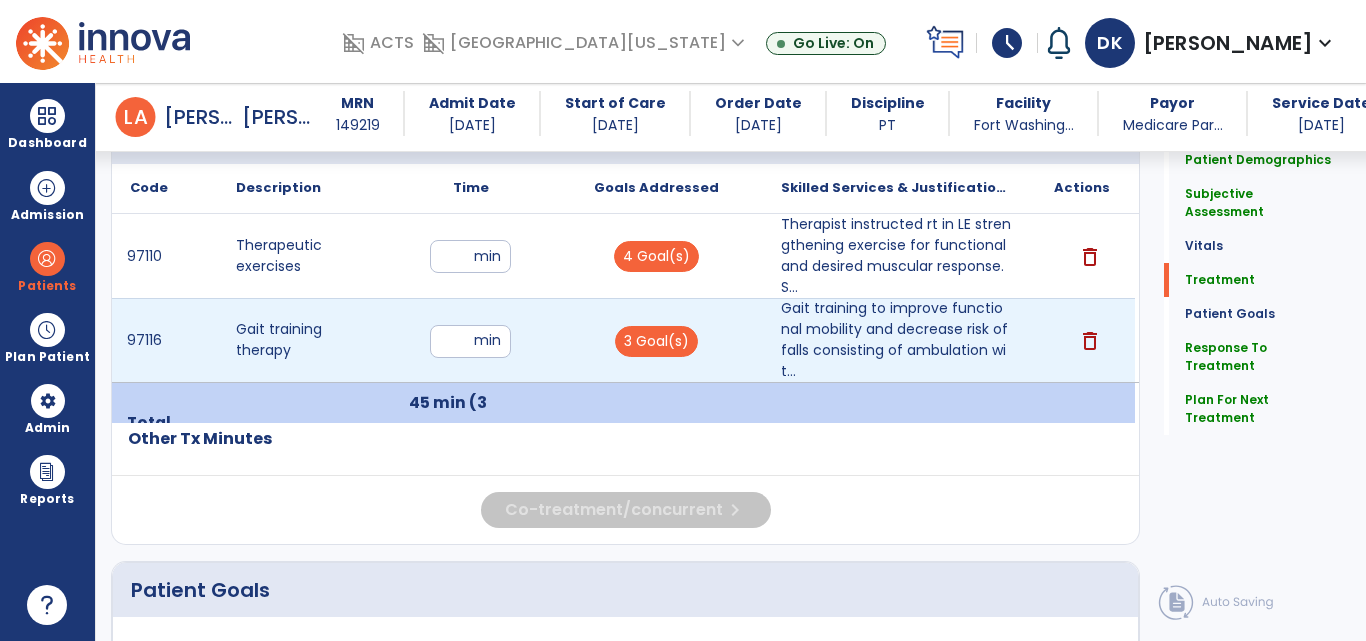 type on "*" 